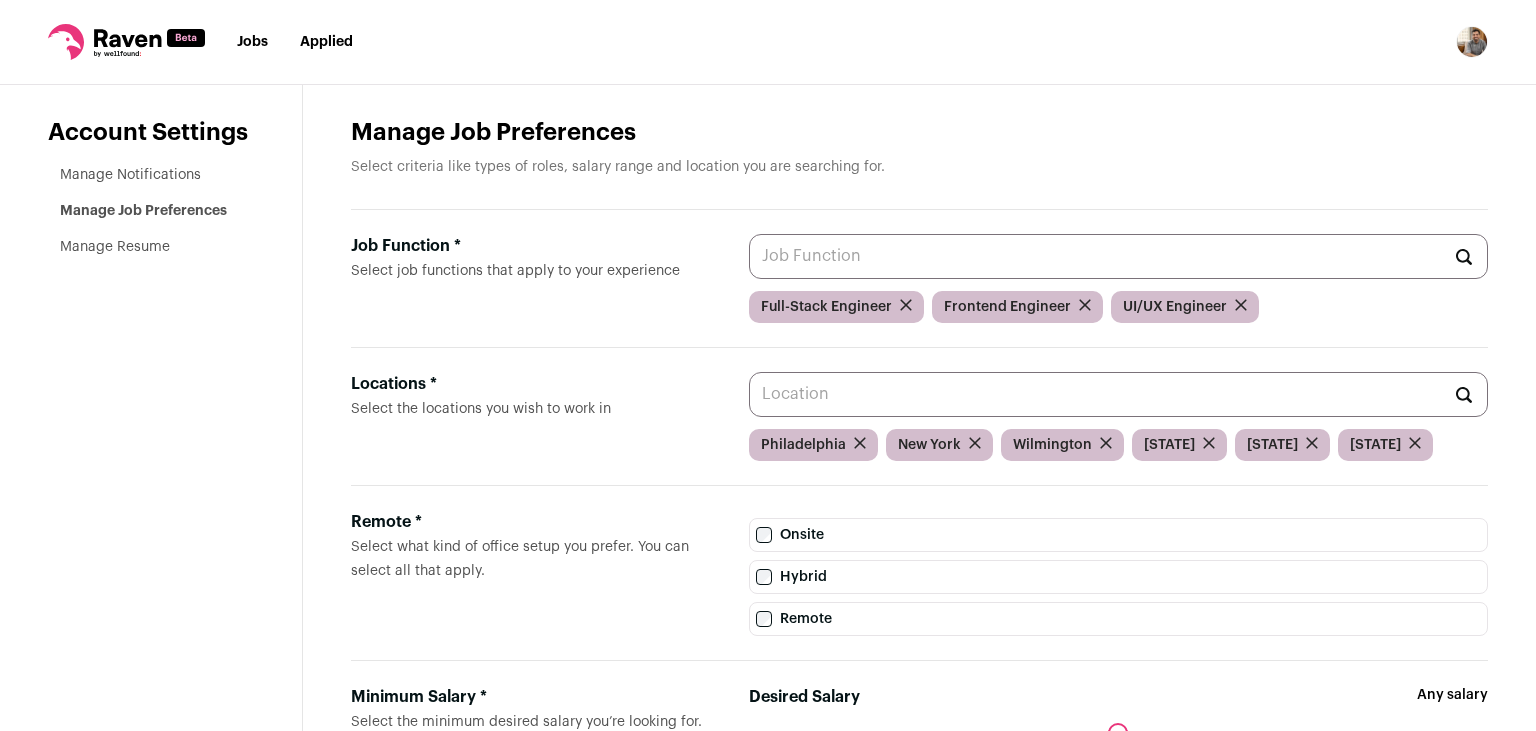 scroll, scrollTop: 343, scrollLeft: 0, axis: vertical 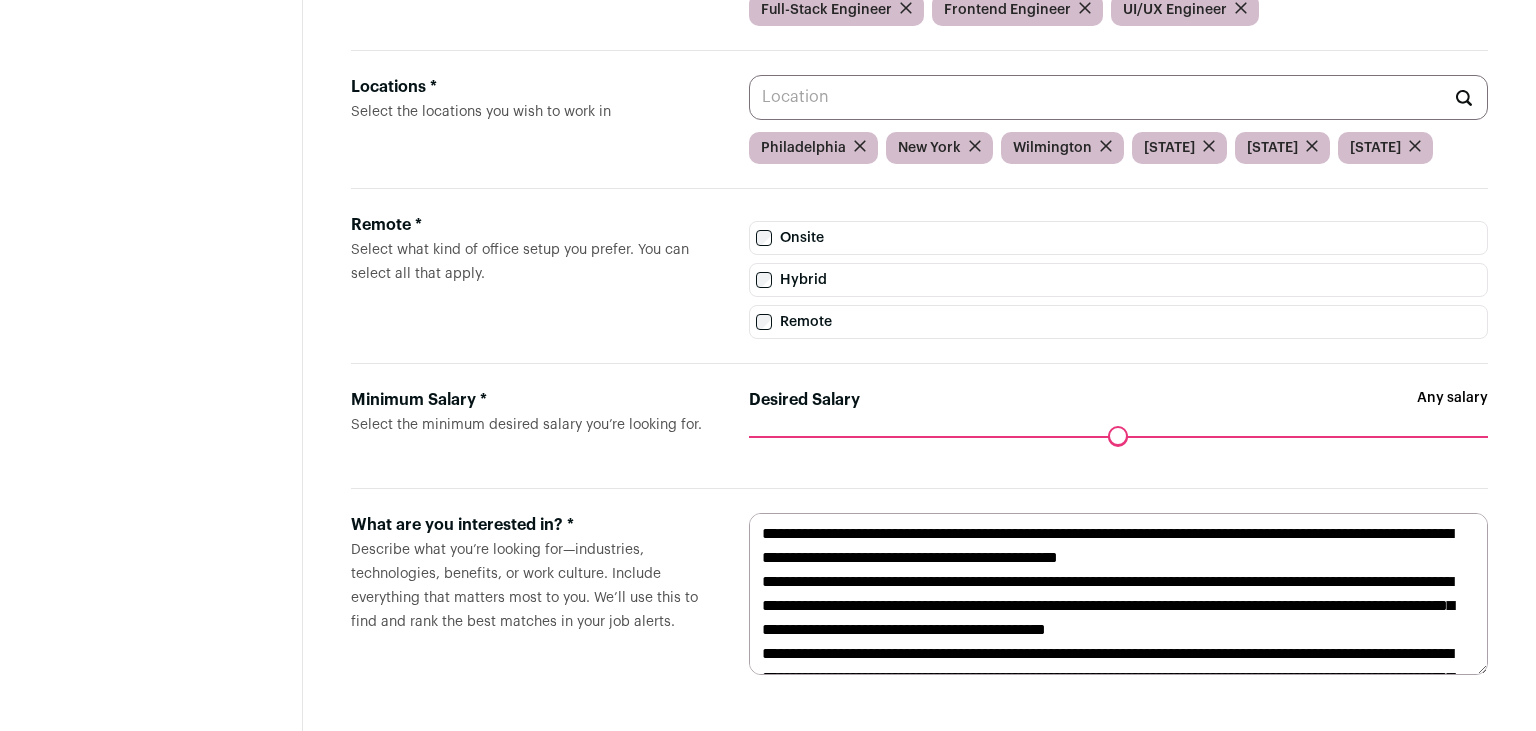 click at bounding box center (1118, 594) 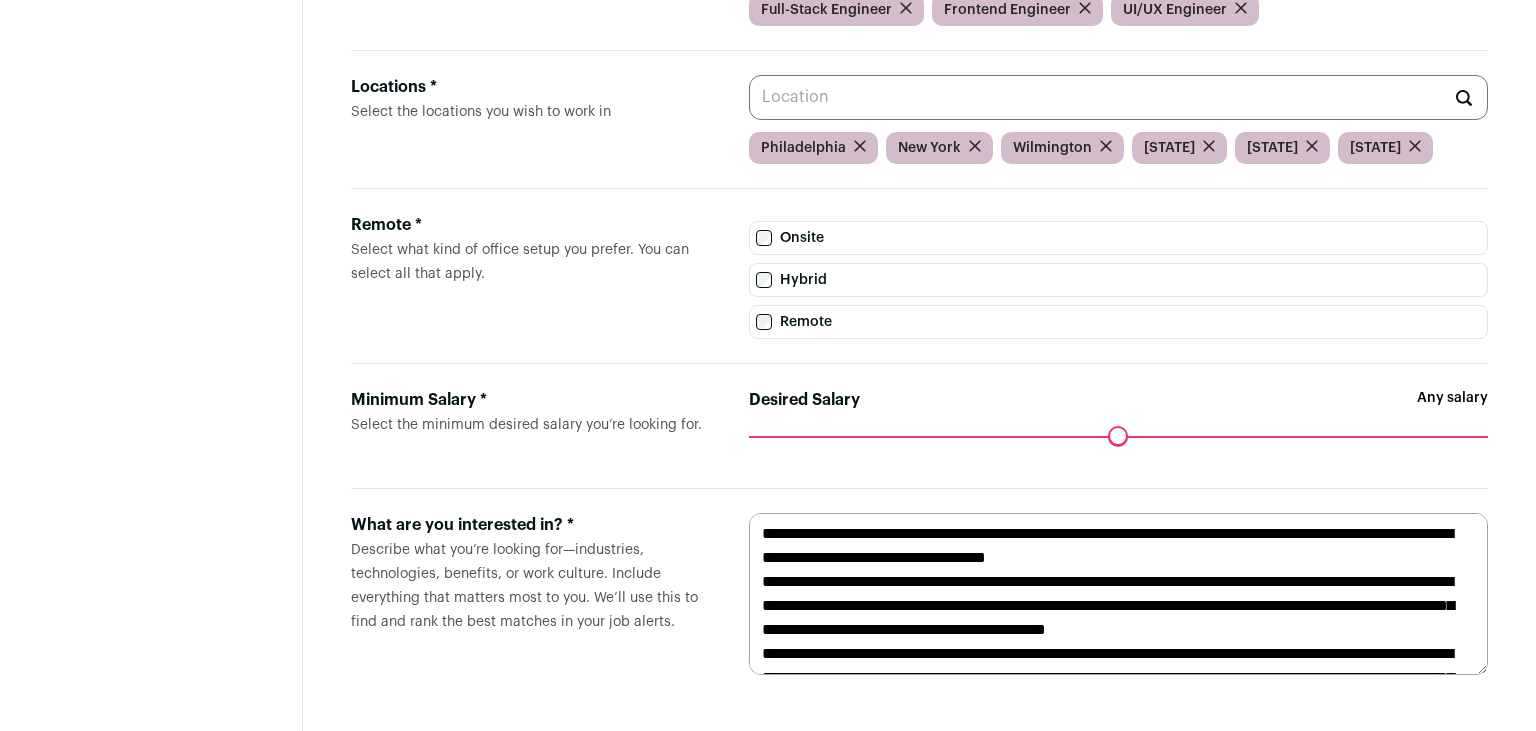 click at bounding box center [1118, 594] 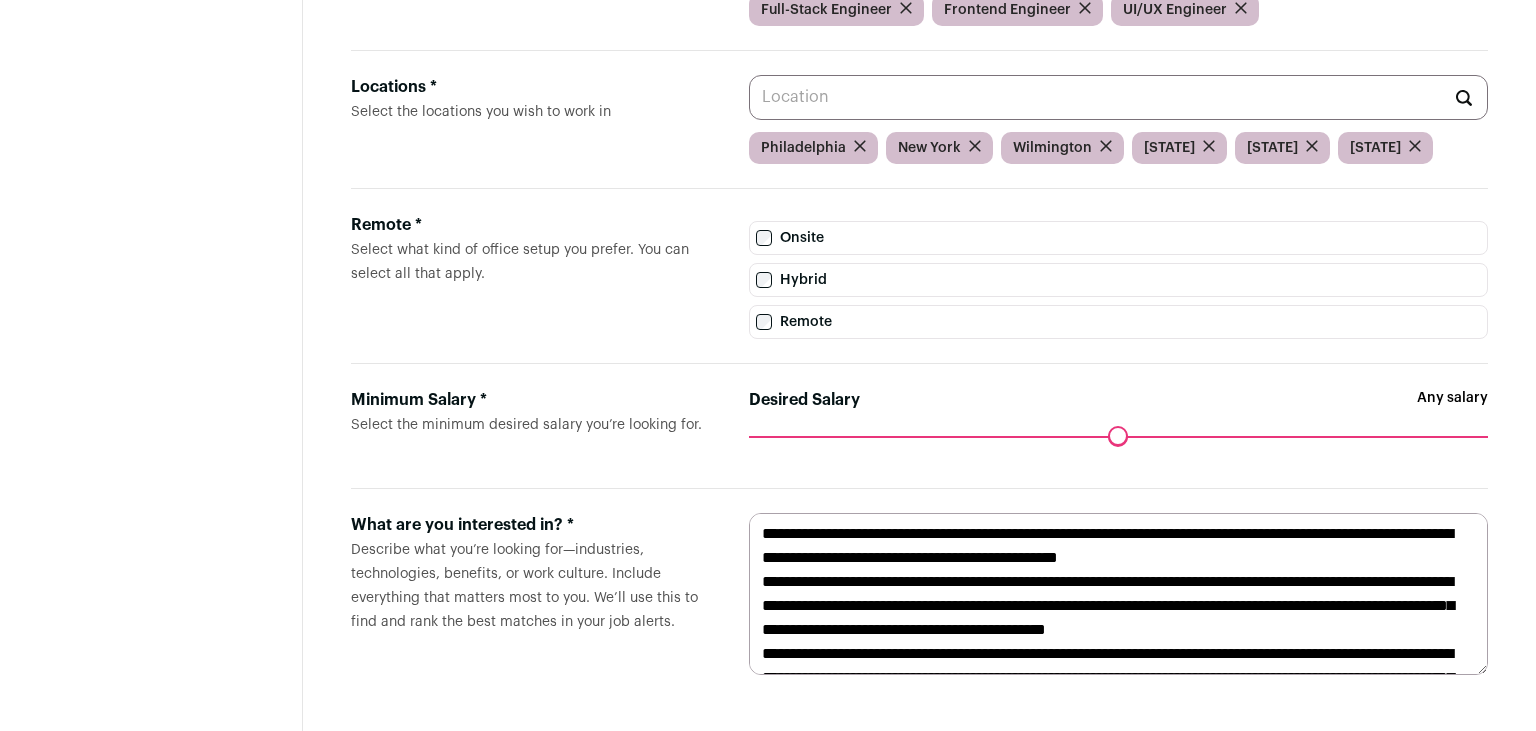 click at bounding box center (1118, 594) 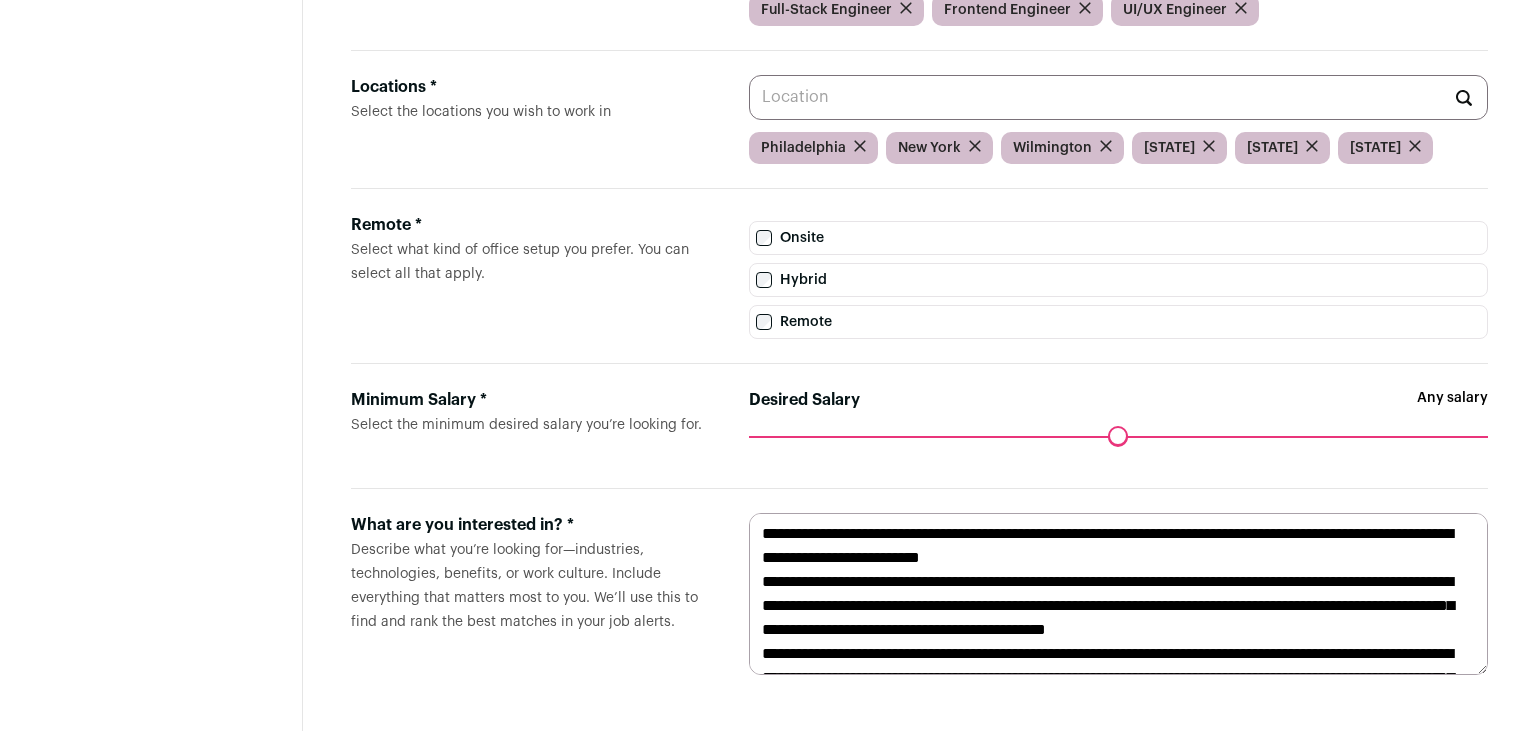 click at bounding box center (1118, 594) 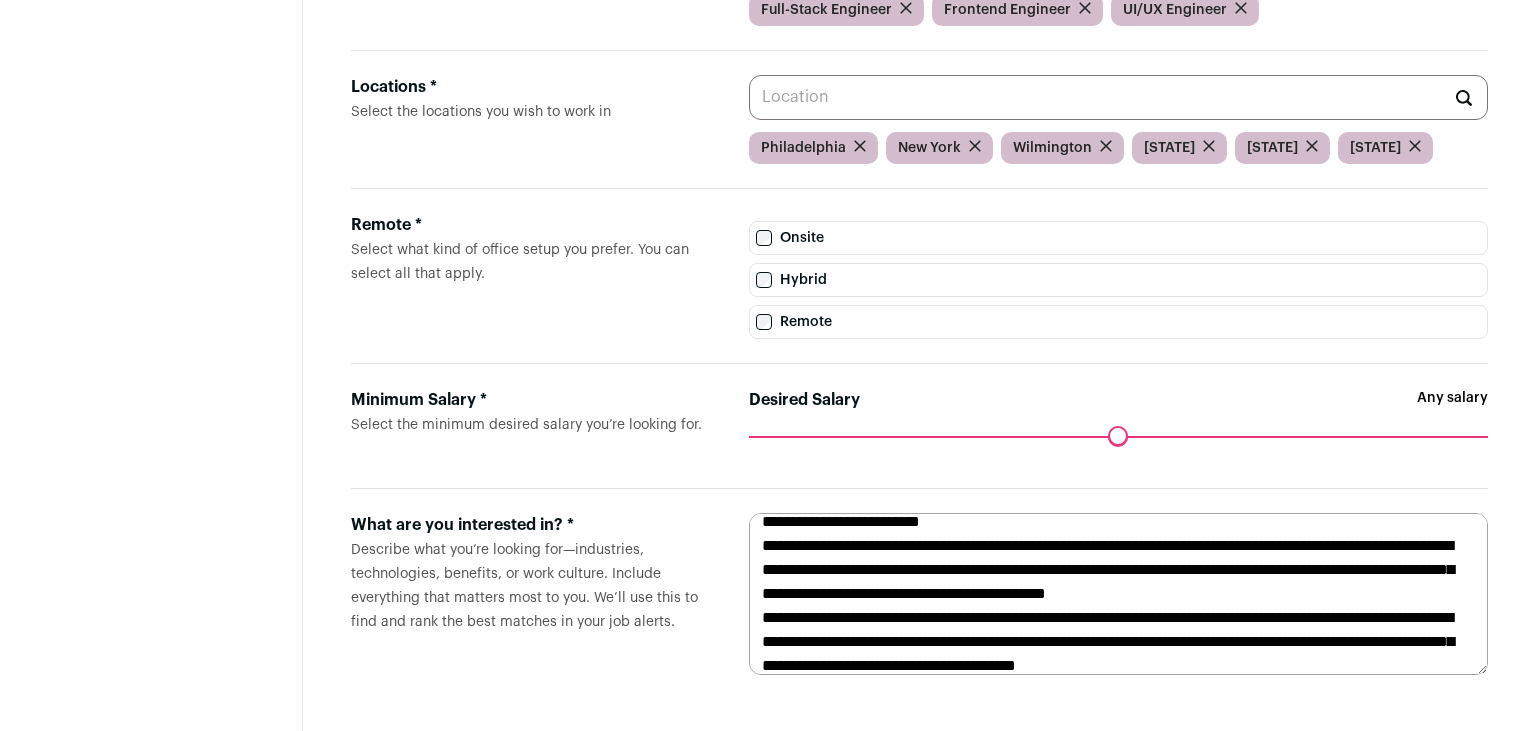 scroll, scrollTop: 38, scrollLeft: 0, axis: vertical 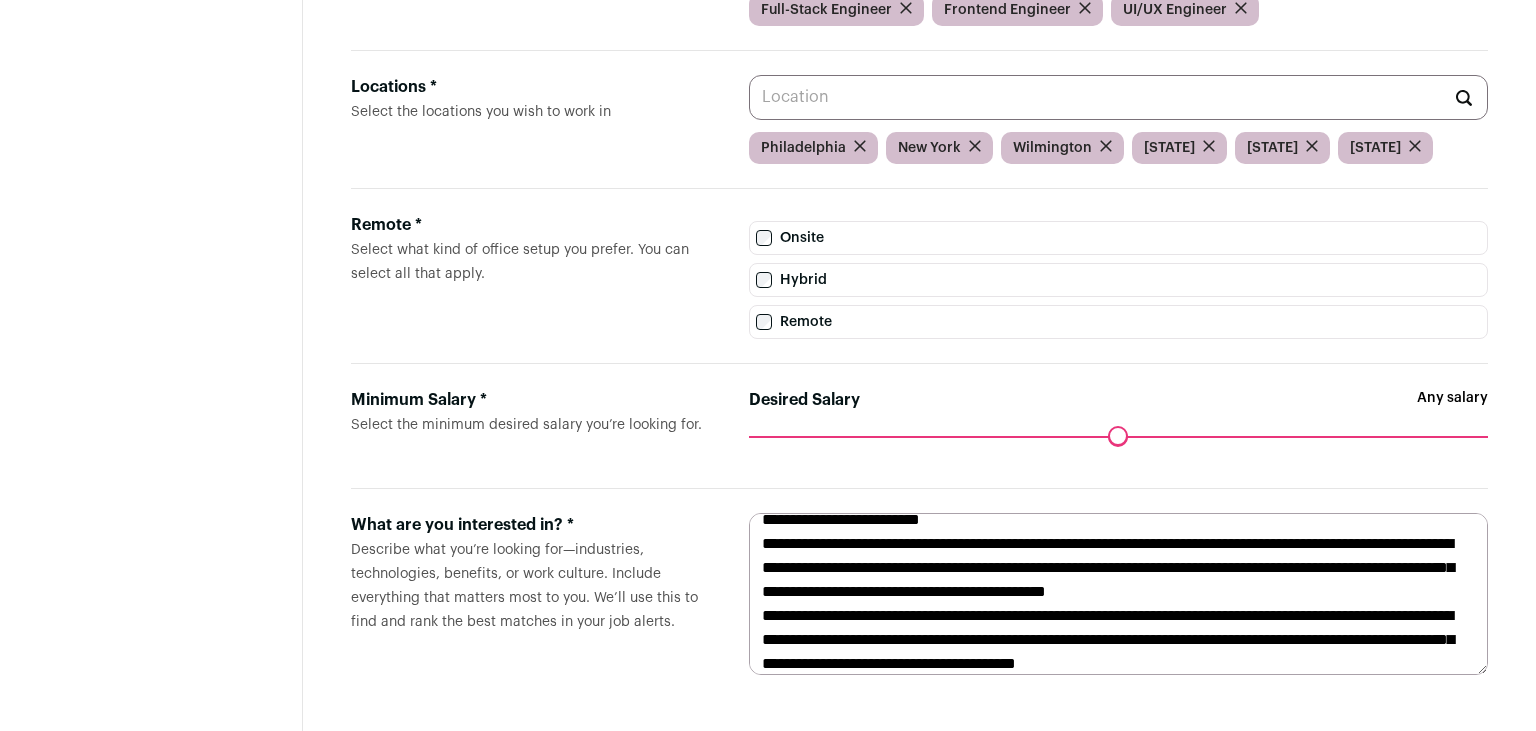 click at bounding box center [1118, 594] 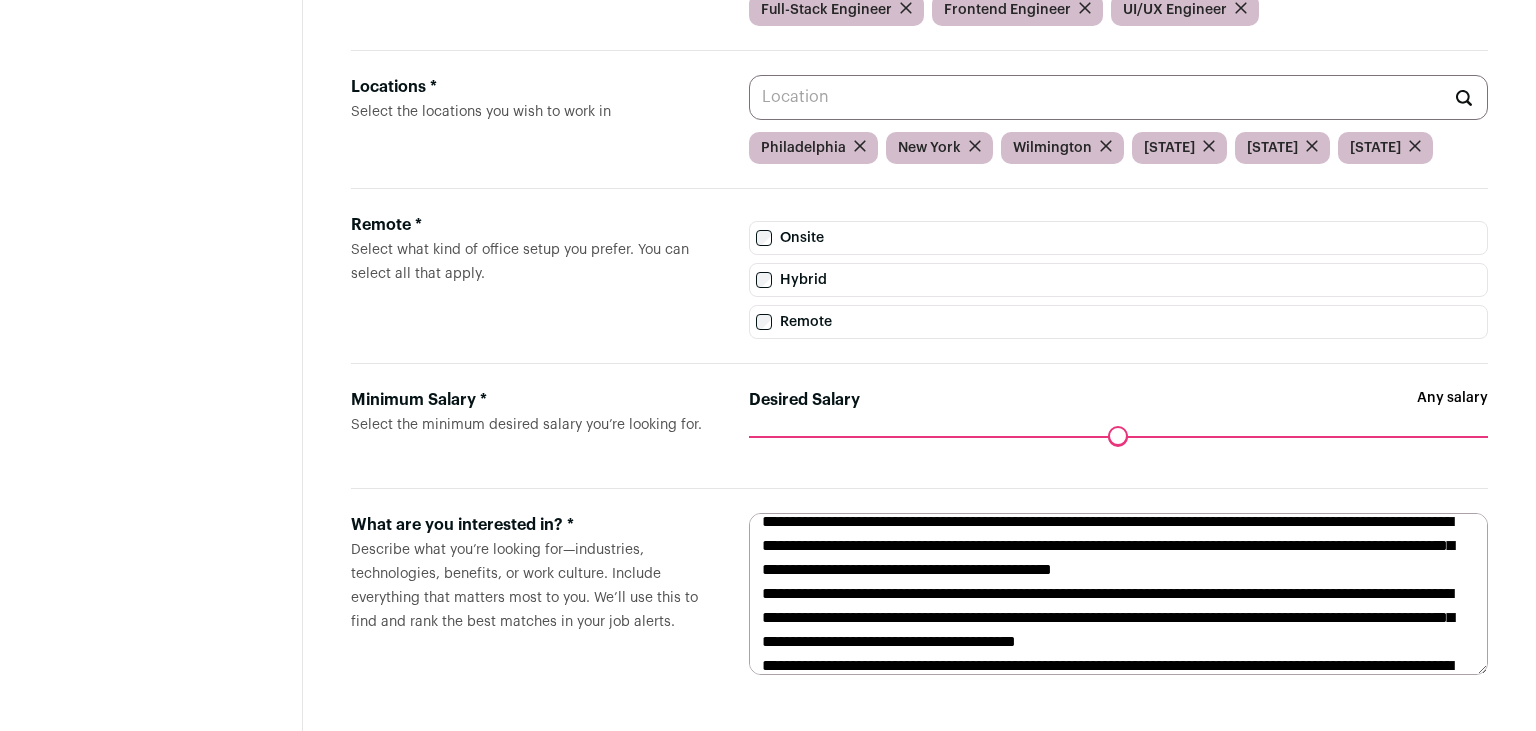 scroll, scrollTop: 66, scrollLeft: 0, axis: vertical 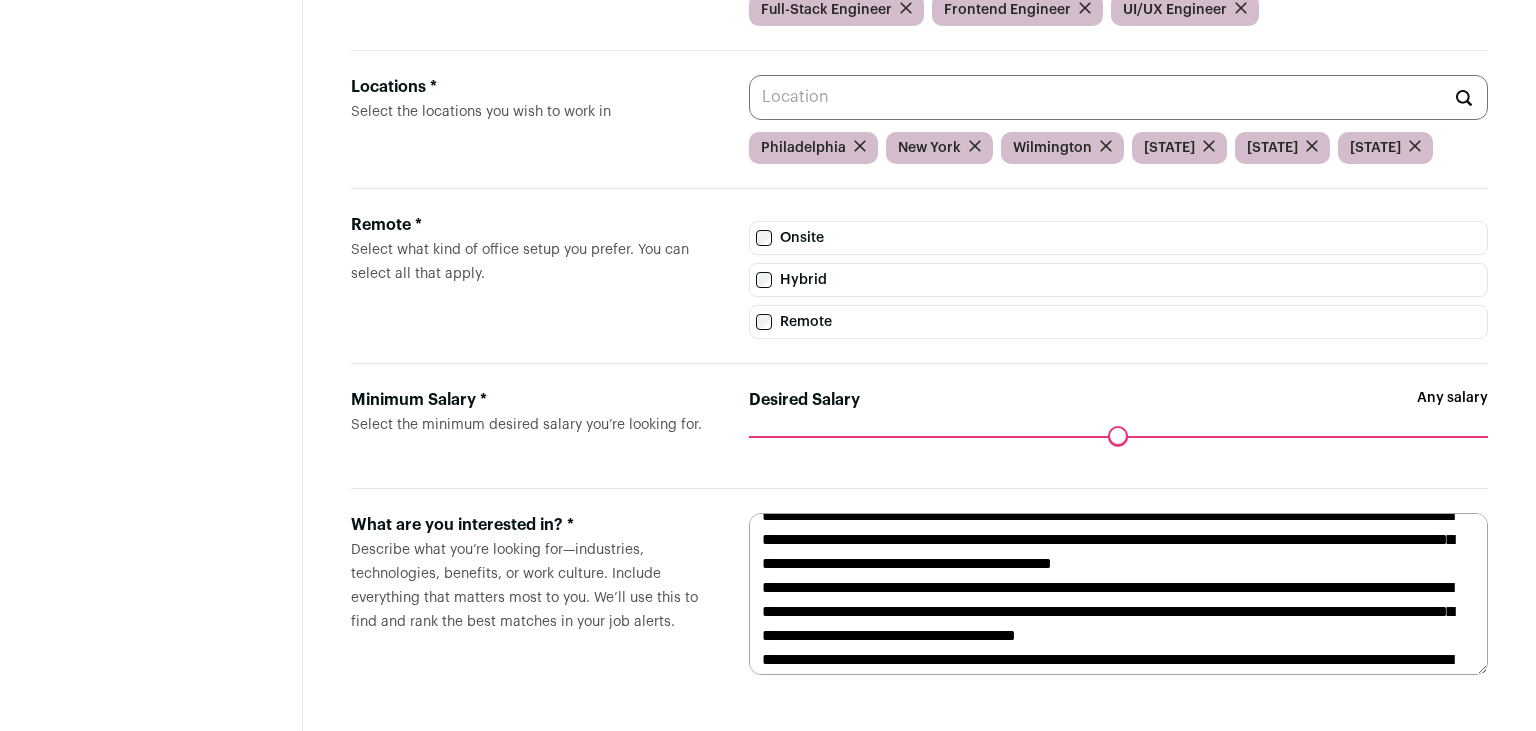 click at bounding box center (1118, 594) 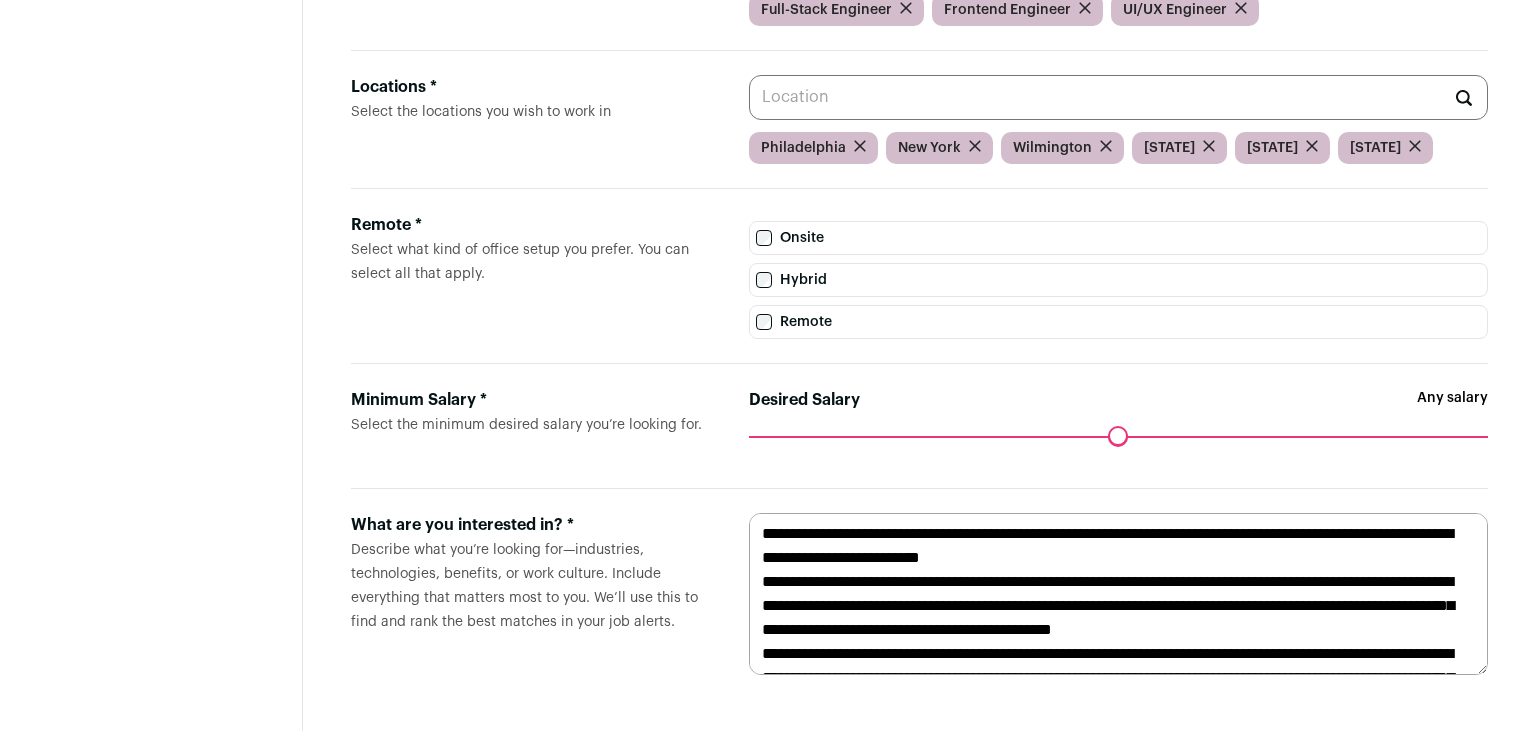 click at bounding box center [1118, 594] 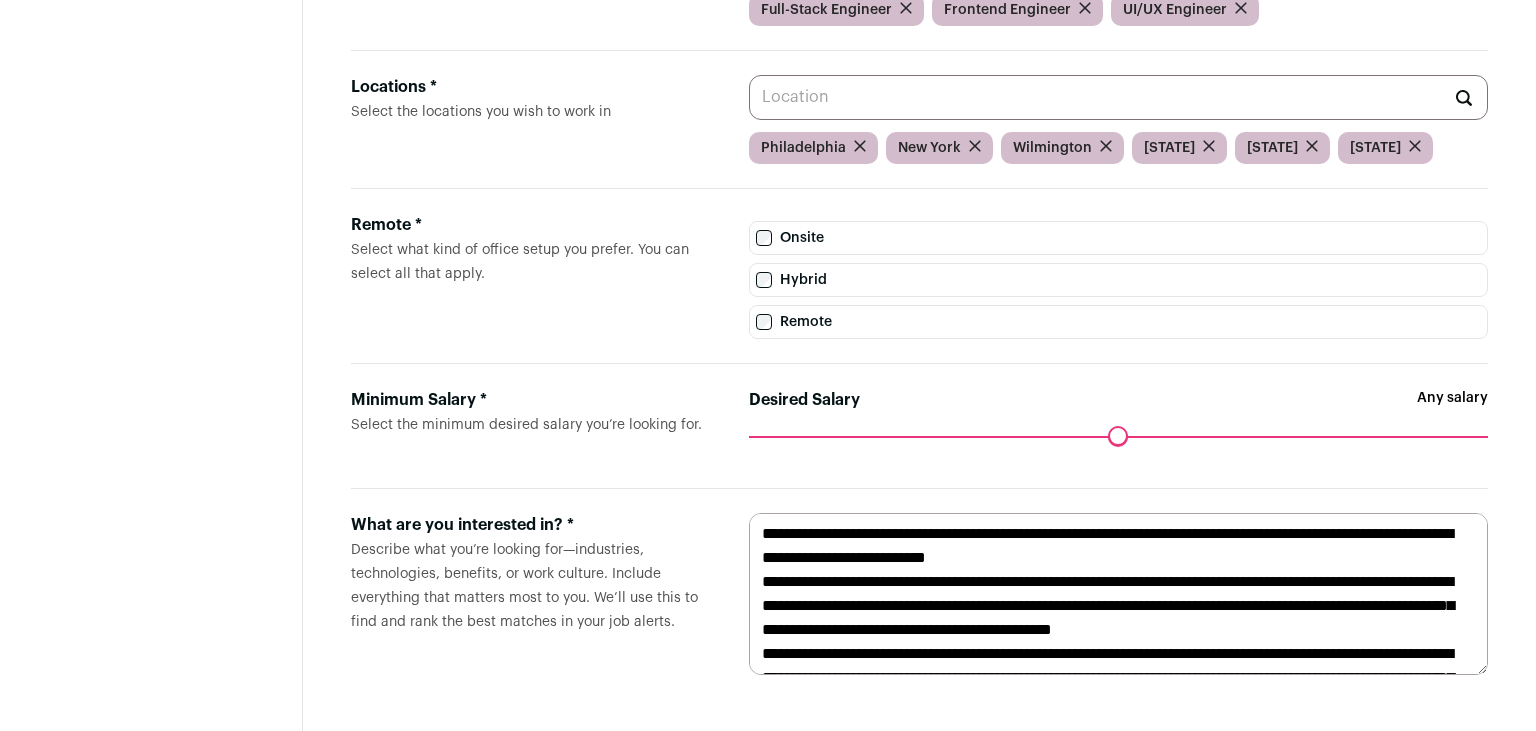 drag, startPoint x: 950, startPoint y: 533, endPoint x: 1094, endPoint y: 537, distance: 144.05554 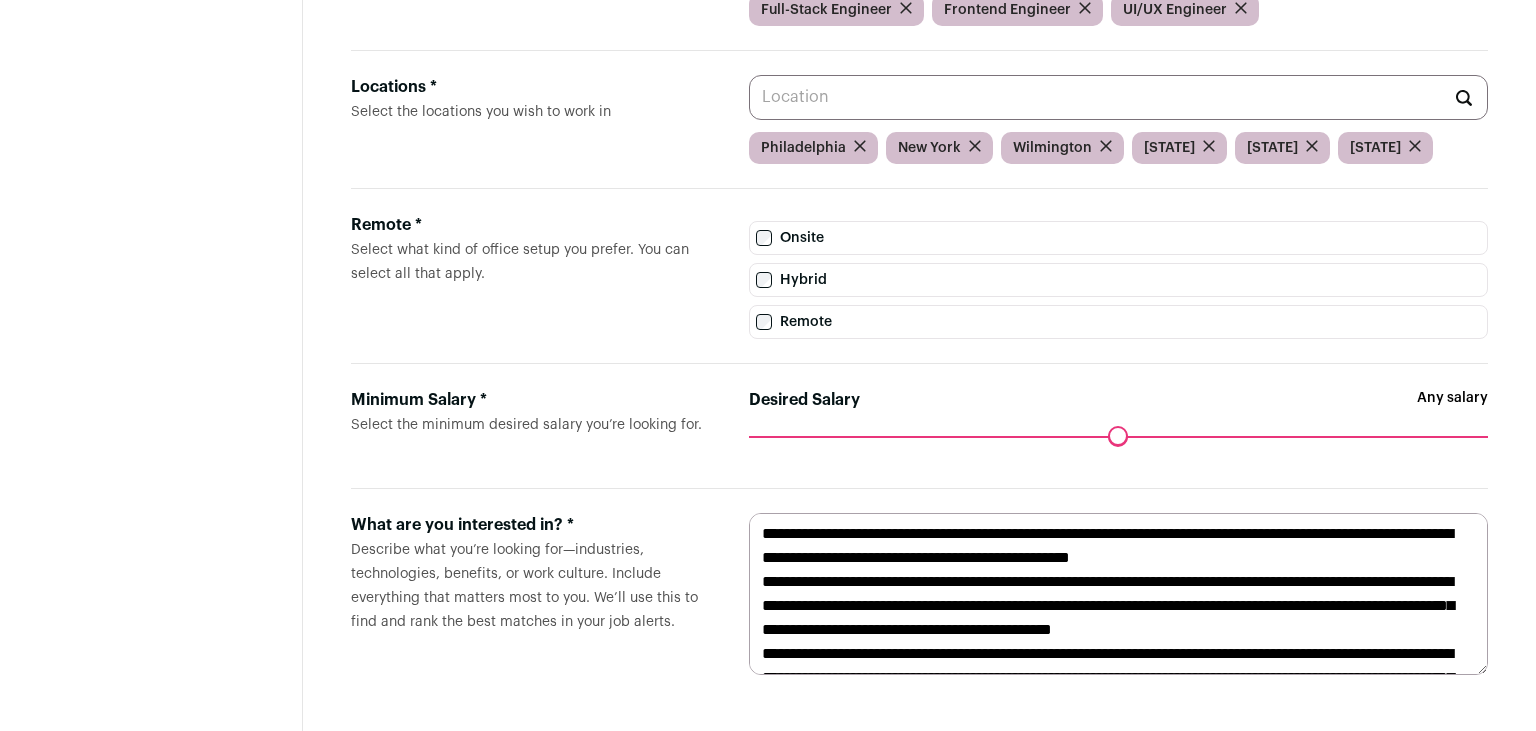 click at bounding box center (1118, 594) 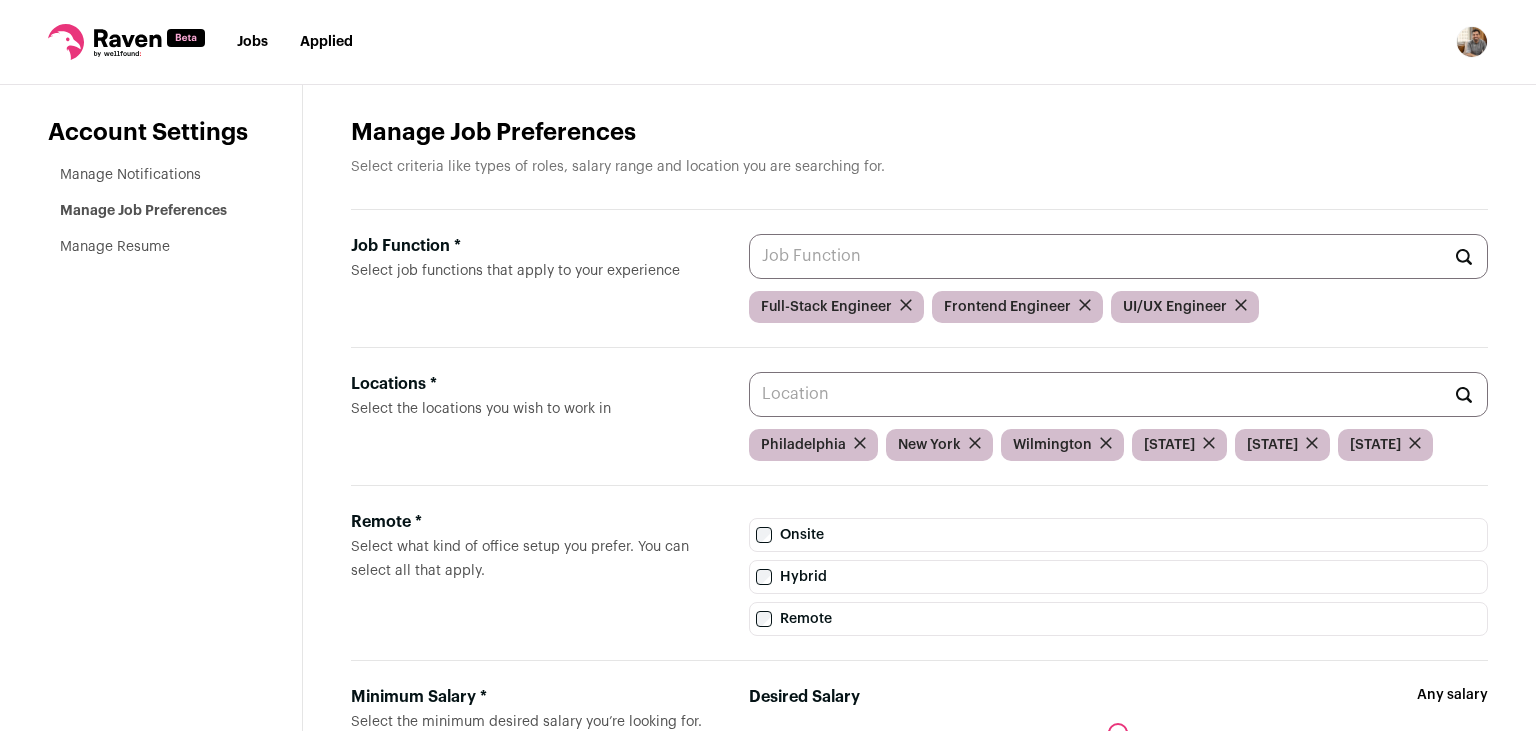 scroll, scrollTop: 343, scrollLeft: 0, axis: vertical 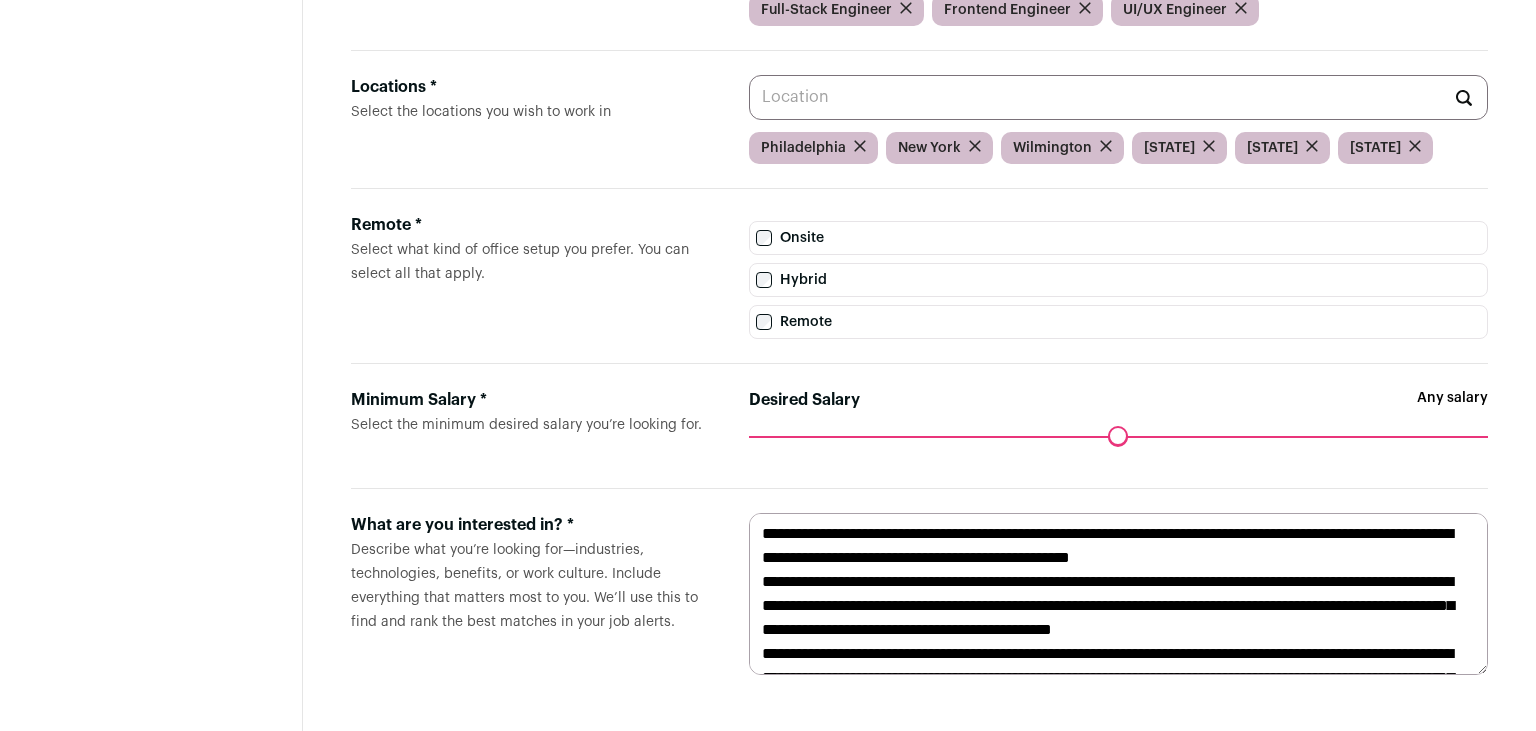 click at bounding box center [1118, 594] 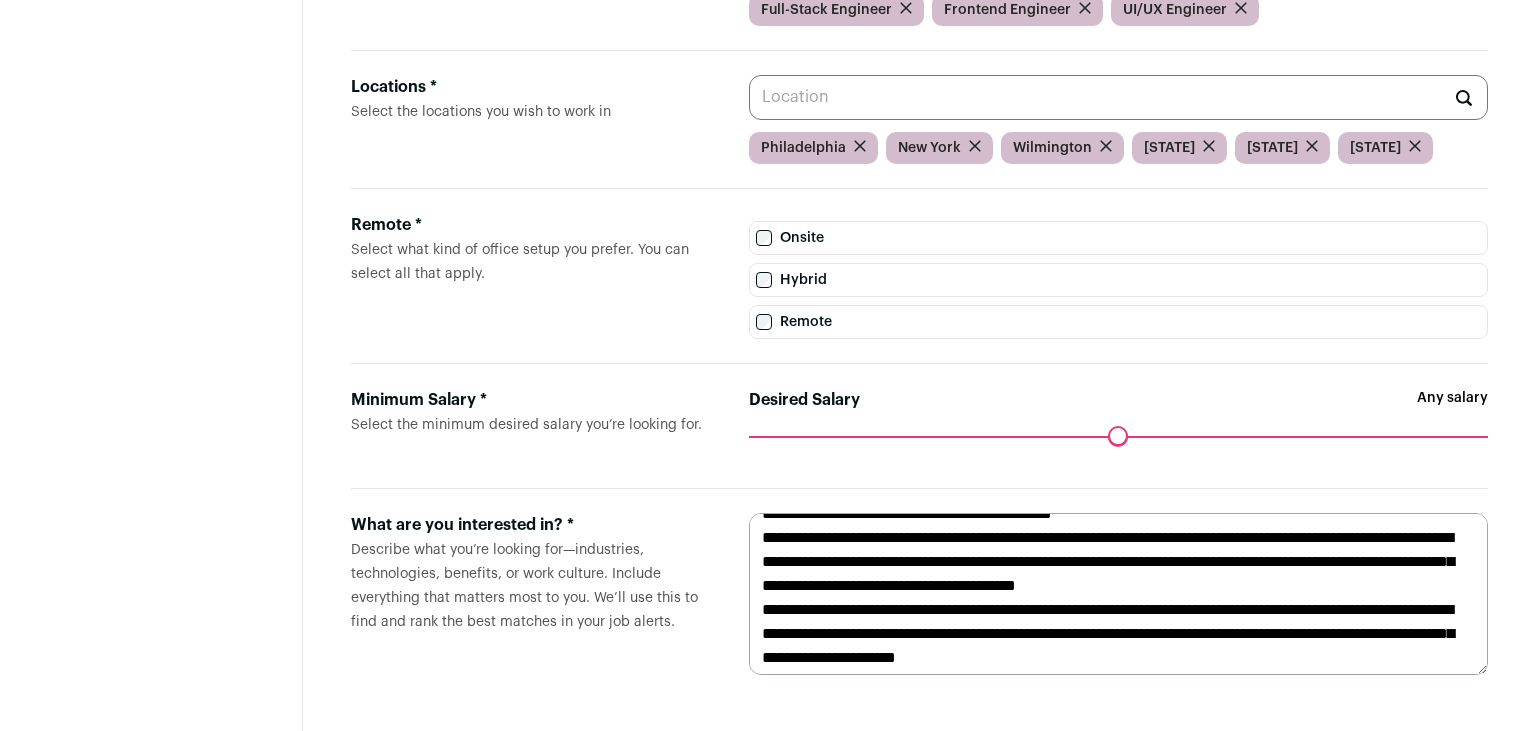 scroll, scrollTop: 142, scrollLeft: 0, axis: vertical 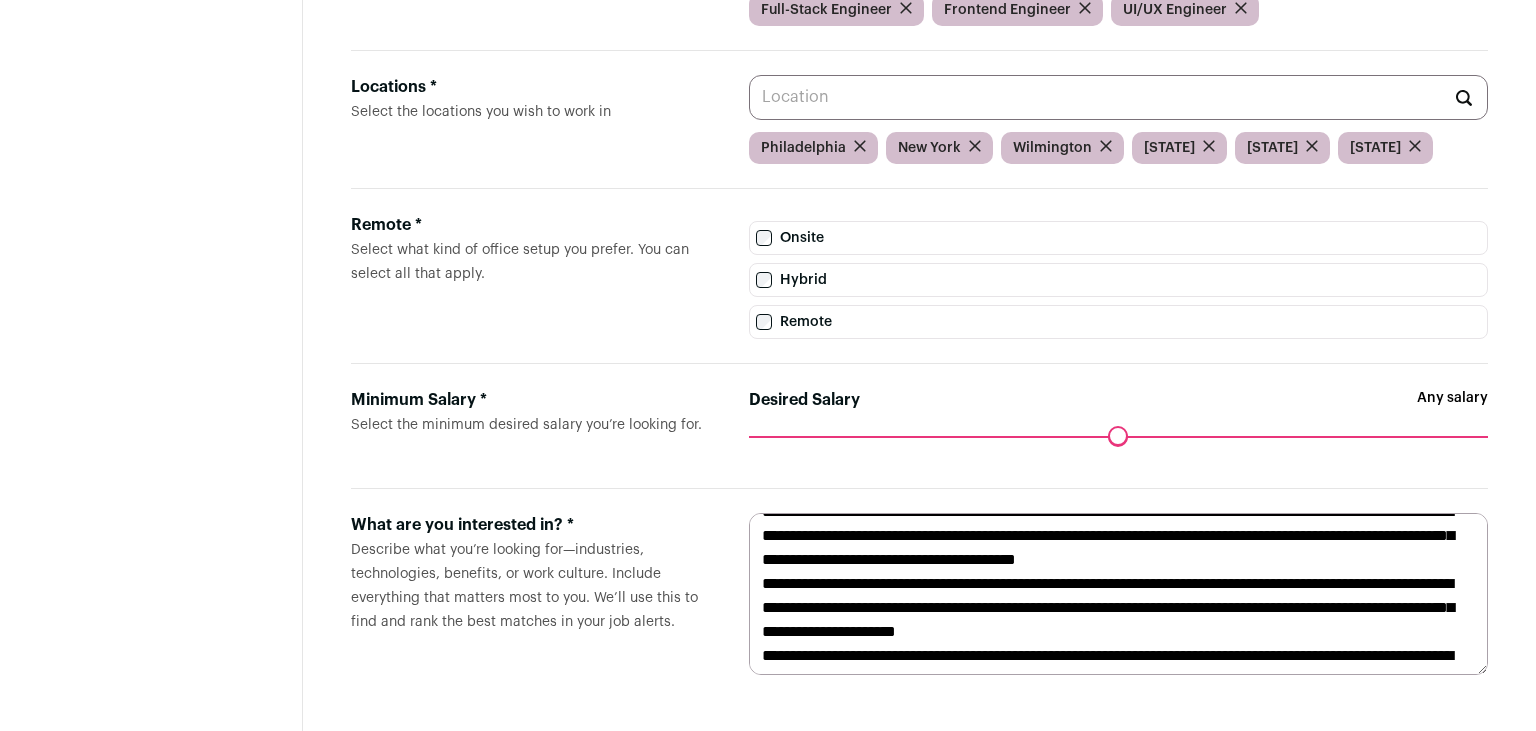 click at bounding box center (1118, 594) 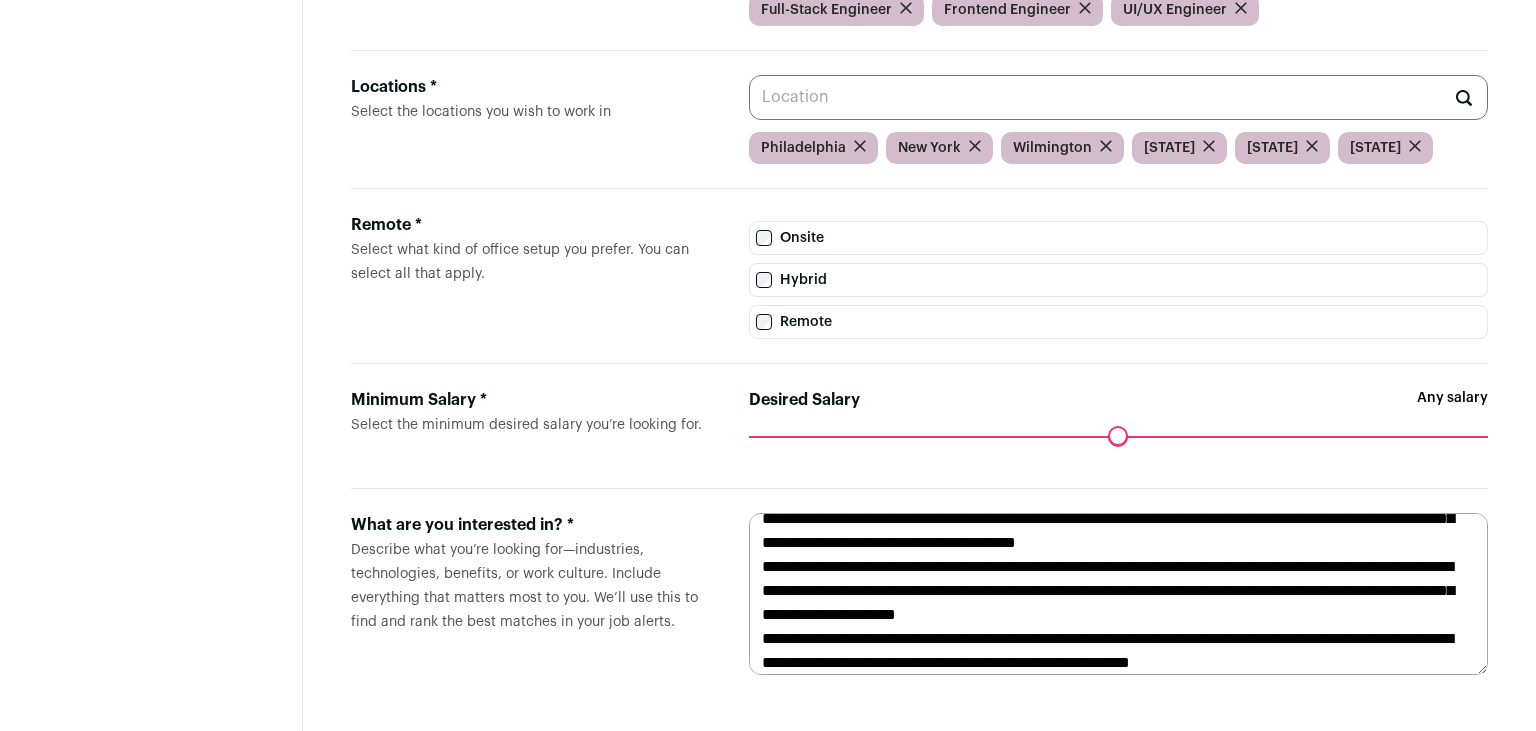 click at bounding box center [1118, 594] 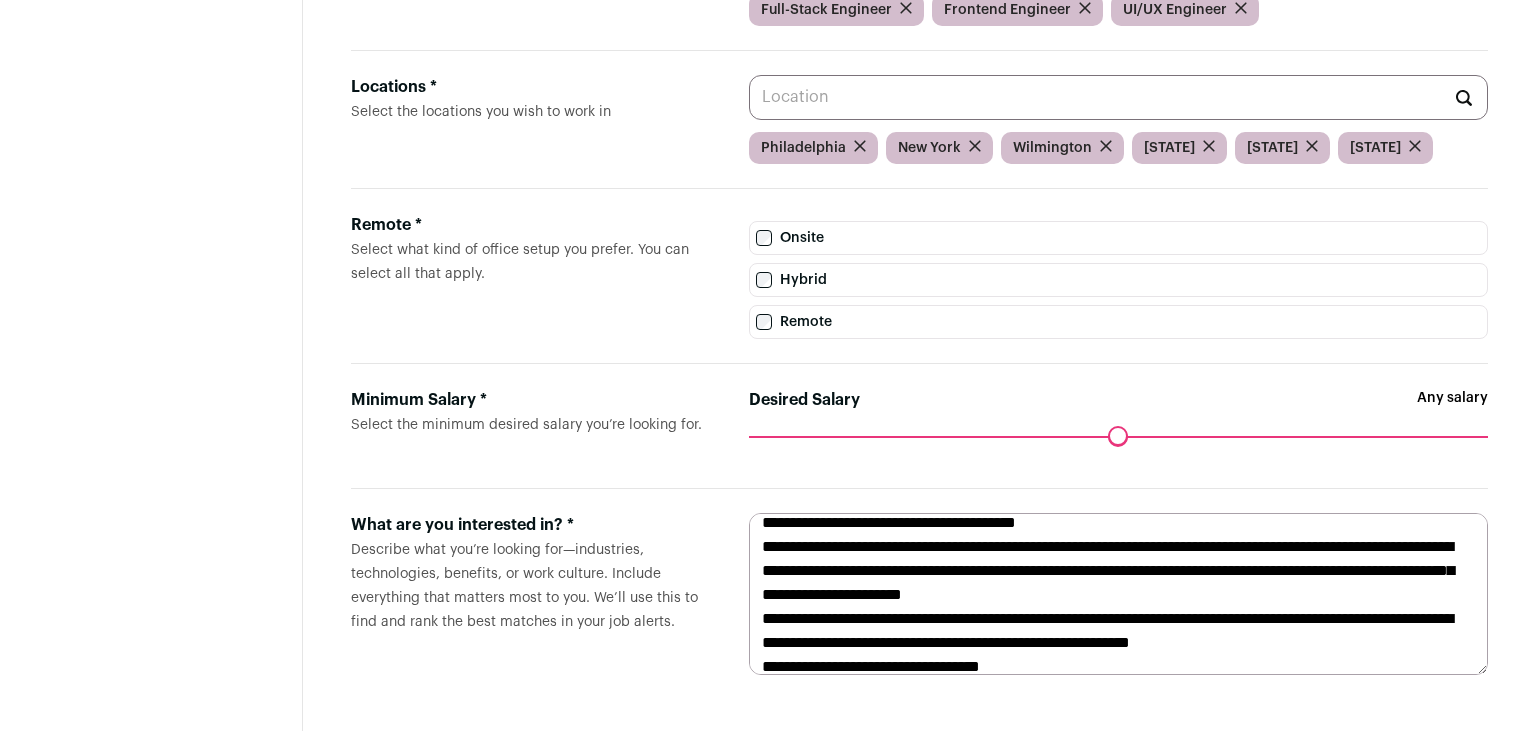 scroll, scrollTop: 192, scrollLeft: 0, axis: vertical 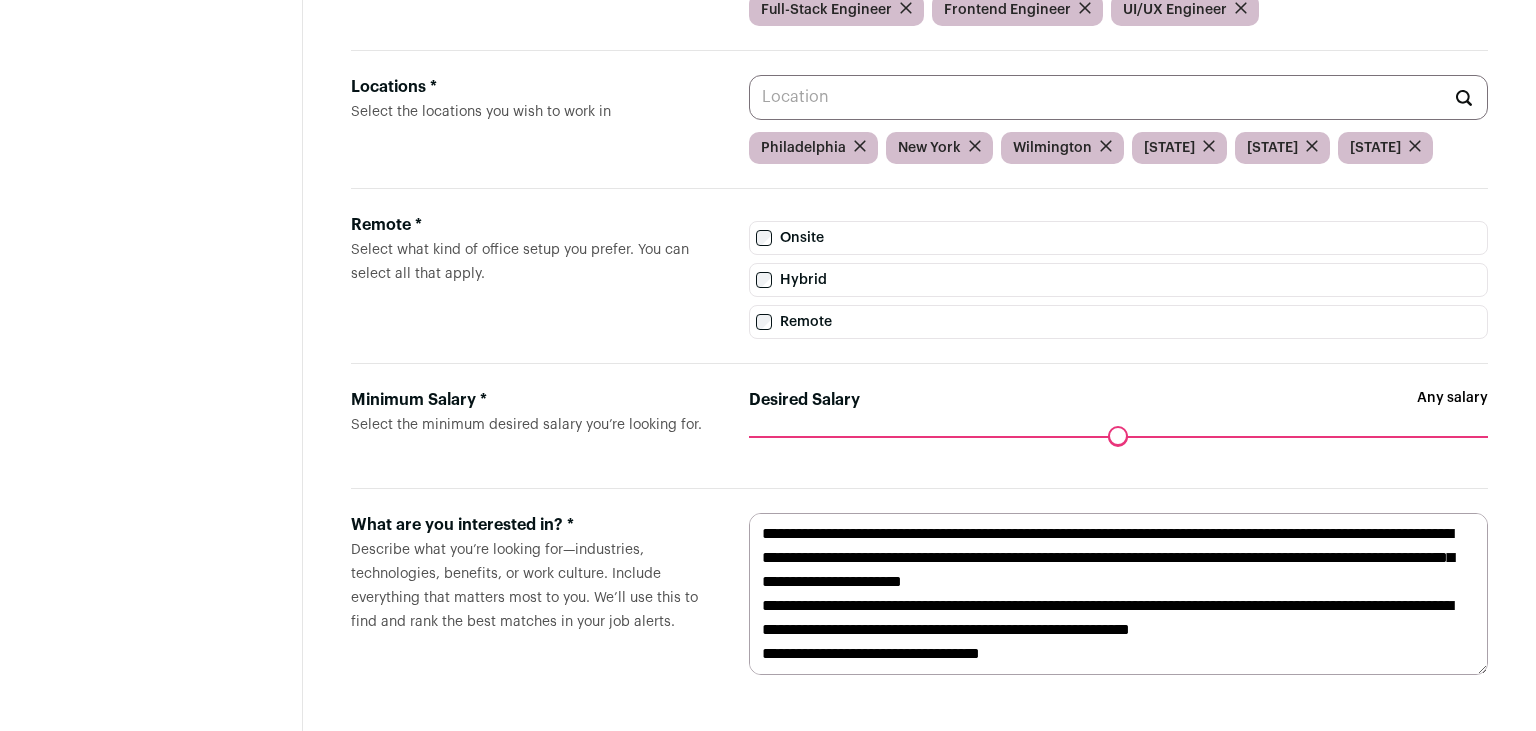 click at bounding box center (1118, 594) 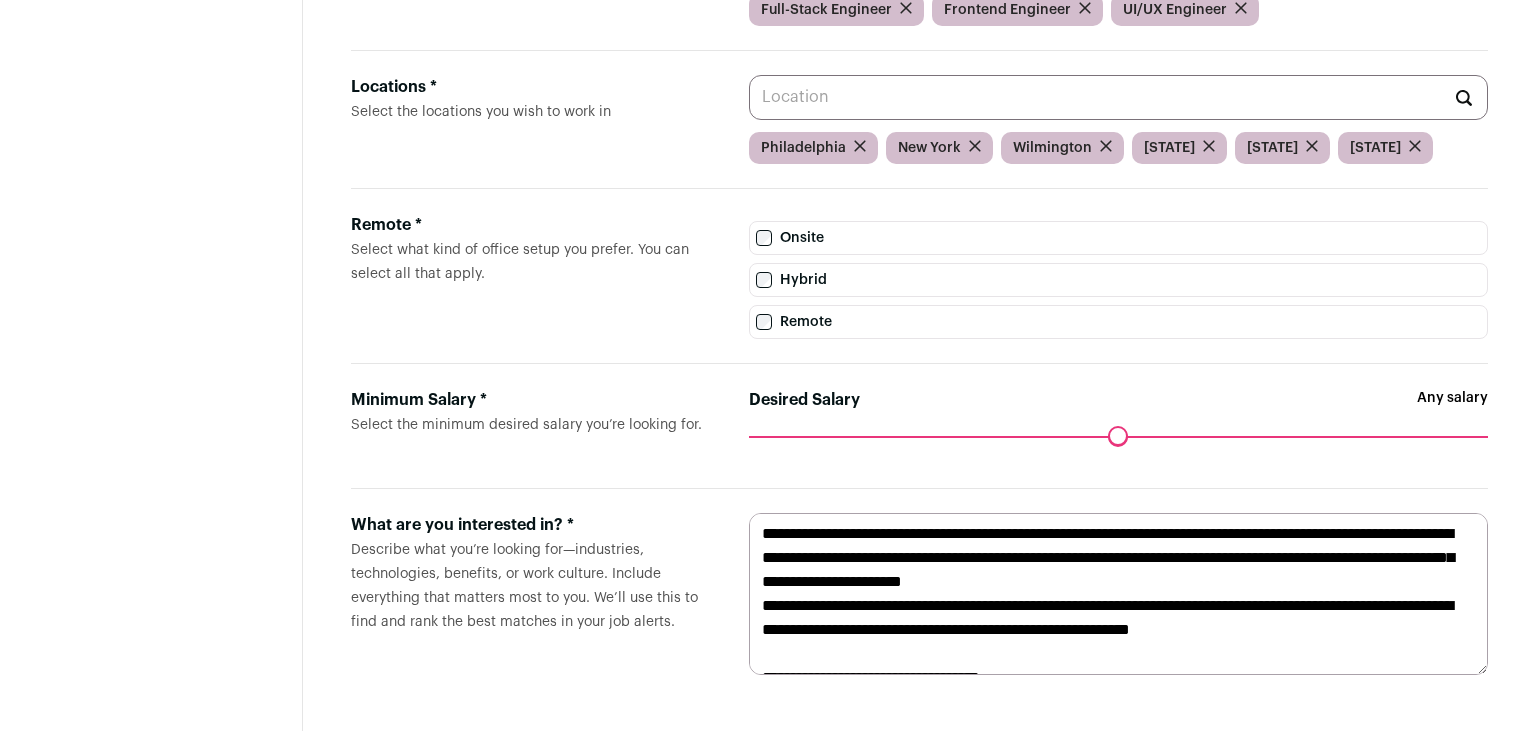 scroll, scrollTop: 216, scrollLeft: 0, axis: vertical 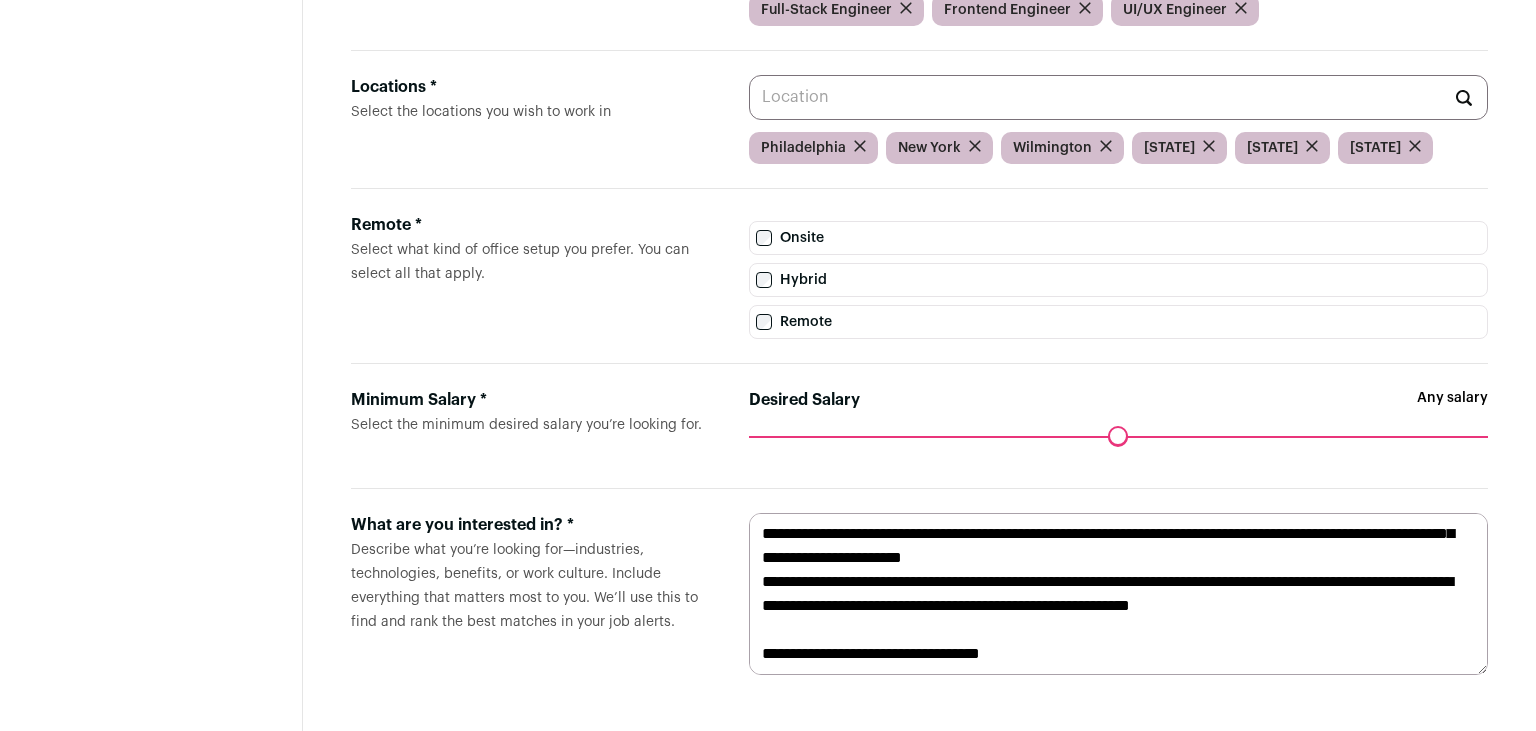 click at bounding box center (1118, 594) 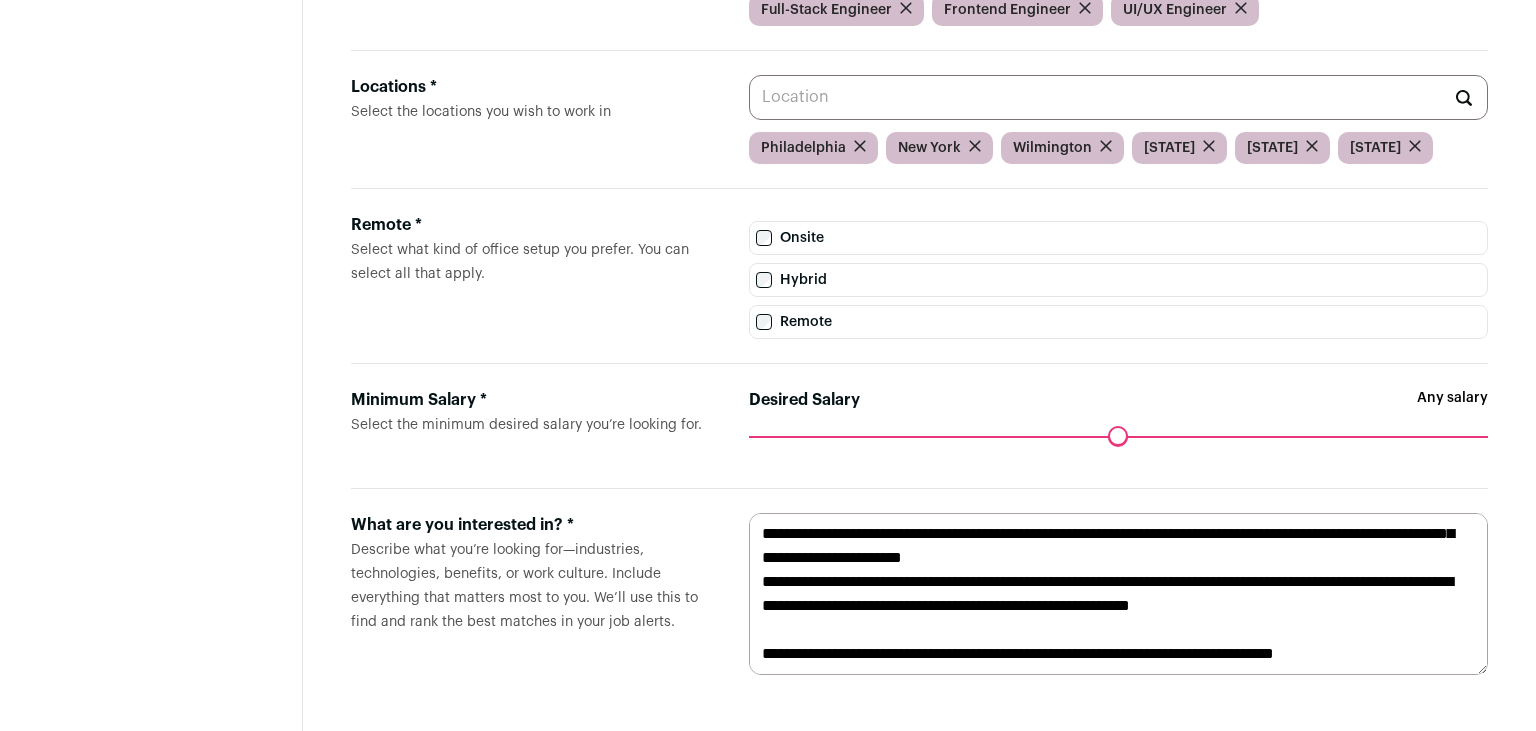 scroll, scrollTop: 0, scrollLeft: 0, axis: both 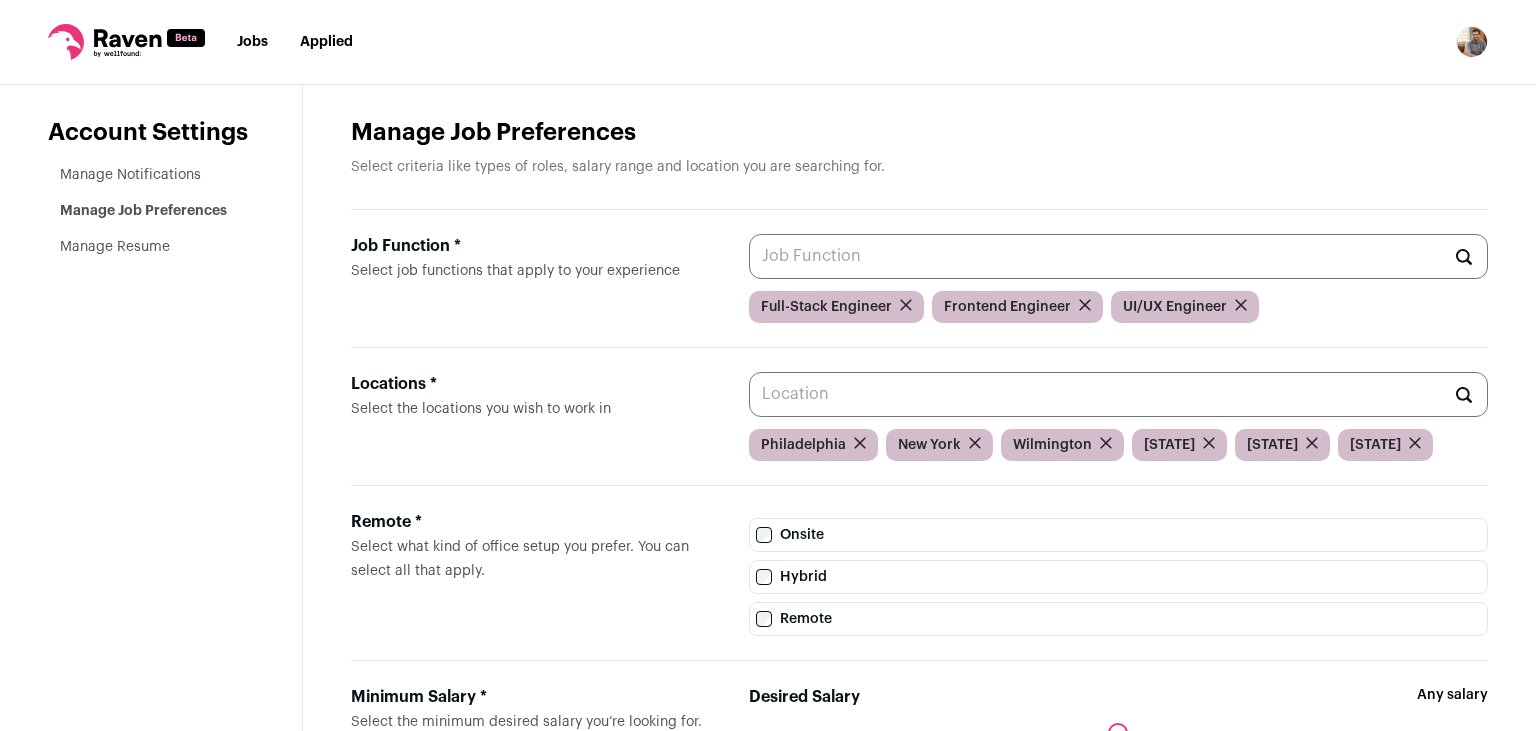 type on "**********" 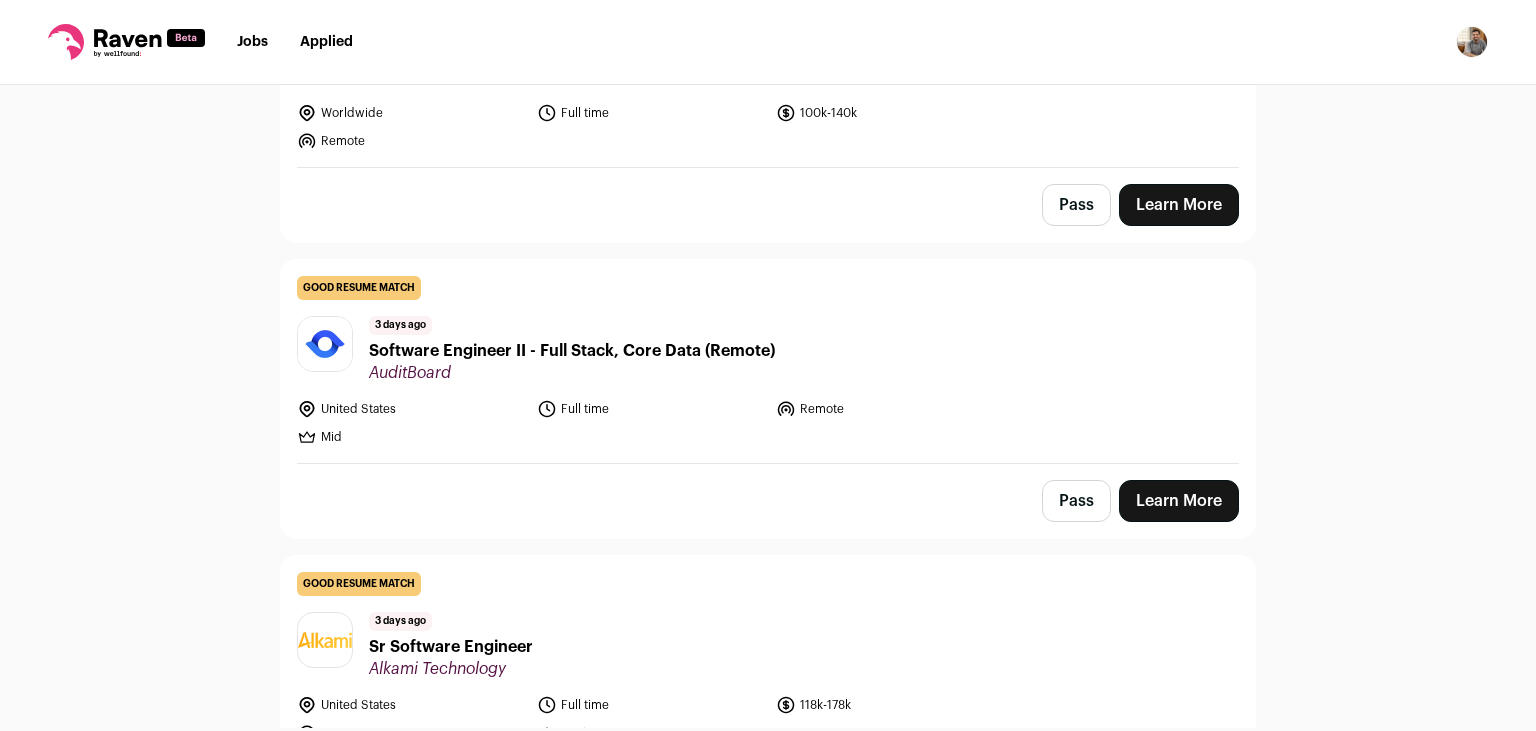 scroll, scrollTop: 6238, scrollLeft: 0, axis: vertical 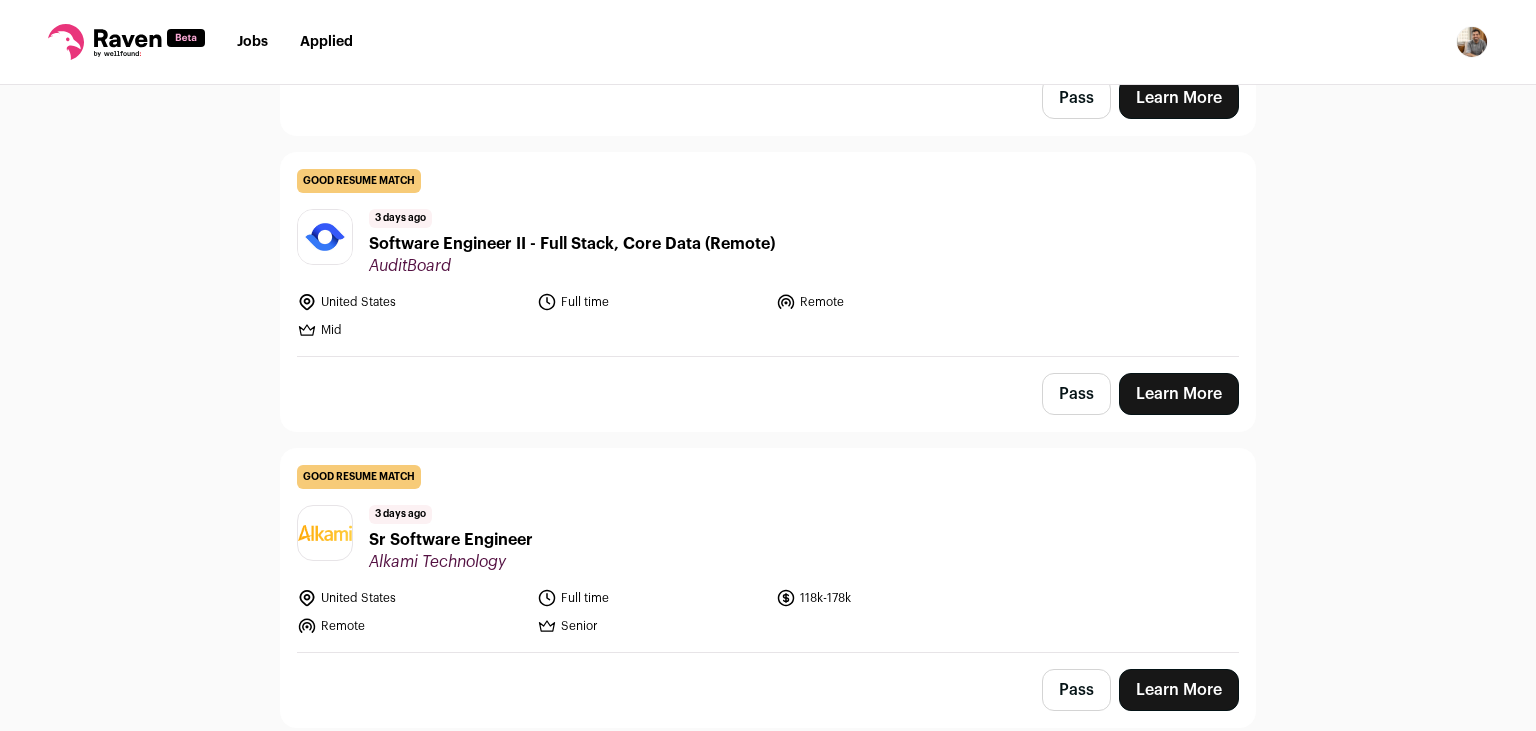 click on "Pass" at bounding box center (1076, 690) 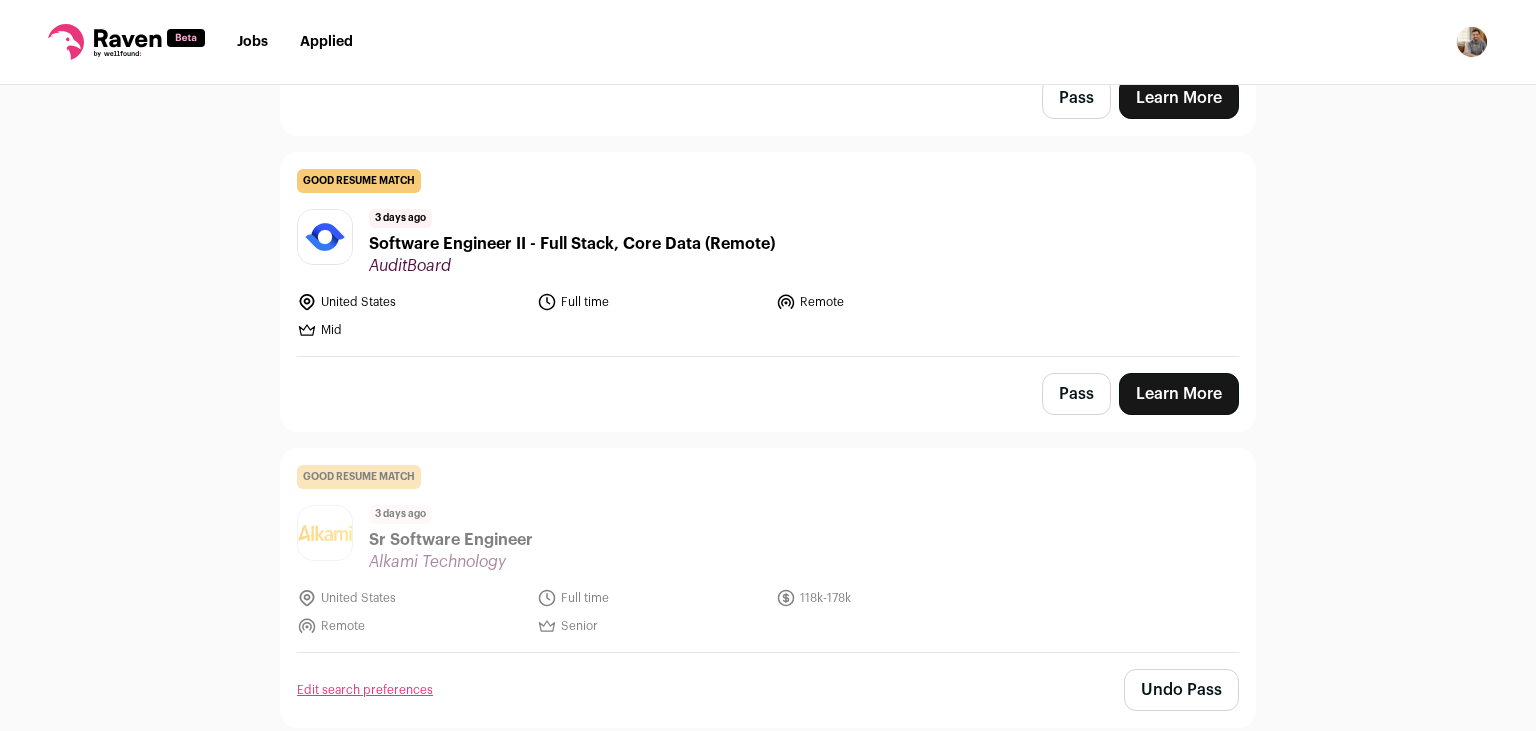click on "Learn More" at bounding box center [1179, 394] 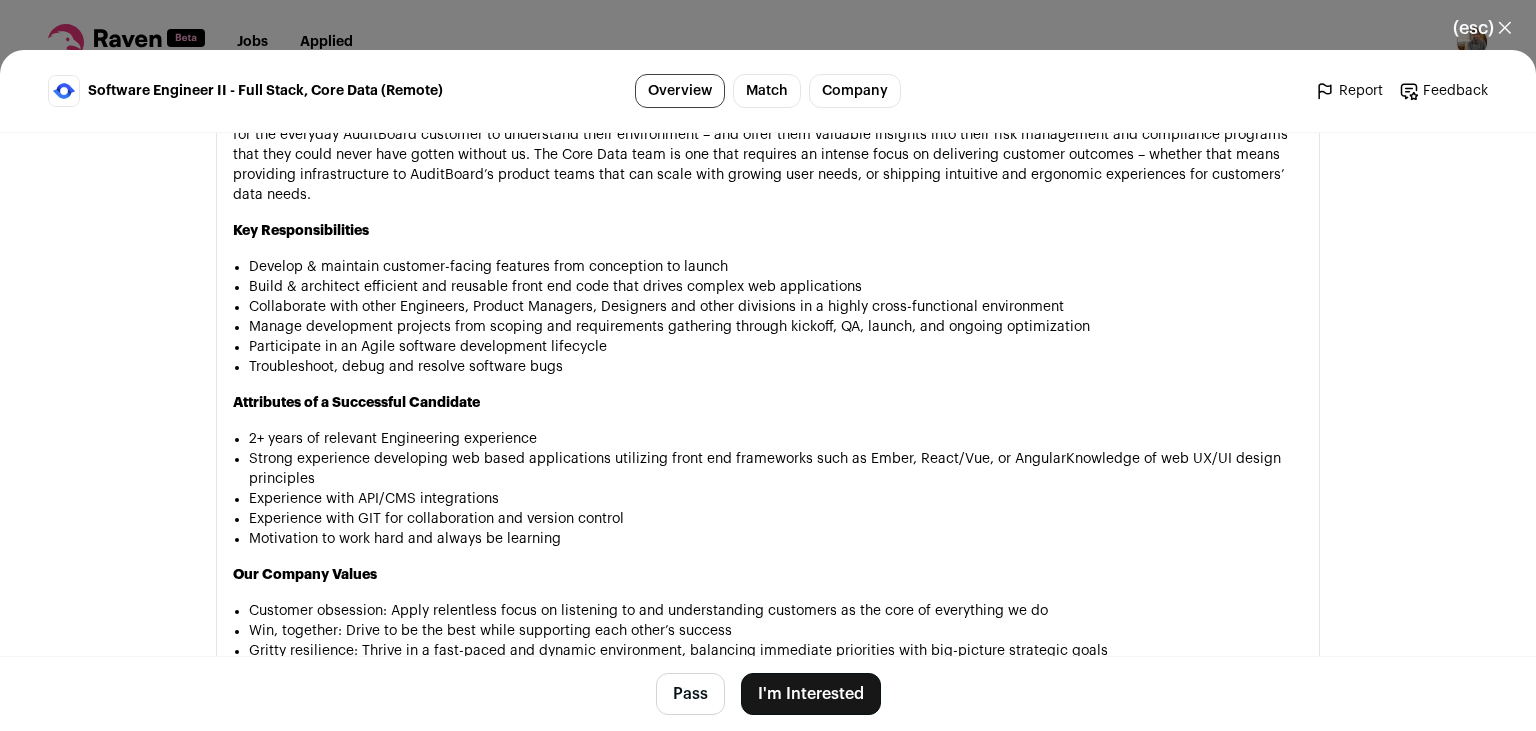 scroll, scrollTop: 1262, scrollLeft: 0, axis: vertical 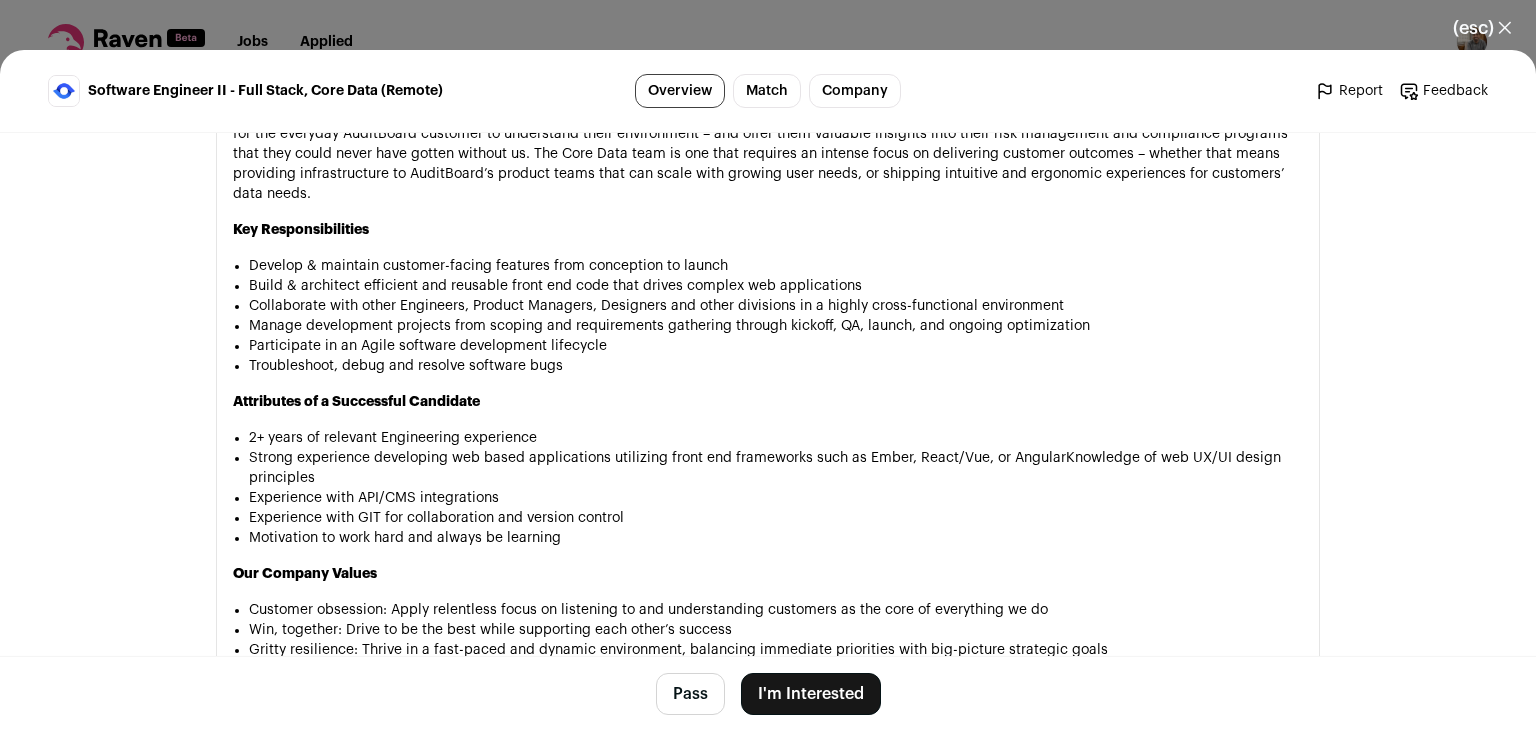 click on "I'm Interested" at bounding box center (811, 694) 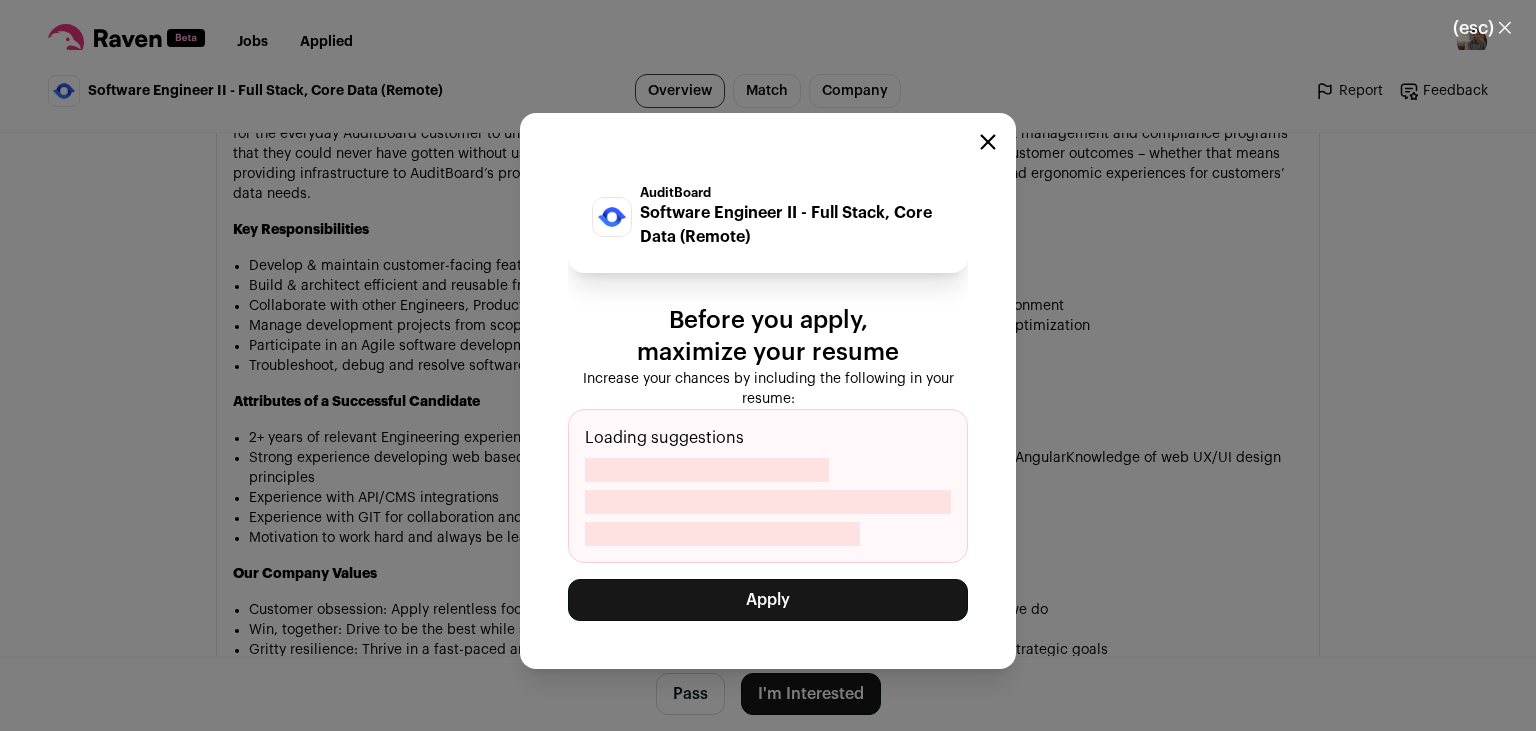 click on "Apply" at bounding box center (768, 600) 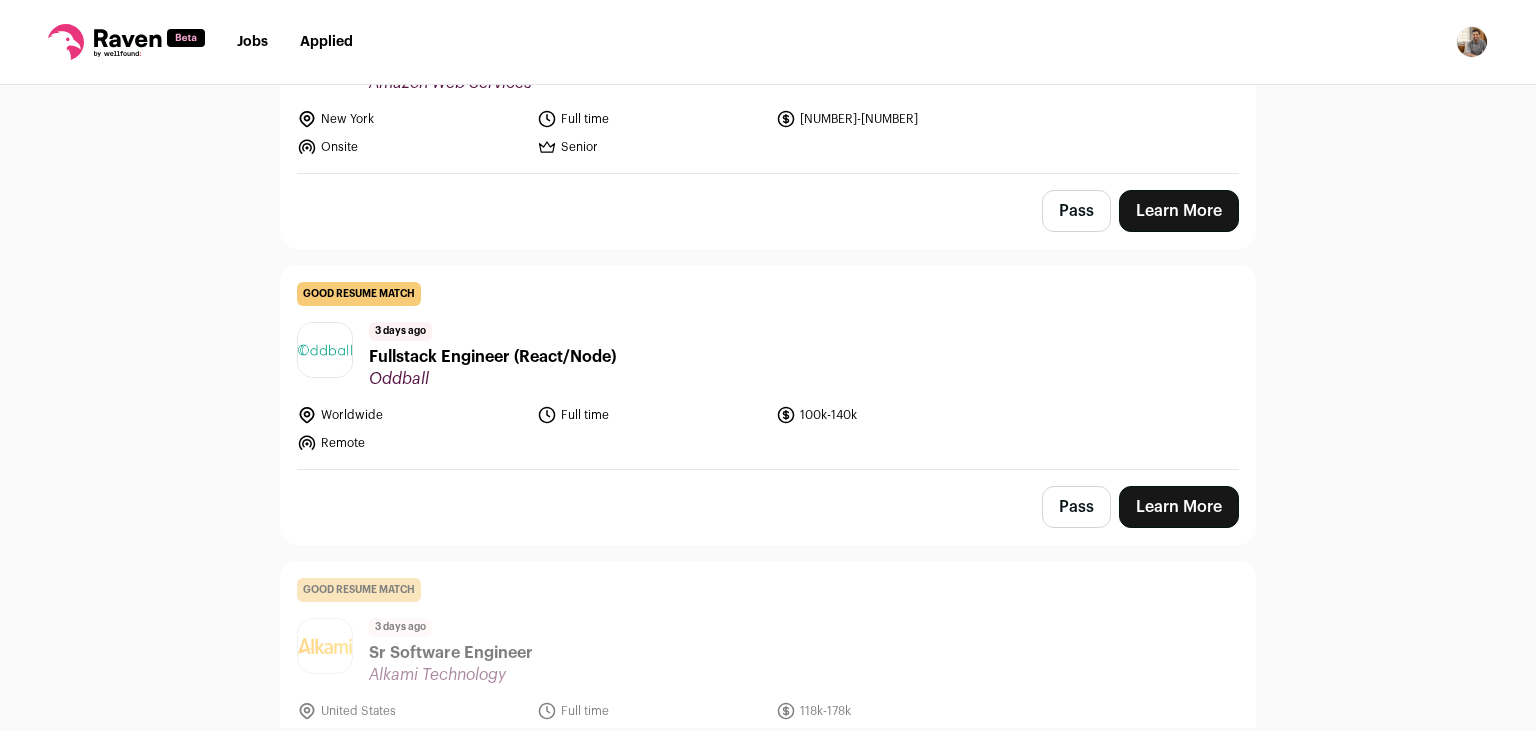 scroll, scrollTop: 5818, scrollLeft: 0, axis: vertical 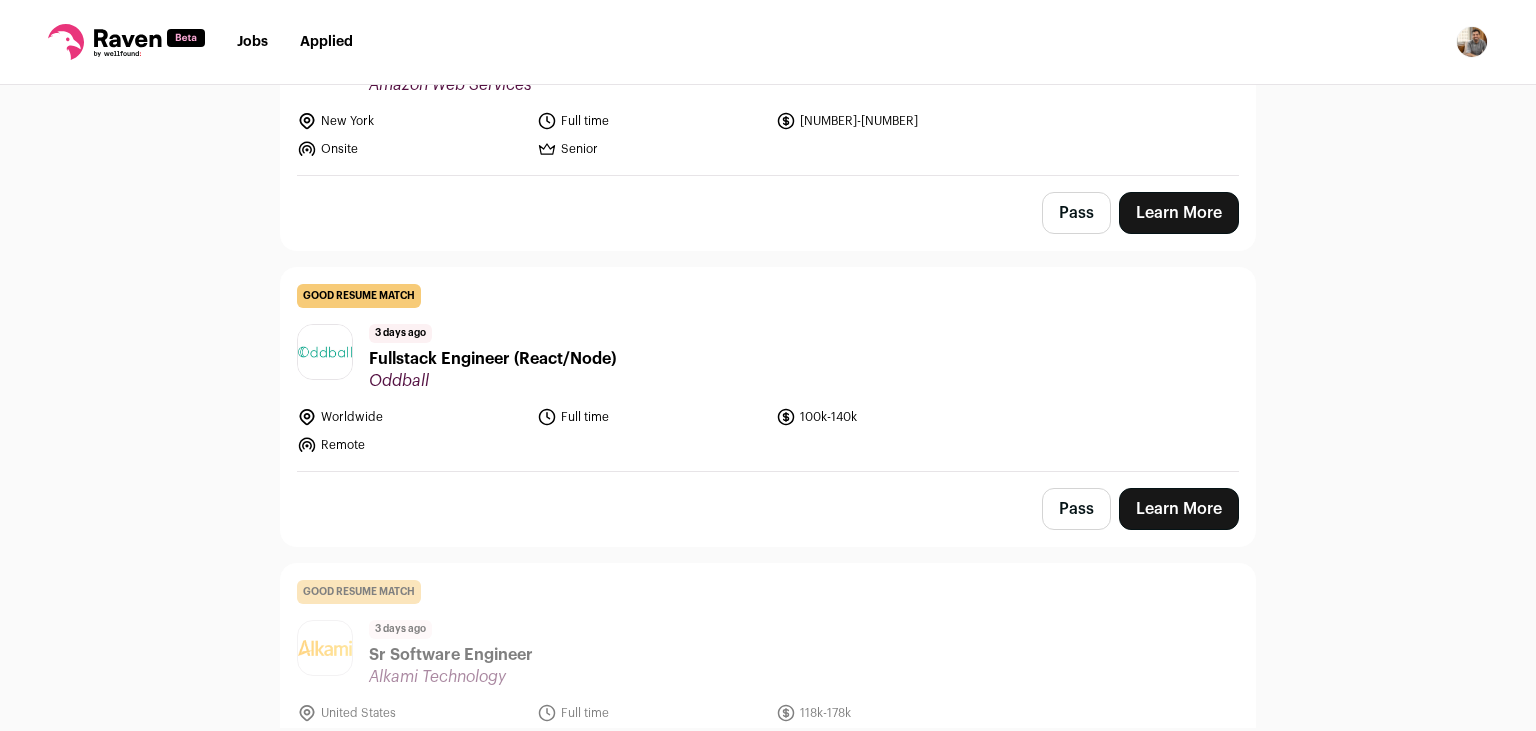 click on "Learn More" at bounding box center (1179, 509) 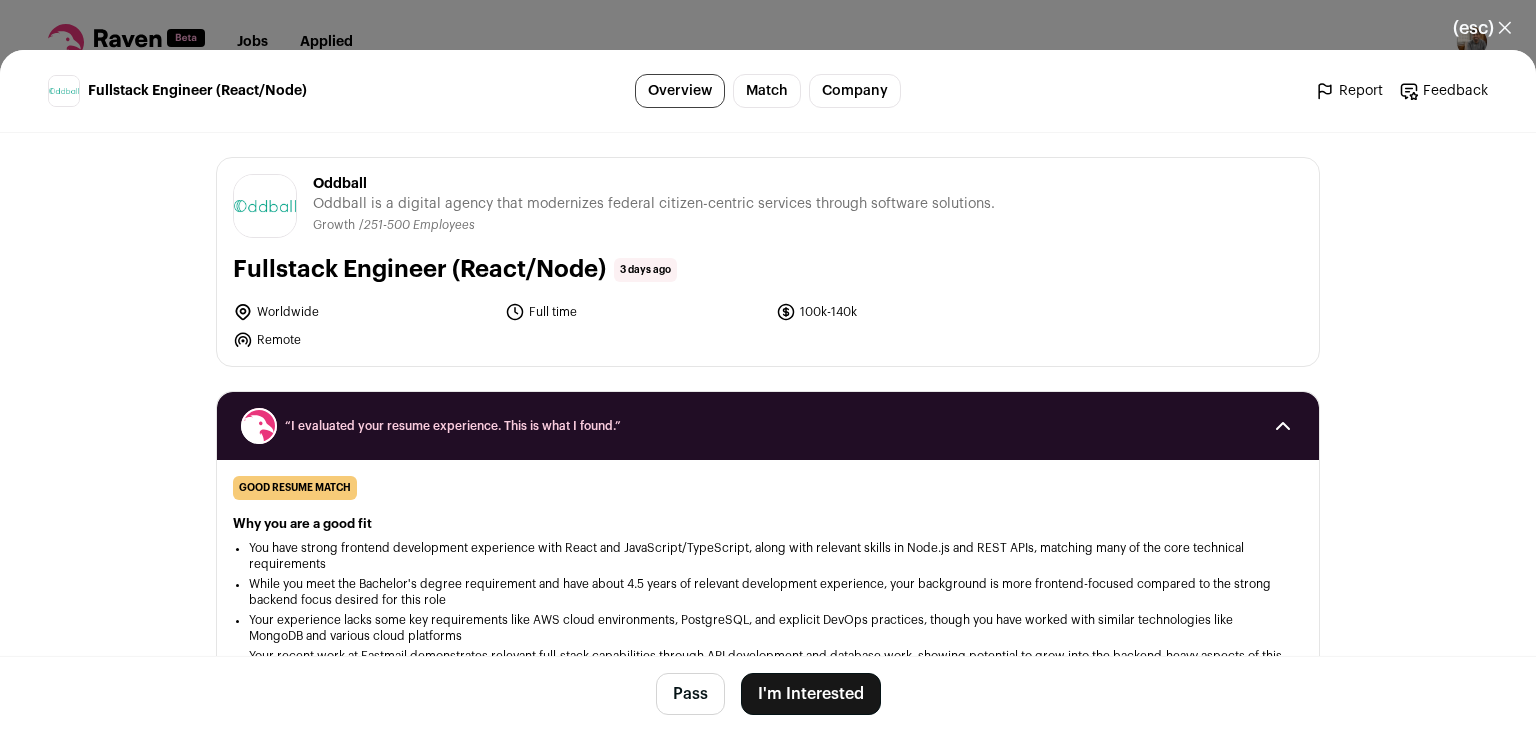 scroll, scrollTop: 1262, scrollLeft: 0, axis: vertical 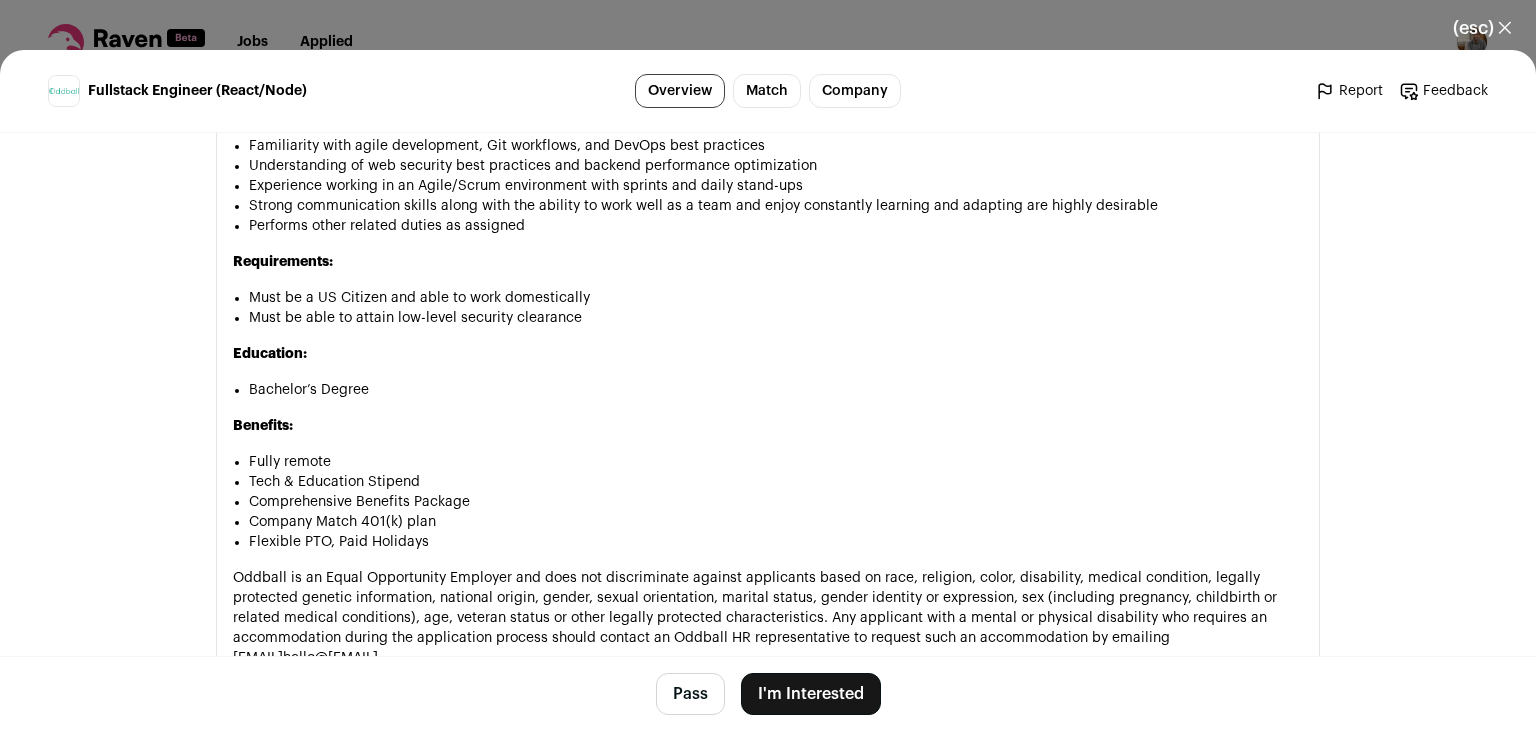 click on "I'm Interested" at bounding box center (811, 694) 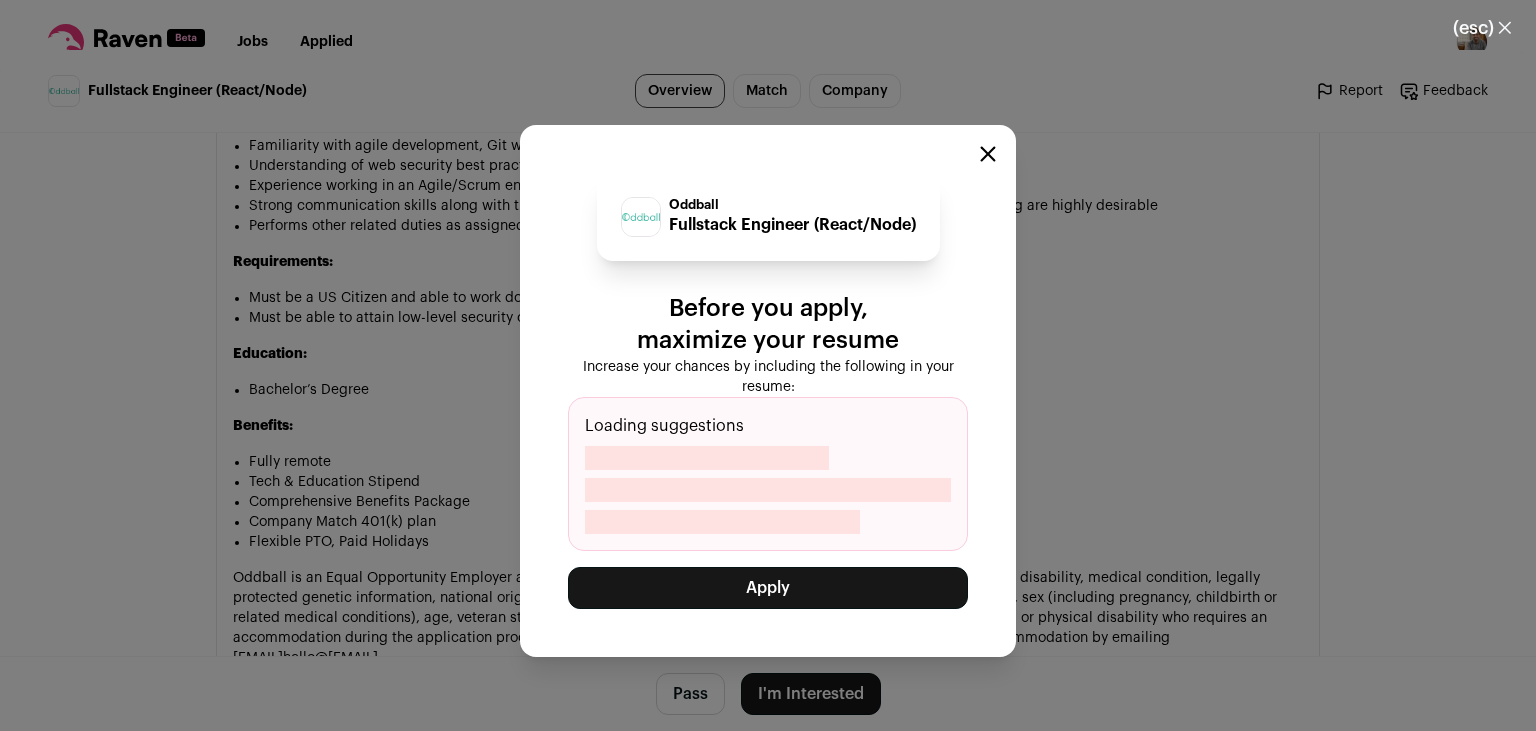 click on "Apply" at bounding box center [768, 588] 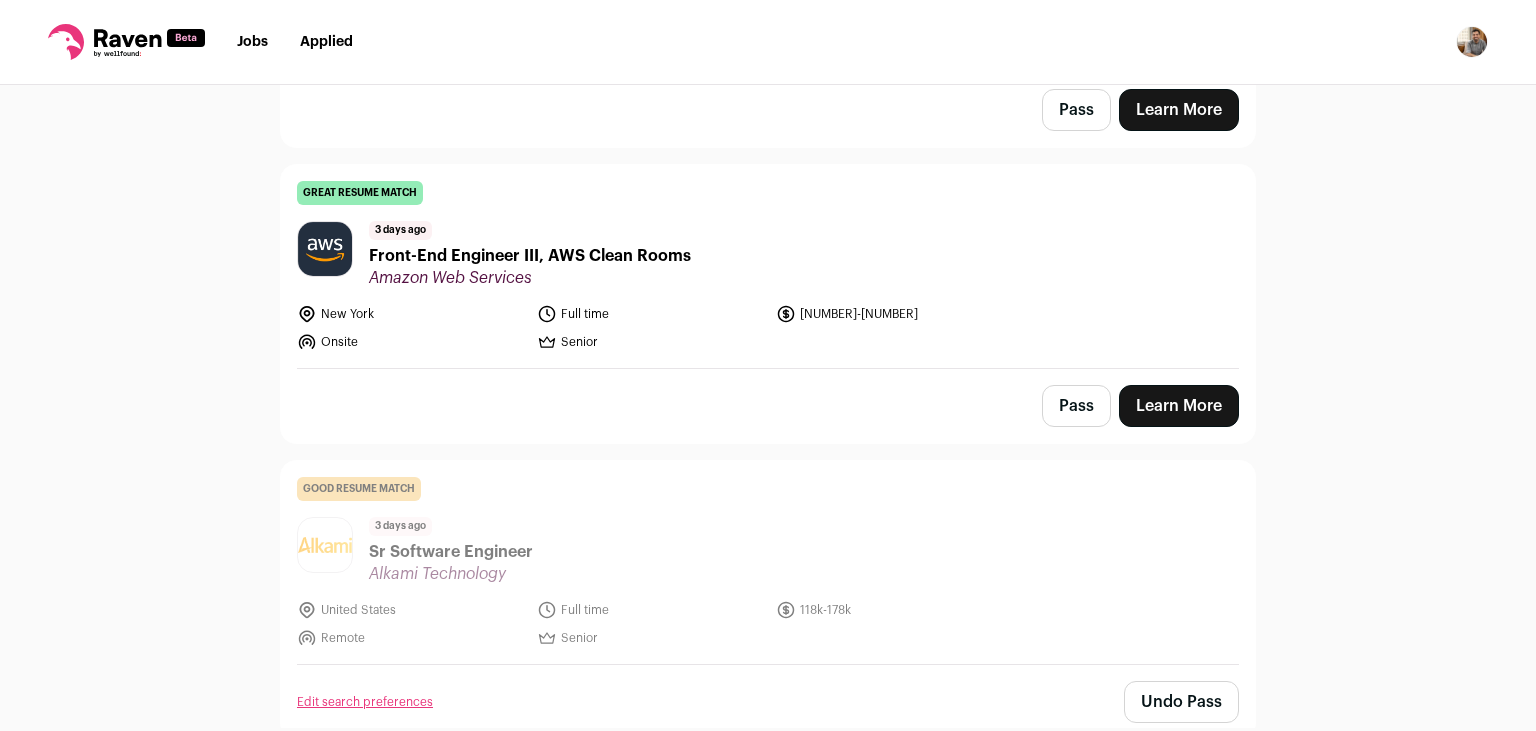 scroll, scrollTop: 5624, scrollLeft: 0, axis: vertical 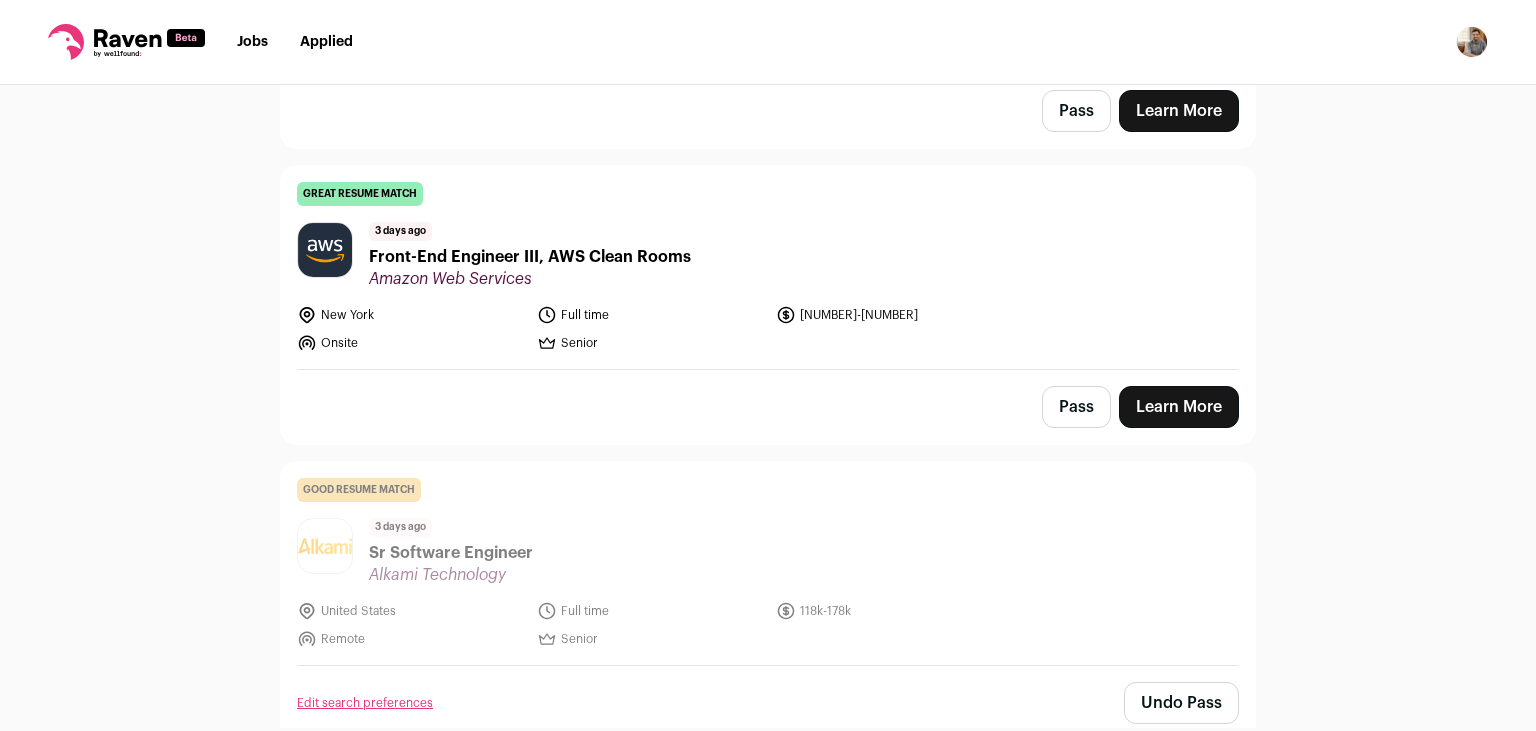 click on "Pass" at bounding box center [1076, 407] 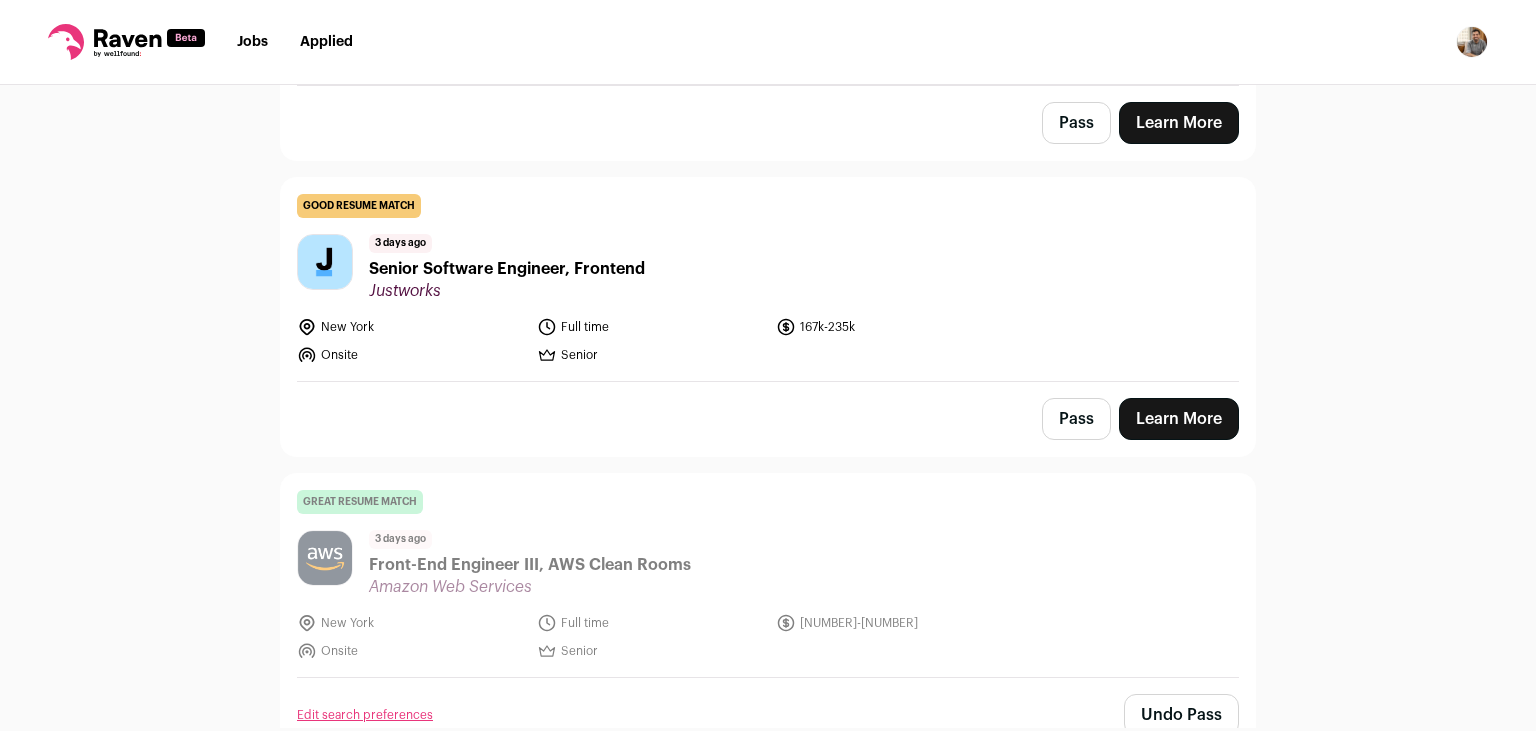 scroll, scrollTop: 5276, scrollLeft: 0, axis: vertical 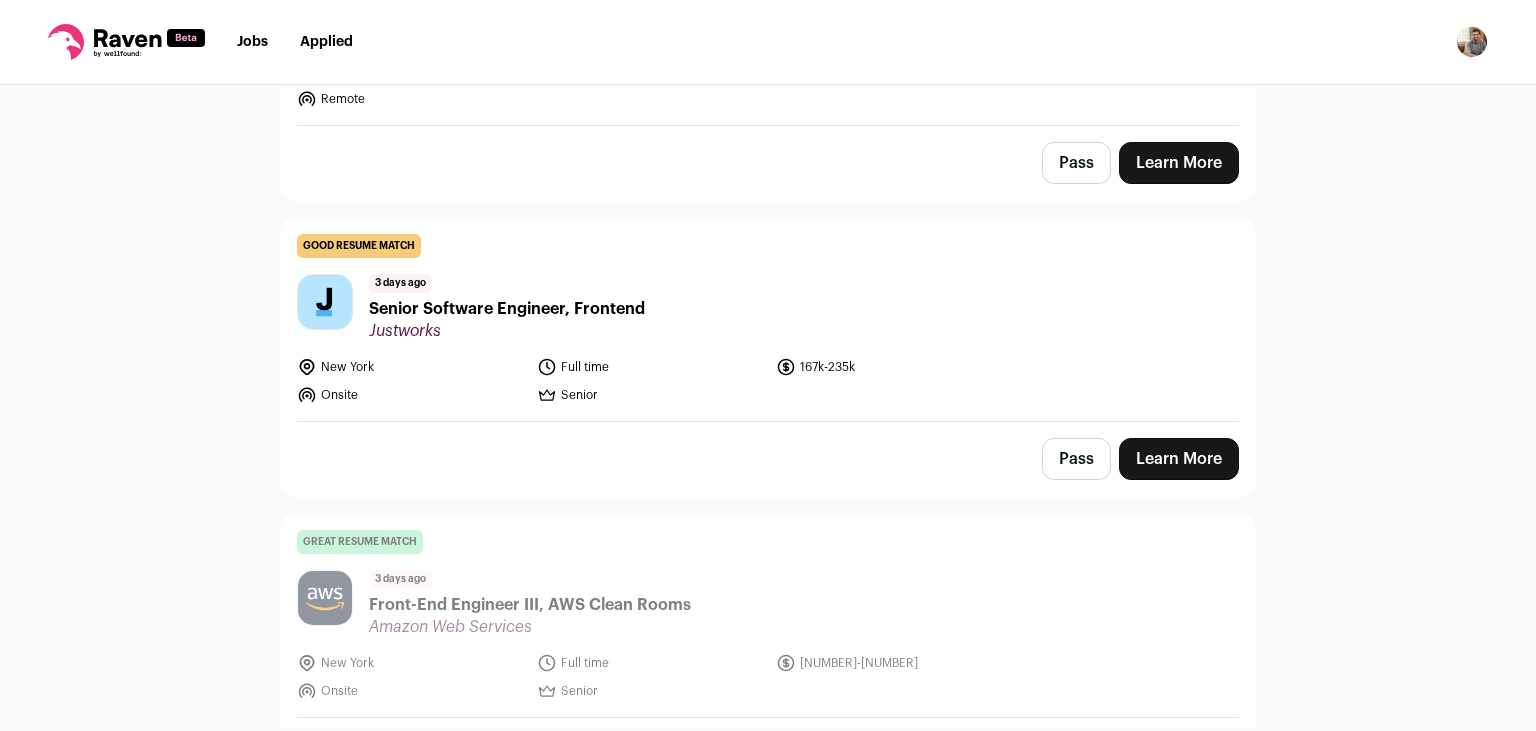 click on "Pass" at bounding box center (1076, 459) 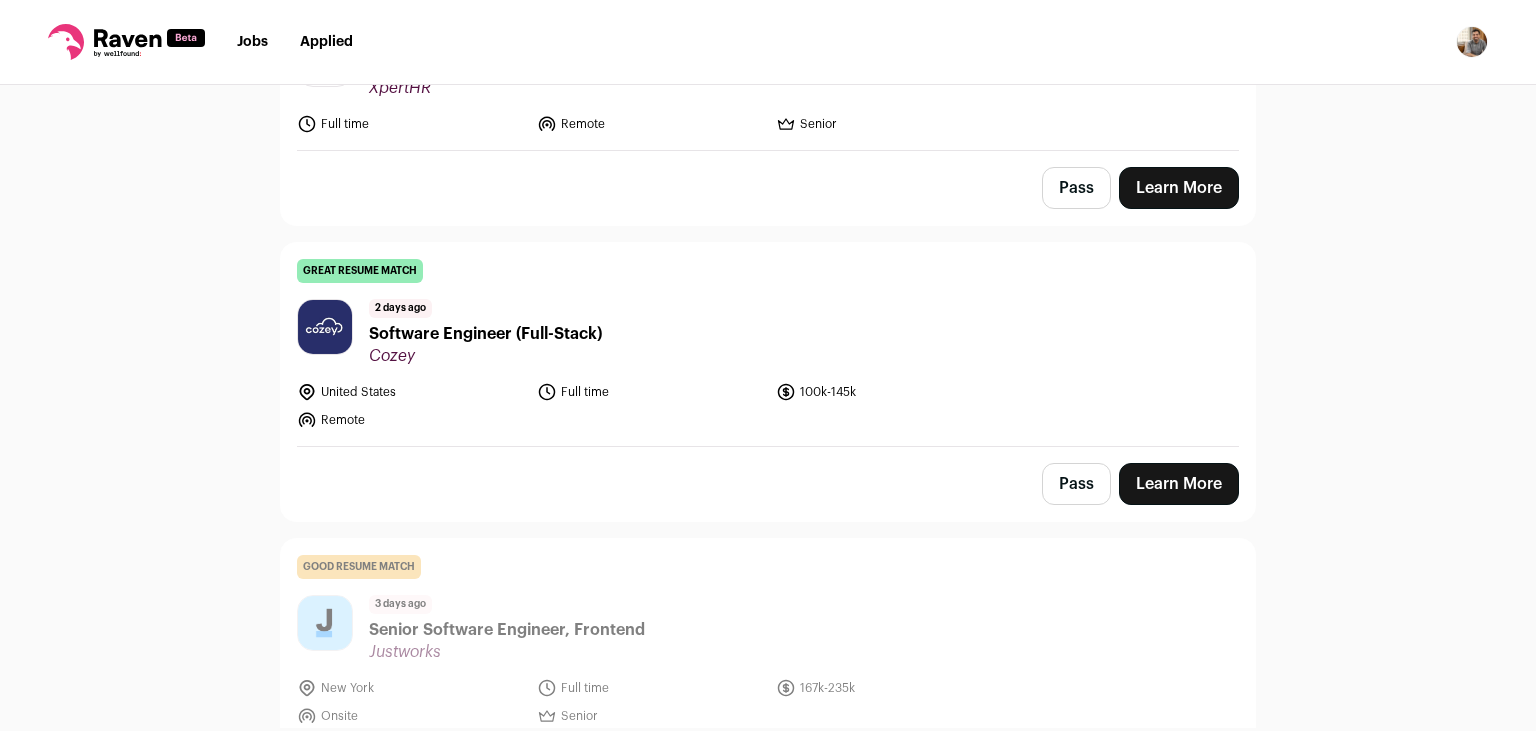 scroll, scrollTop: 4953, scrollLeft: 0, axis: vertical 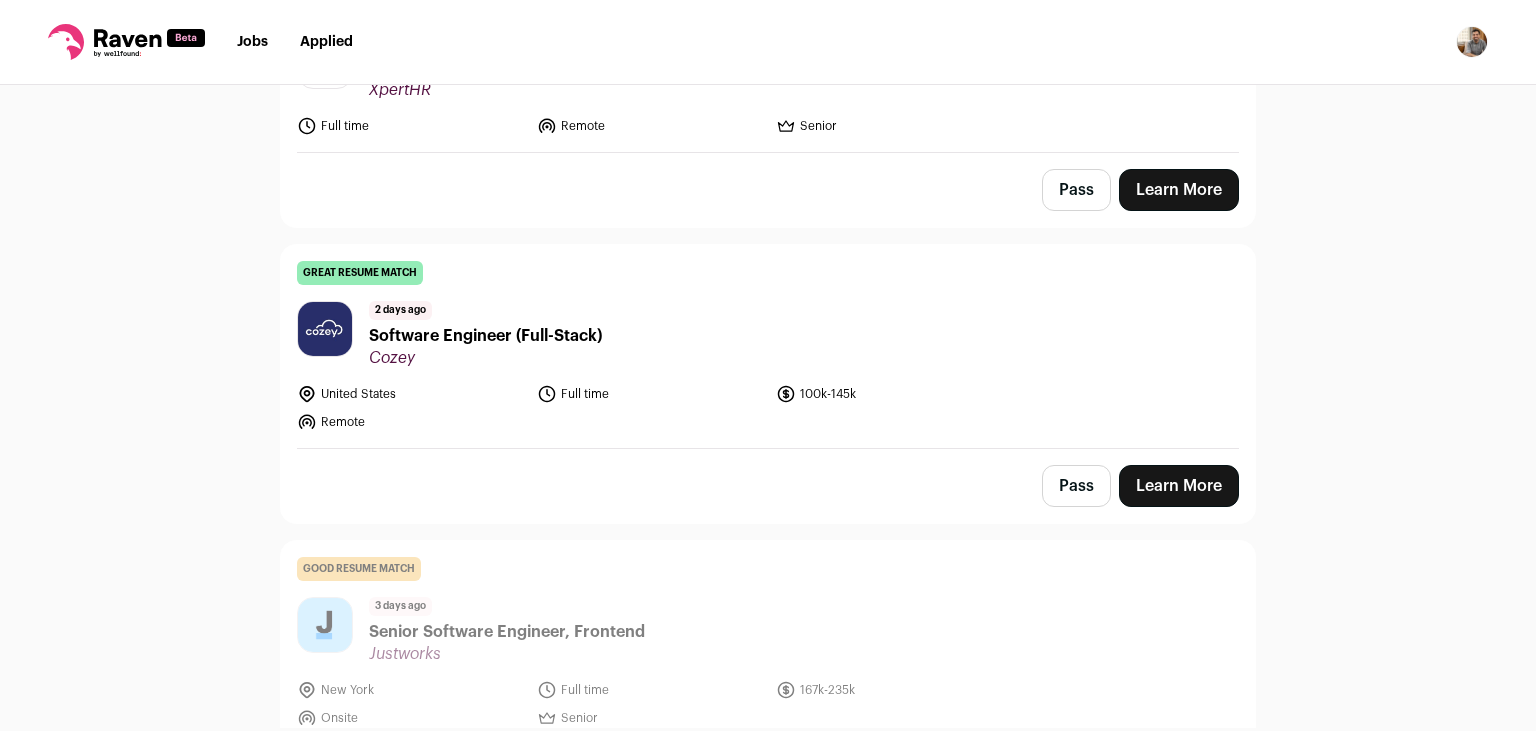 click on "Learn More" at bounding box center (1179, 486) 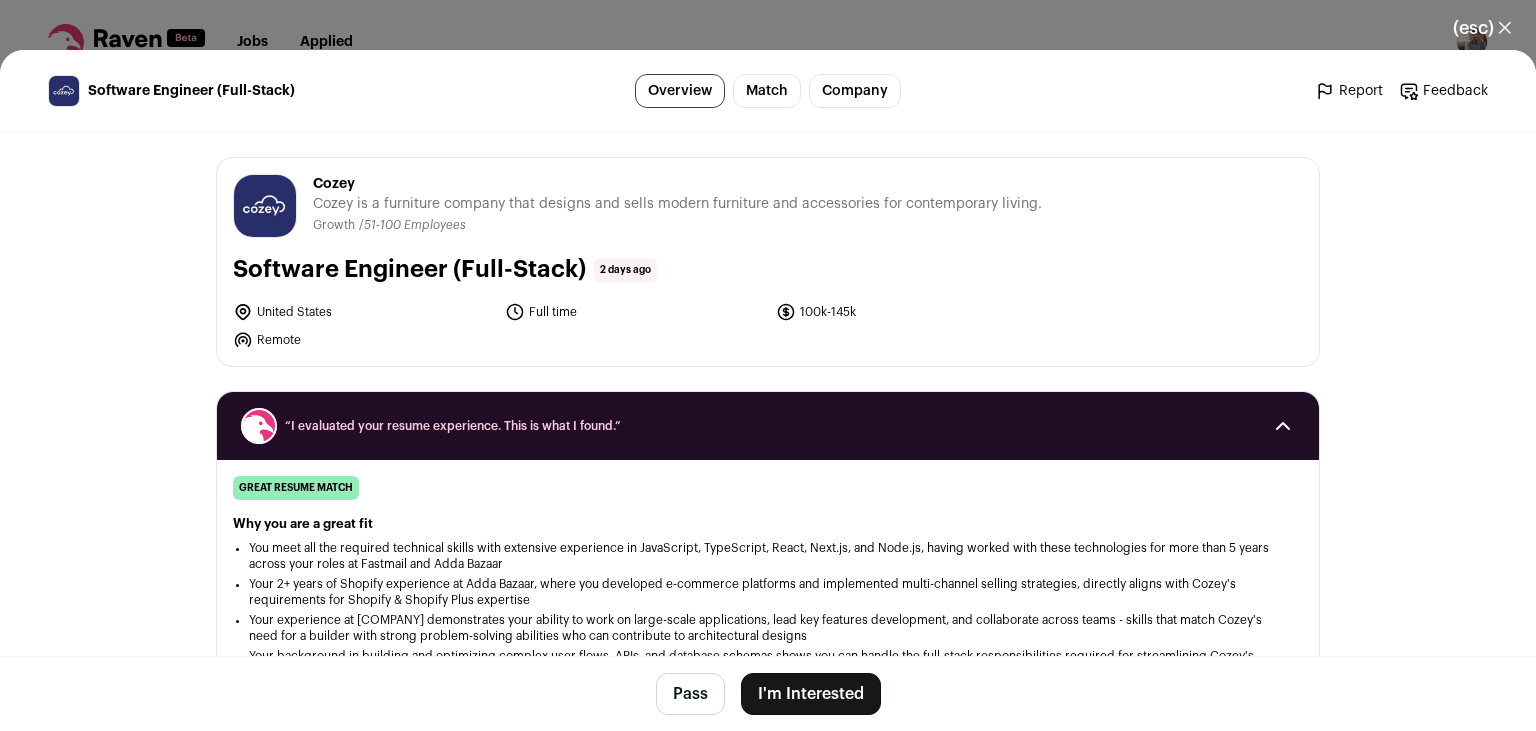 scroll, scrollTop: 1262, scrollLeft: 0, axis: vertical 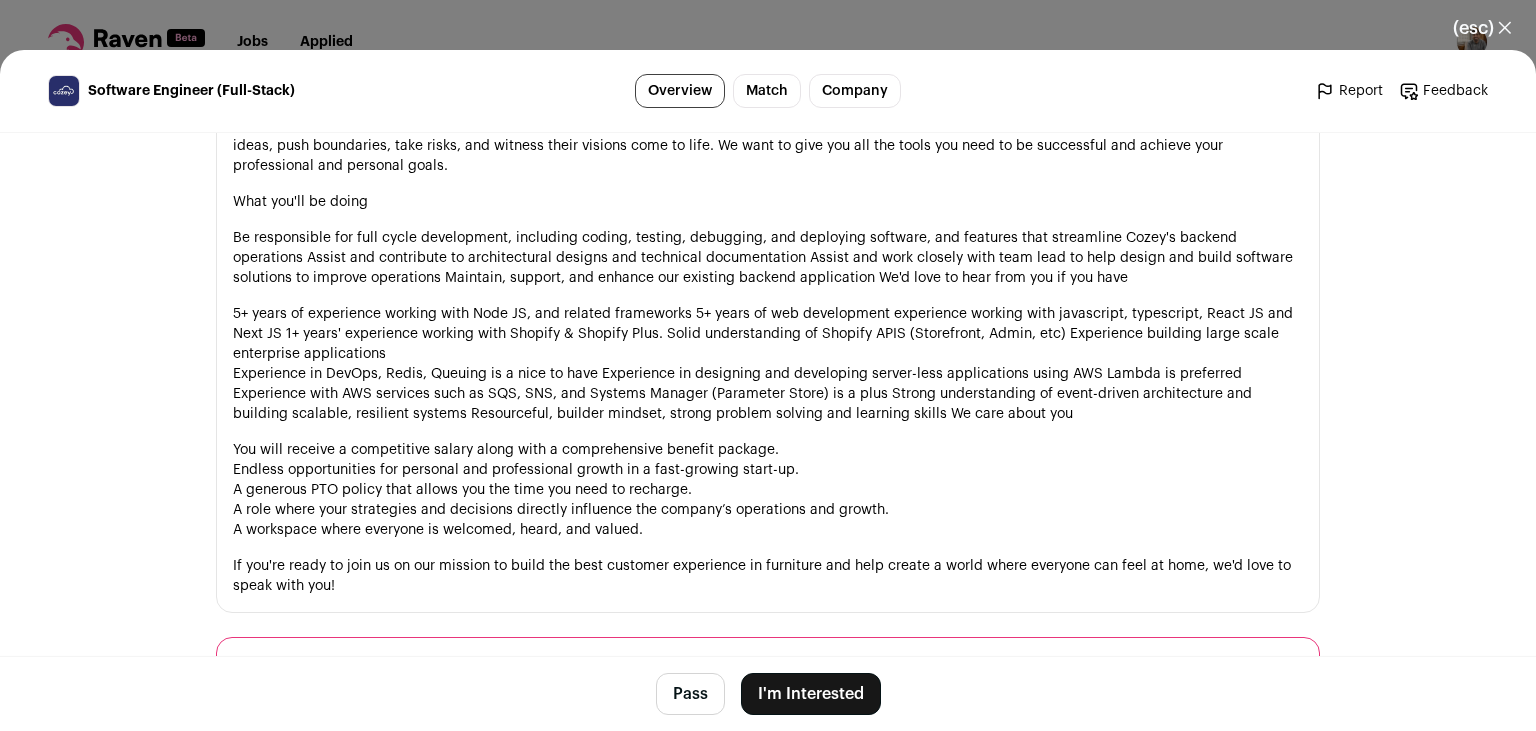 click on "I'm Interested" at bounding box center (811, 694) 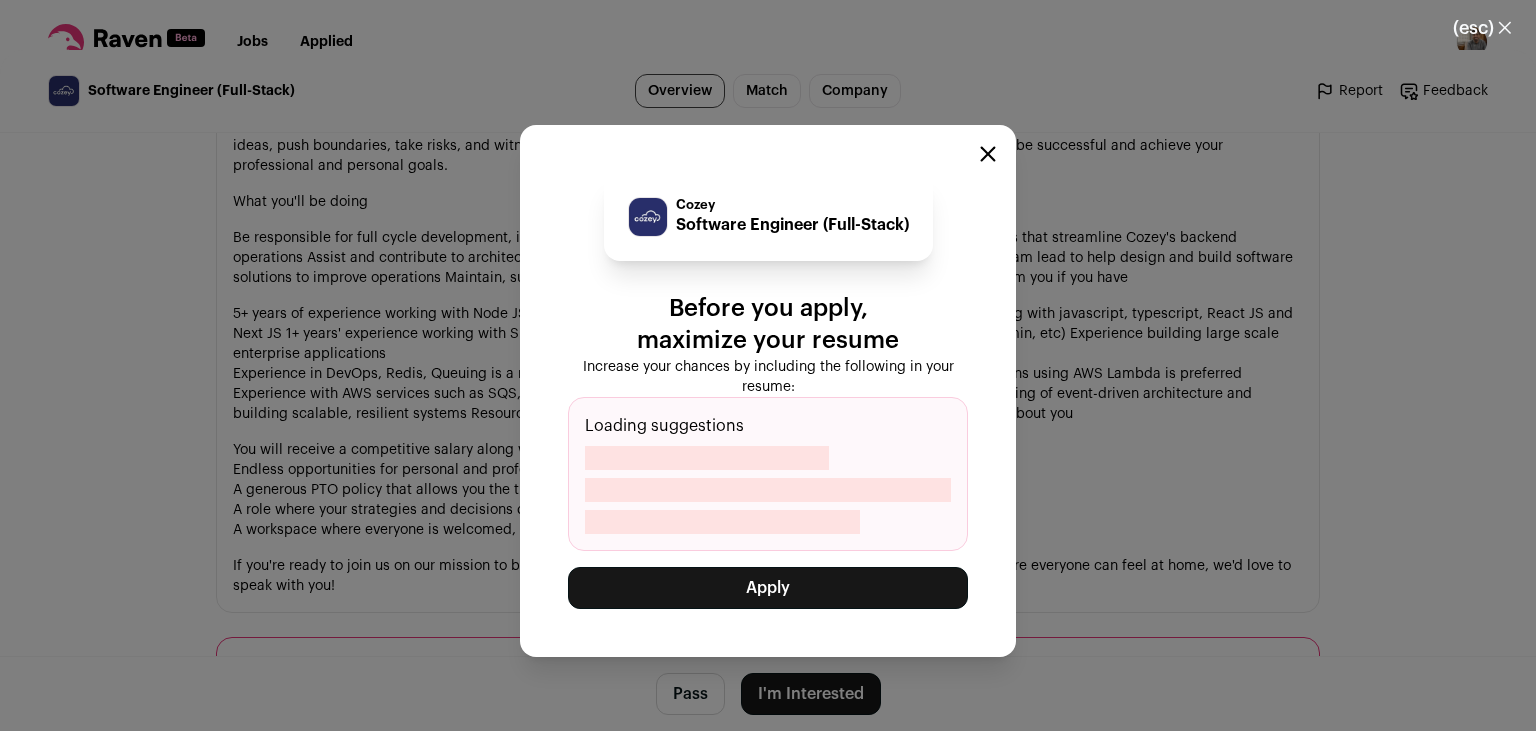 click on "Apply" at bounding box center (768, 588) 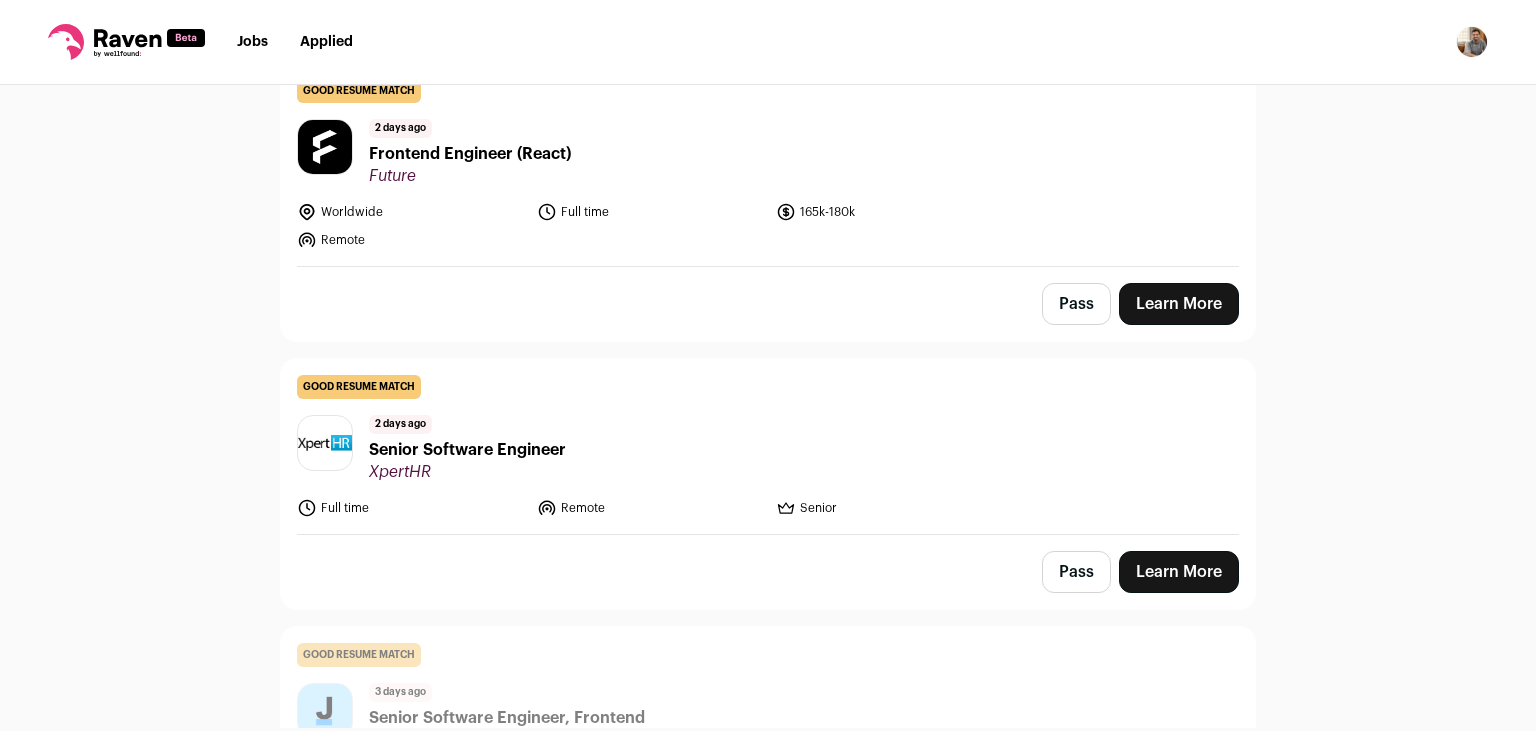 scroll, scrollTop: 4568, scrollLeft: 0, axis: vertical 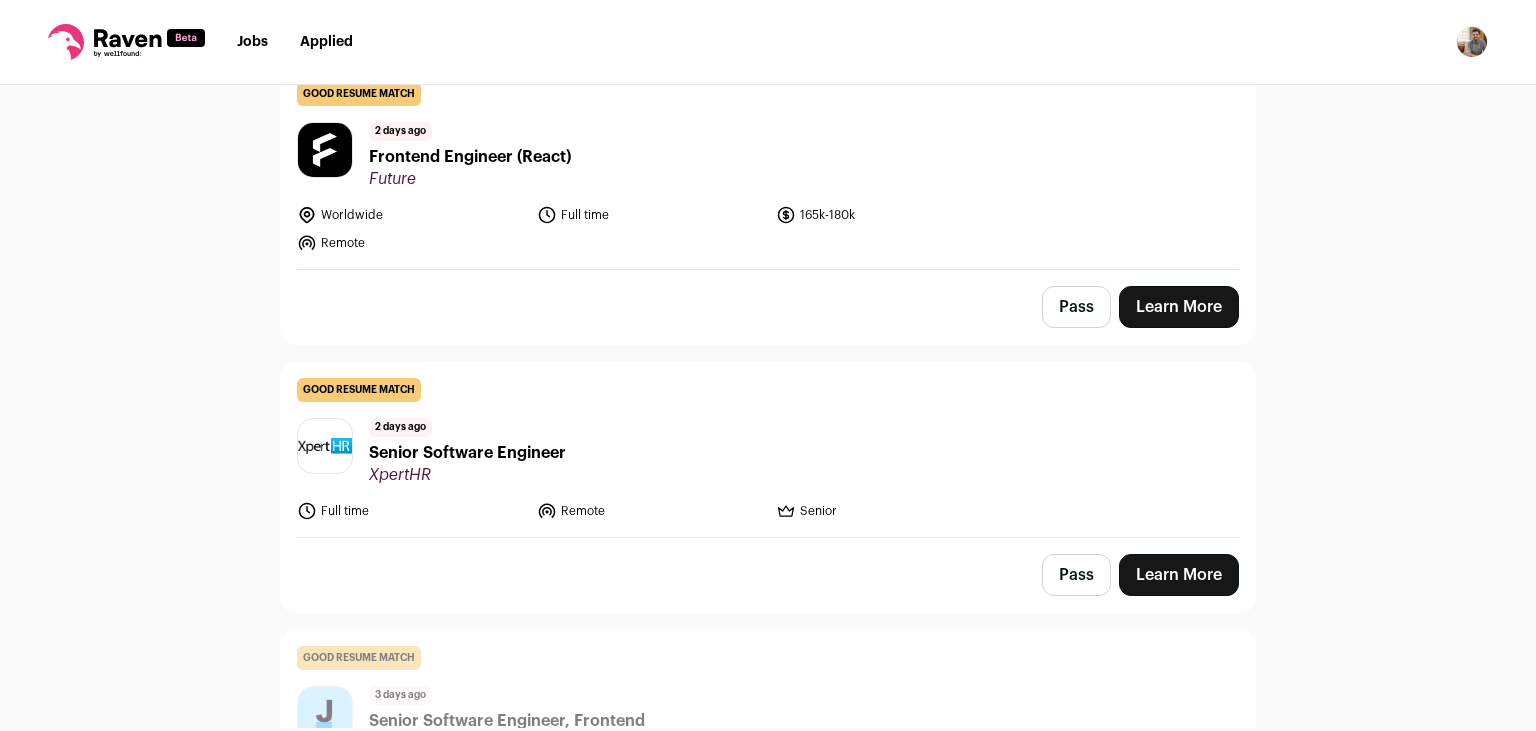 click on "Pass" at bounding box center [1076, 575] 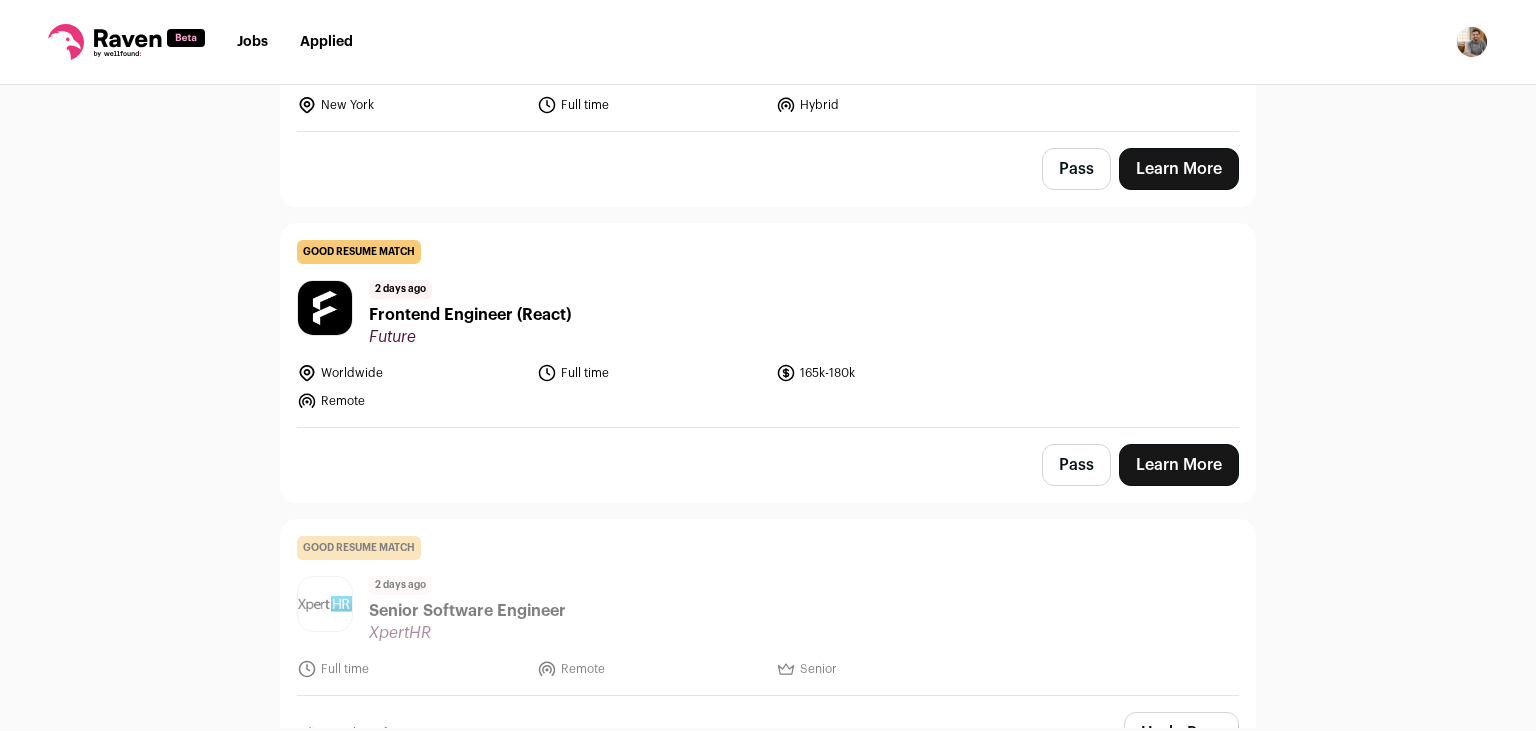 scroll, scrollTop: 4409, scrollLeft: 0, axis: vertical 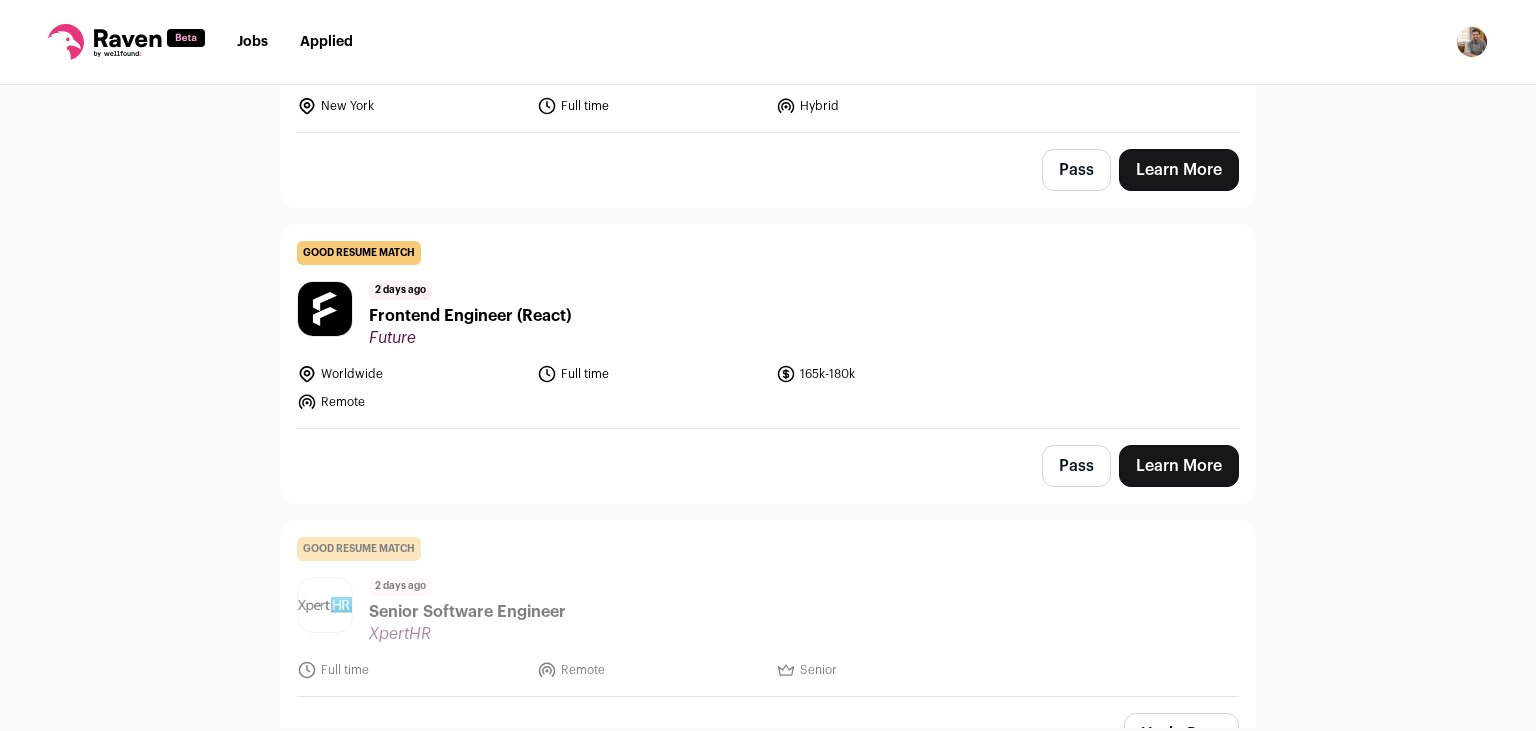 click on "[DATE] ago
Frontend Engineer (React)
Future" at bounding box center (768, 314) 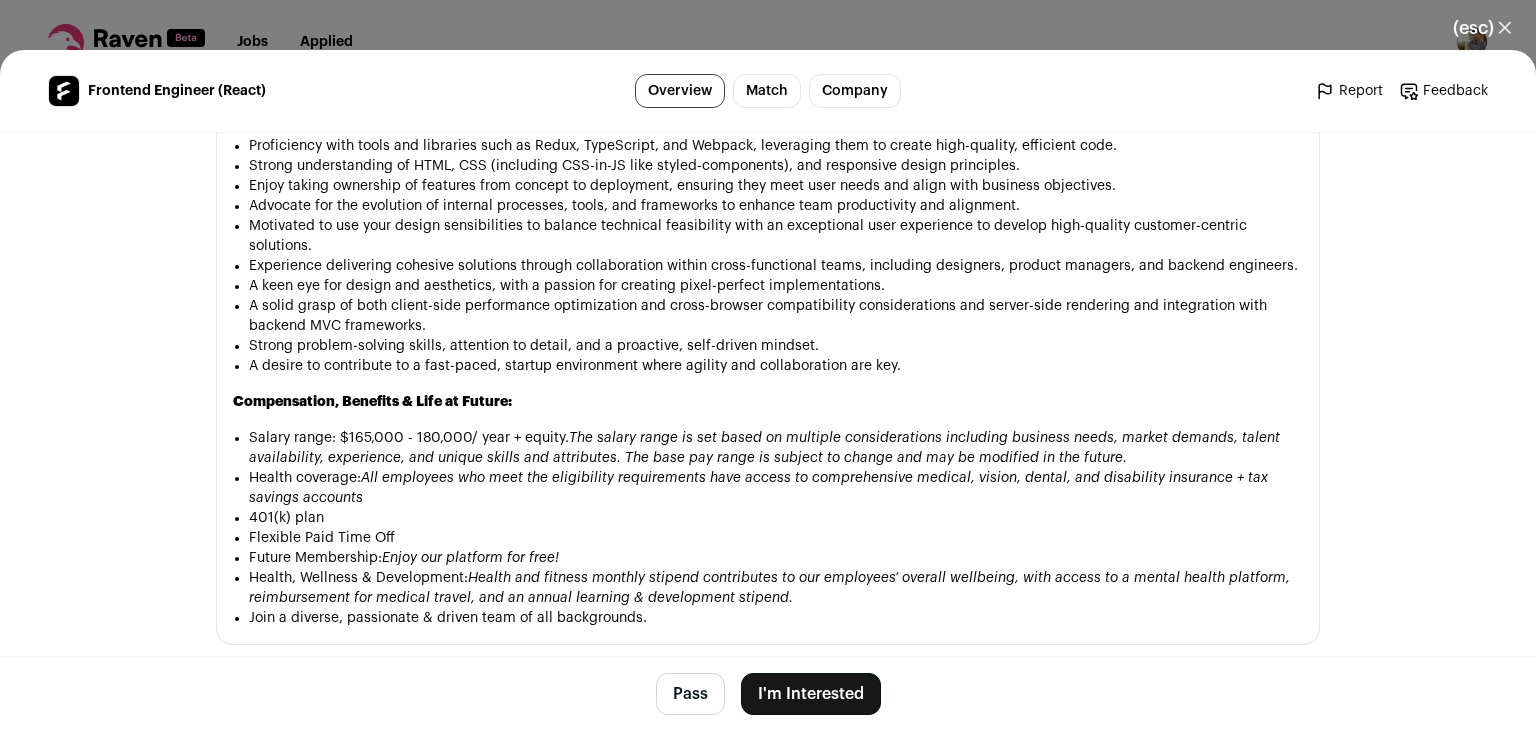 scroll, scrollTop: 1822, scrollLeft: 0, axis: vertical 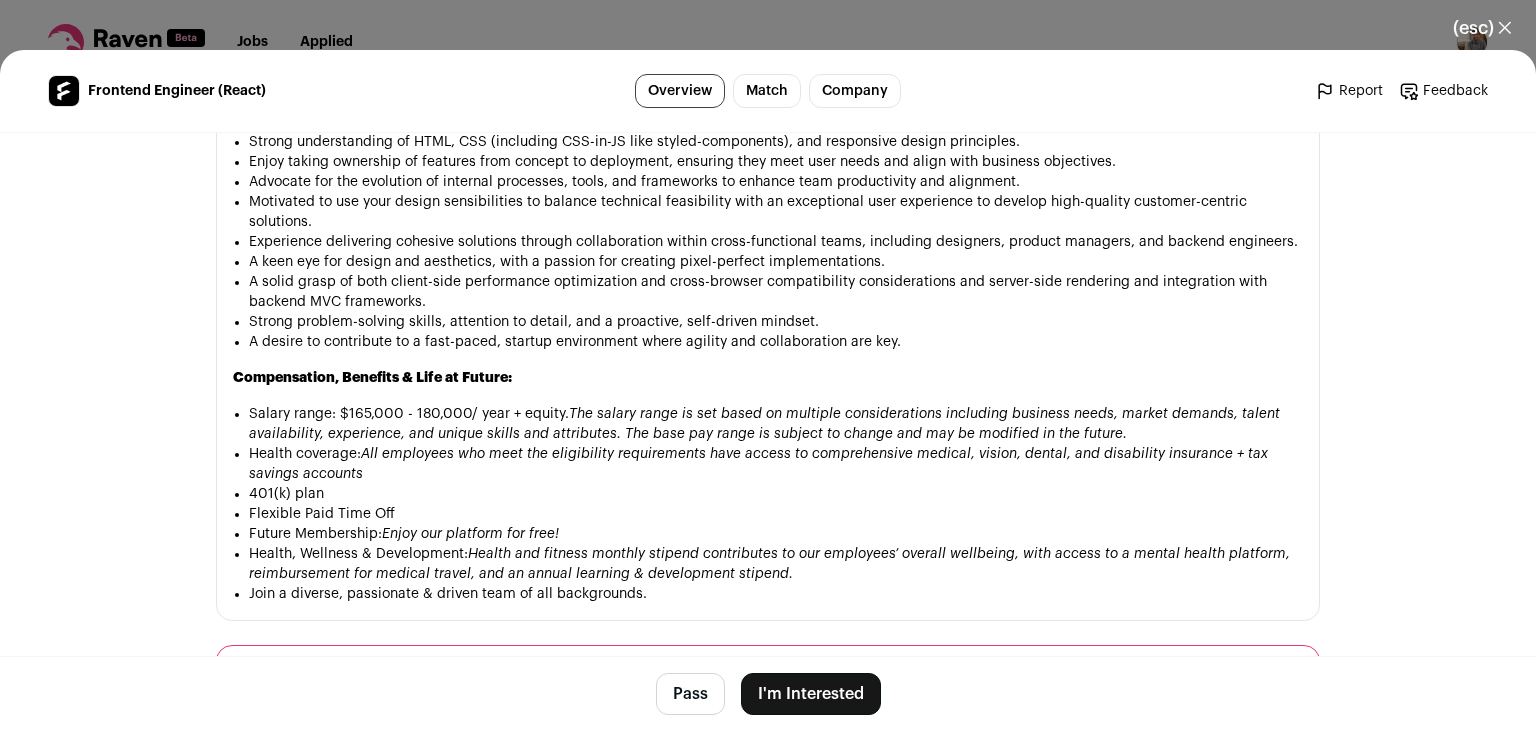click on "I'm Interested" at bounding box center (811, 694) 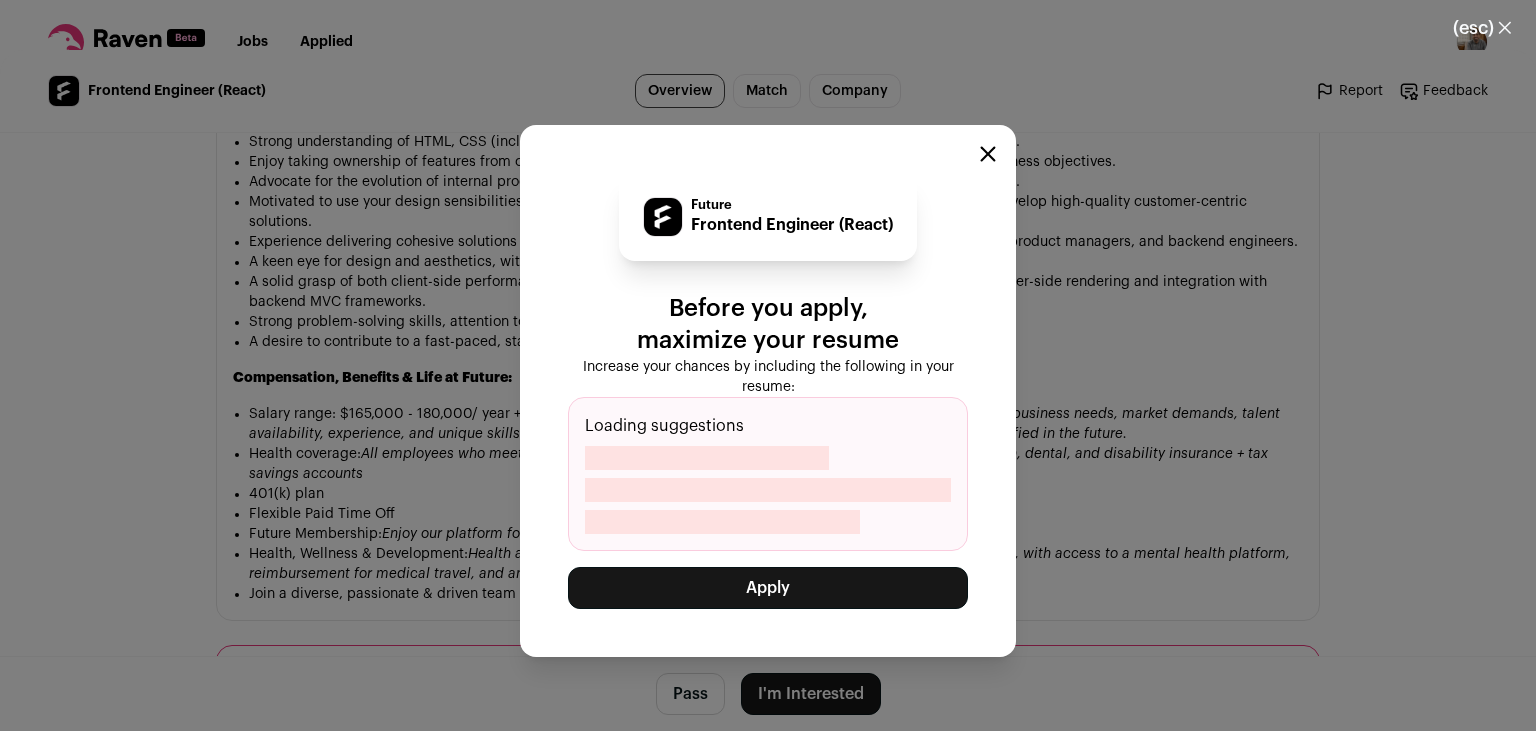 click on "Apply" at bounding box center [768, 588] 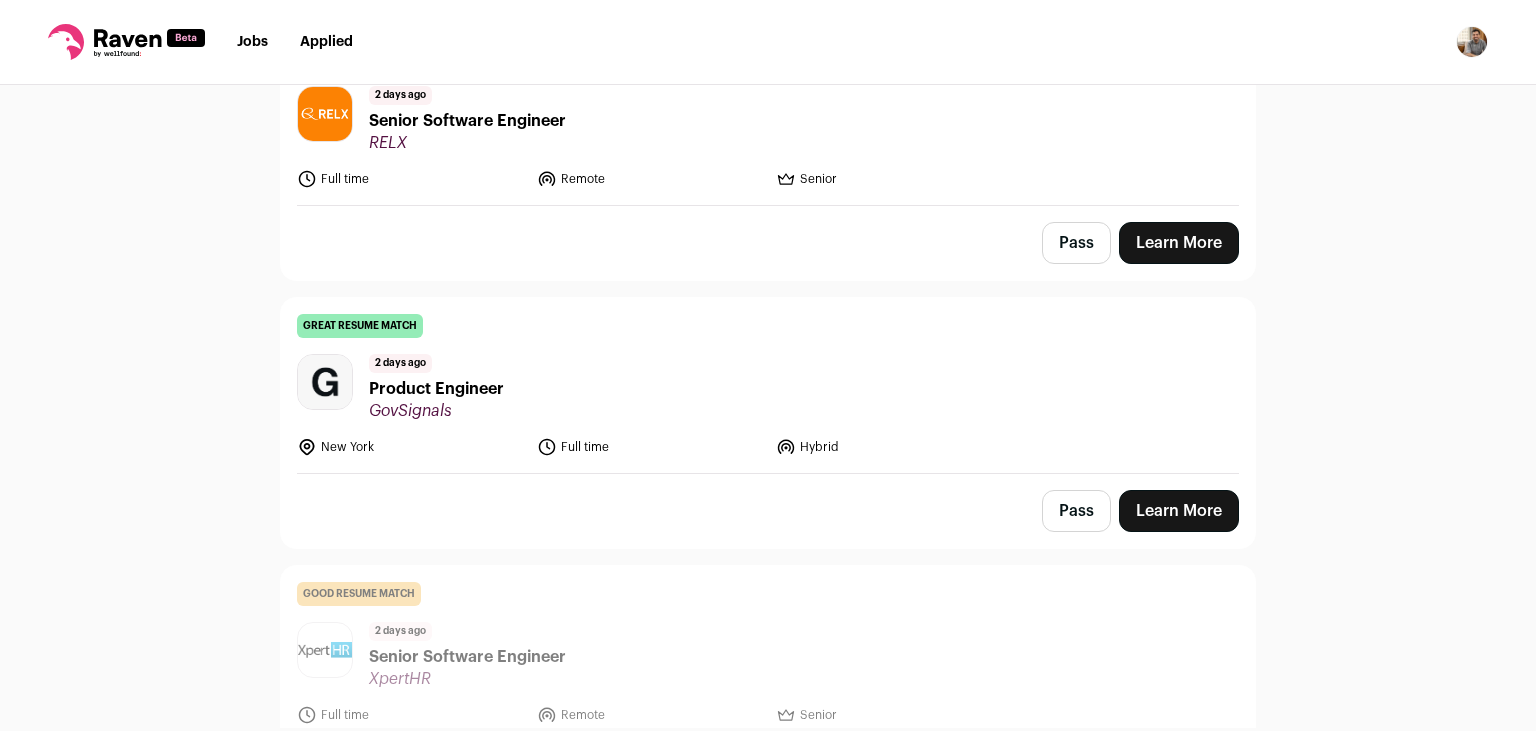 scroll, scrollTop: 4066, scrollLeft: 0, axis: vertical 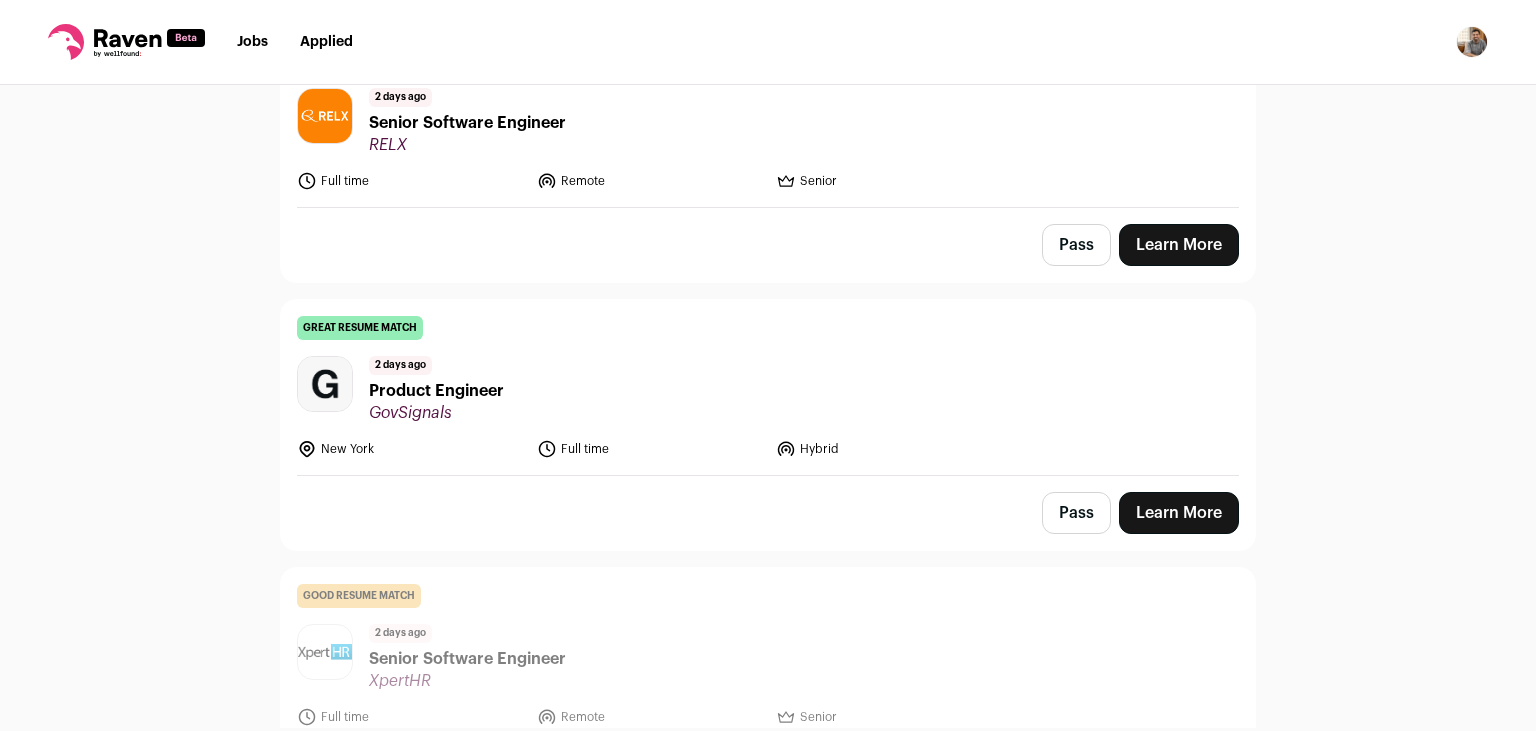 click on "Learn More" at bounding box center (1179, 513) 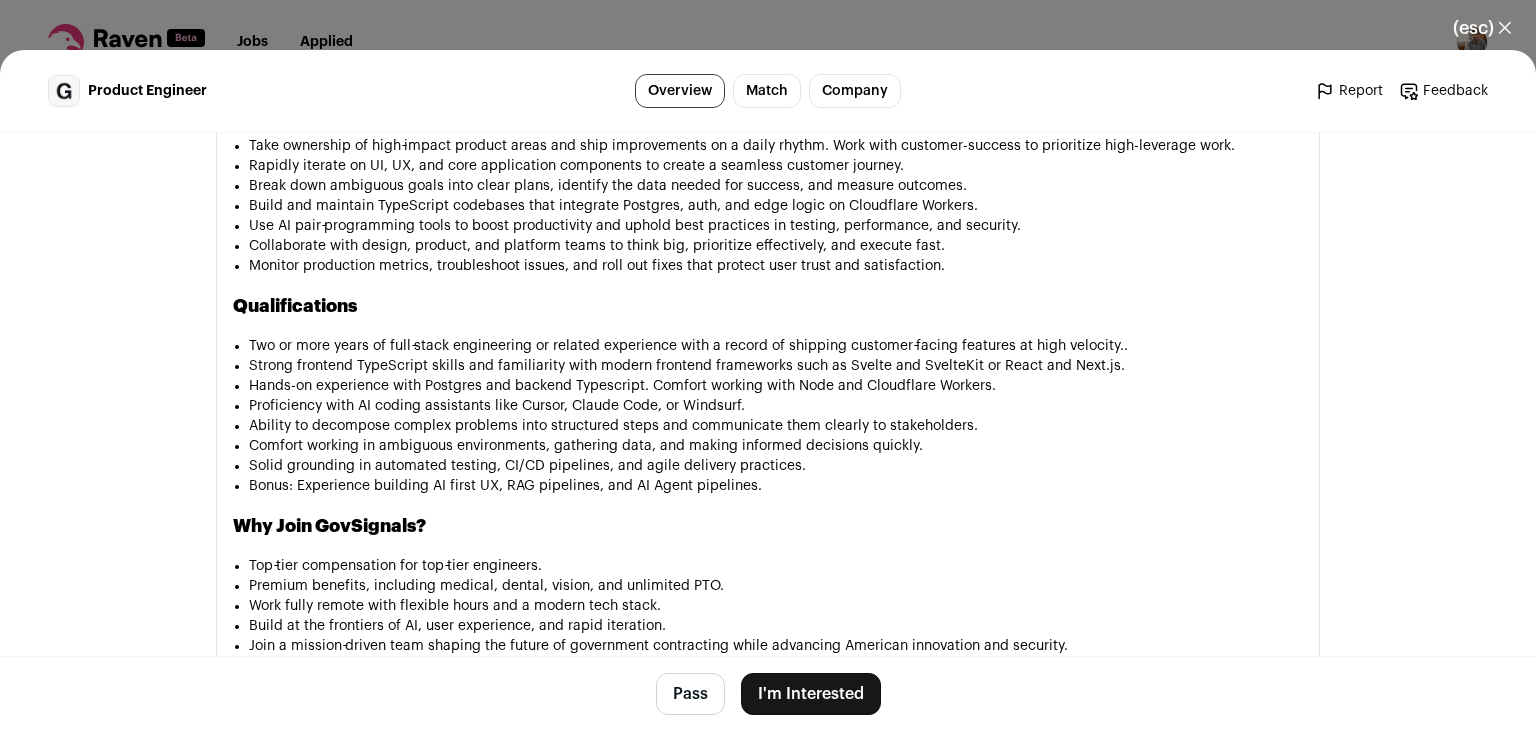scroll, scrollTop: 1281, scrollLeft: 0, axis: vertical 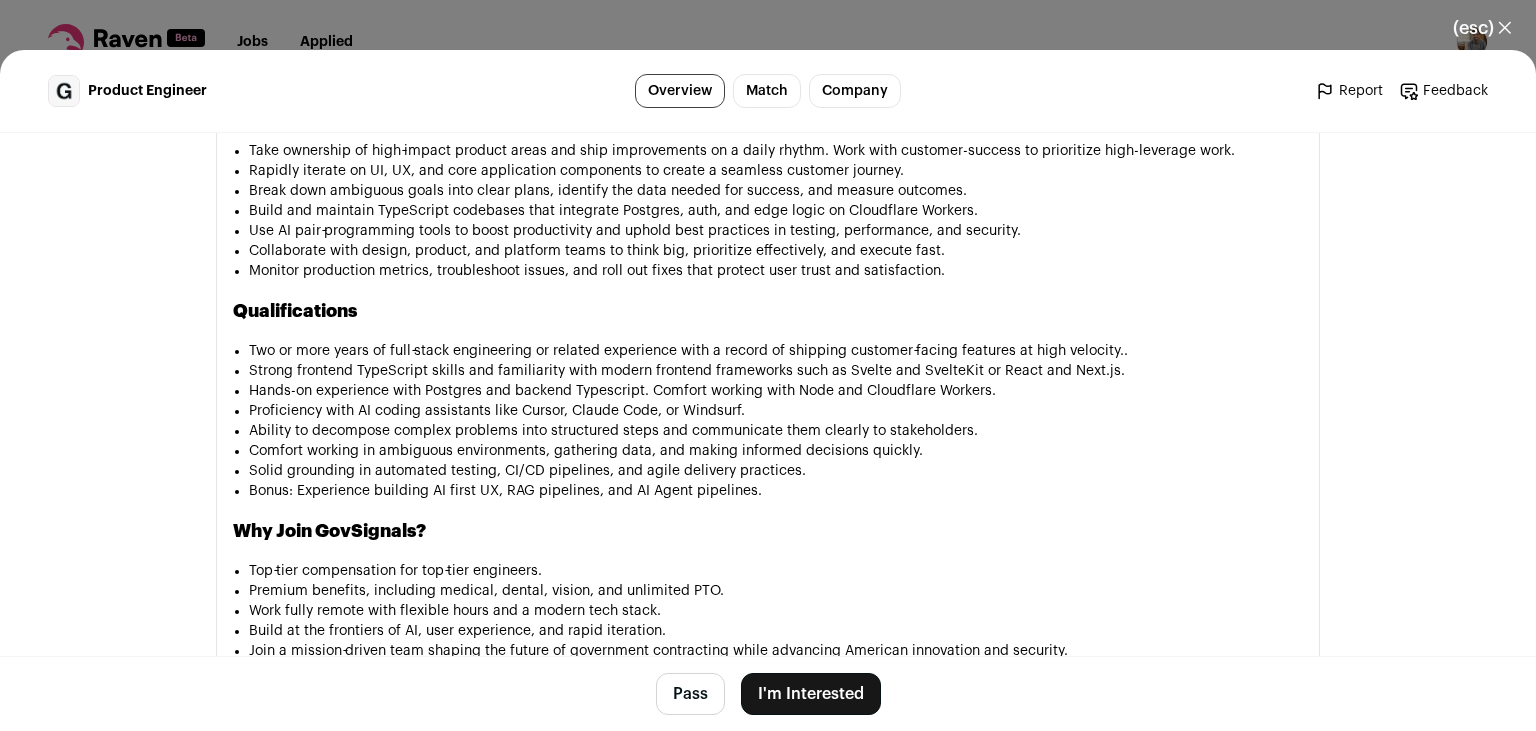 click on "I'm Interested" at bounding box center [811, 694] 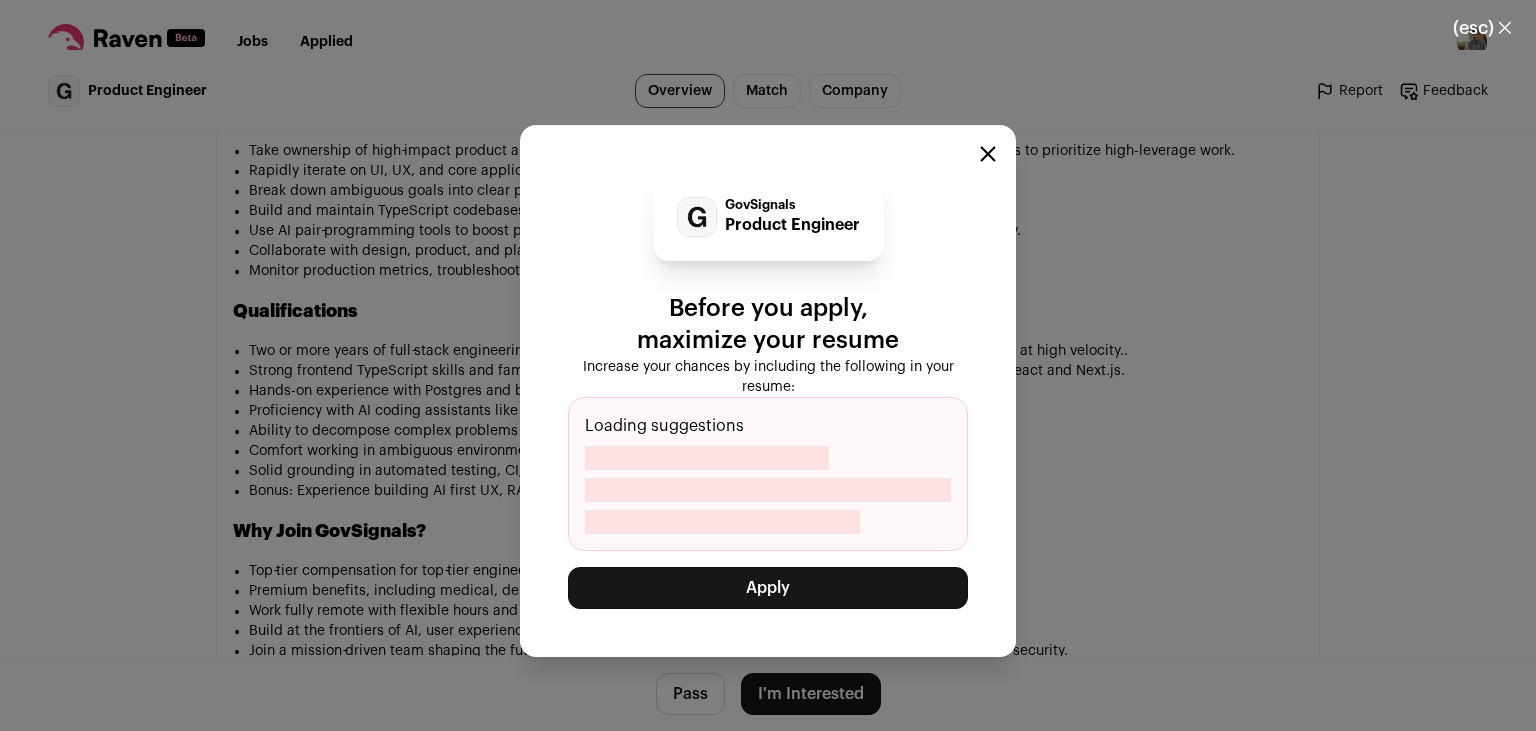 click on "Apply" at bounding box center [768, 588] 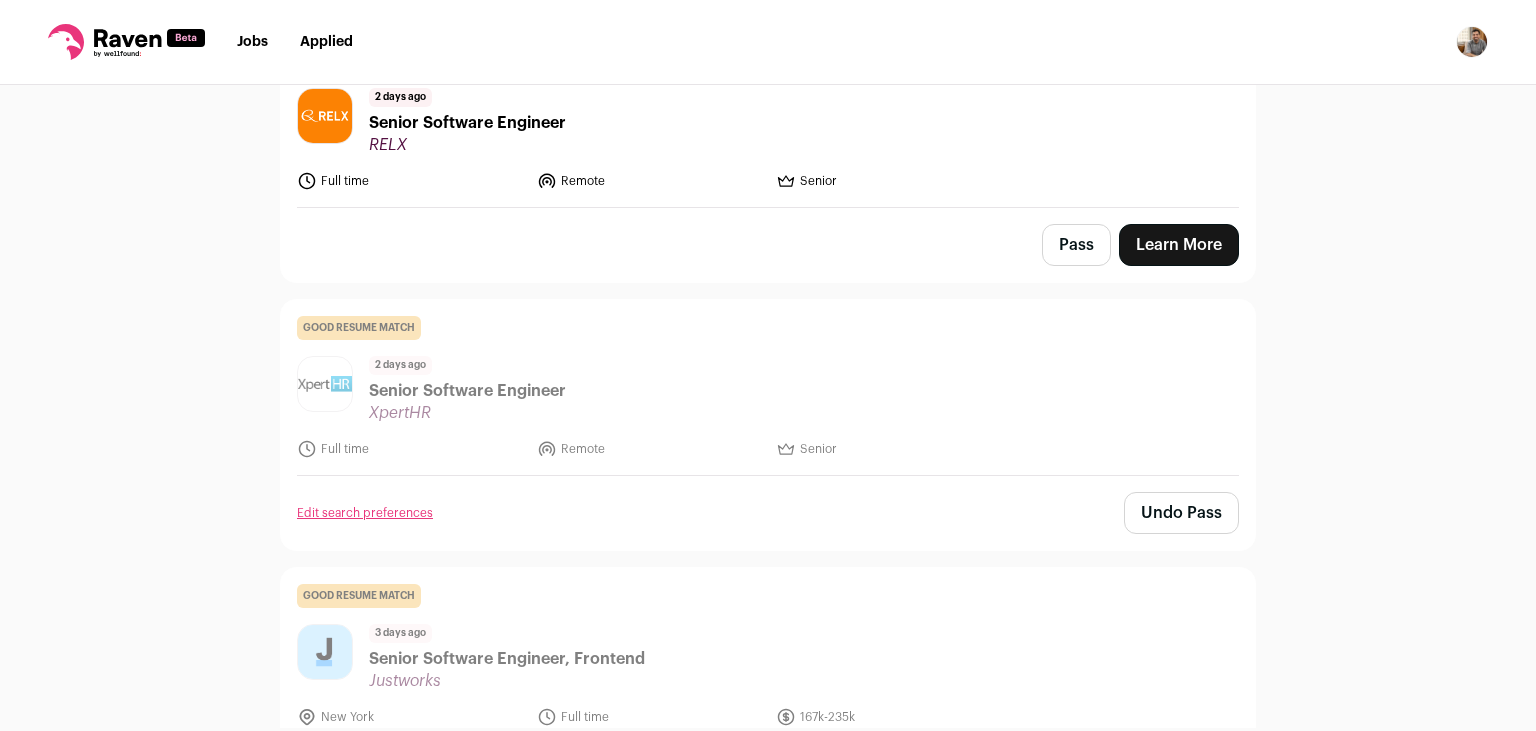 scroll, scrollTop: 3891, scrollLeft: 0, axis: vertical 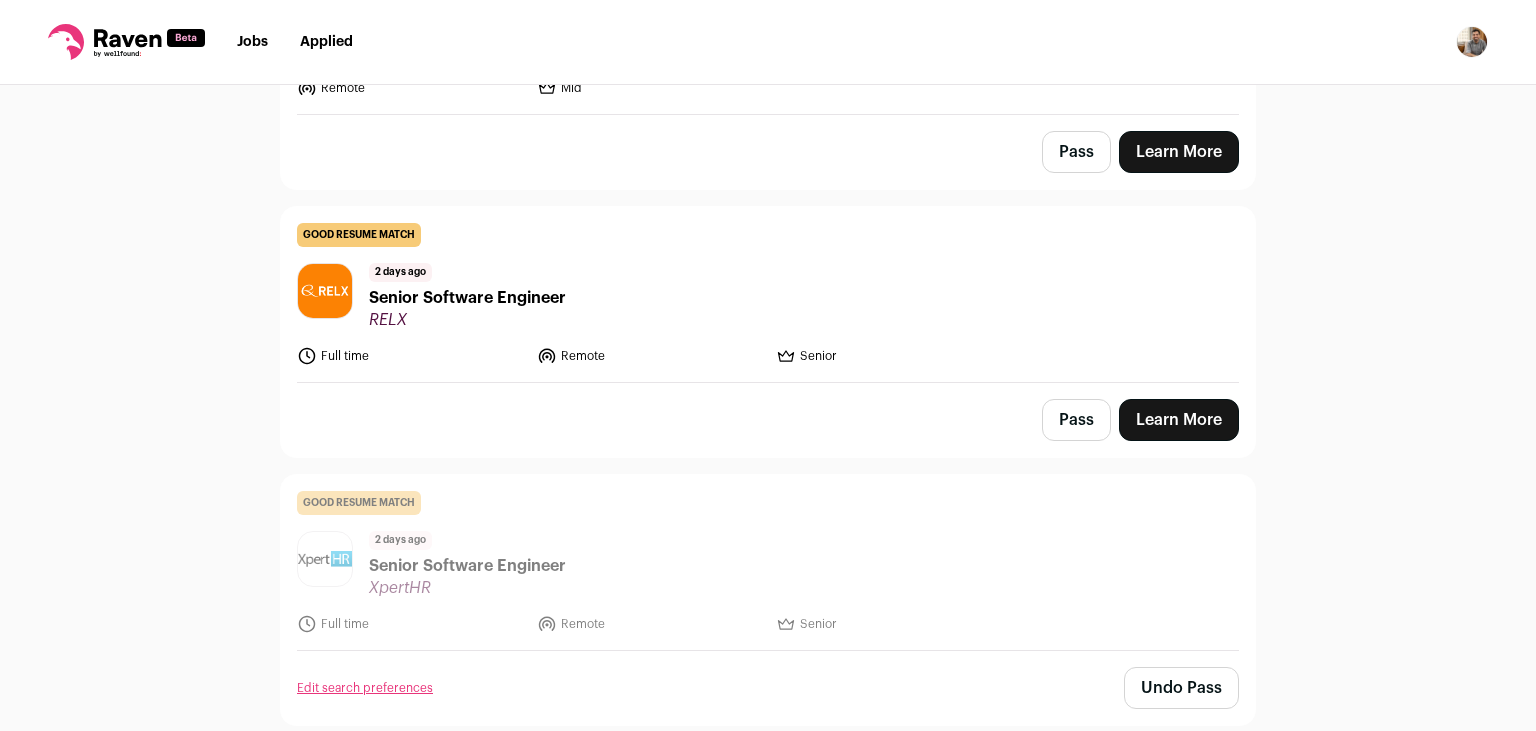 click on "Pass" at bounding box center (1076, 420) 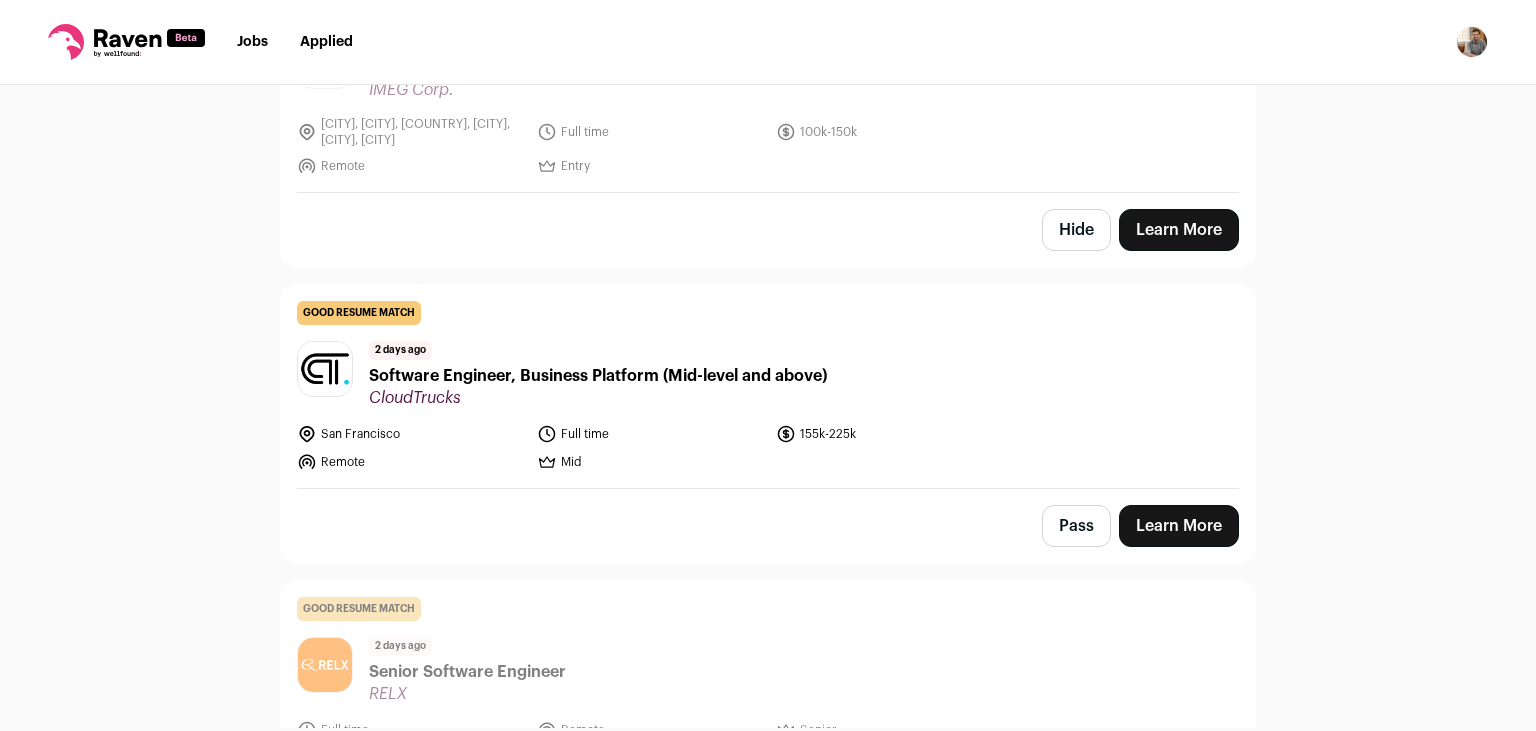 scroll, scrollTop: 3516, scrollLeft: 0, axis: vertical 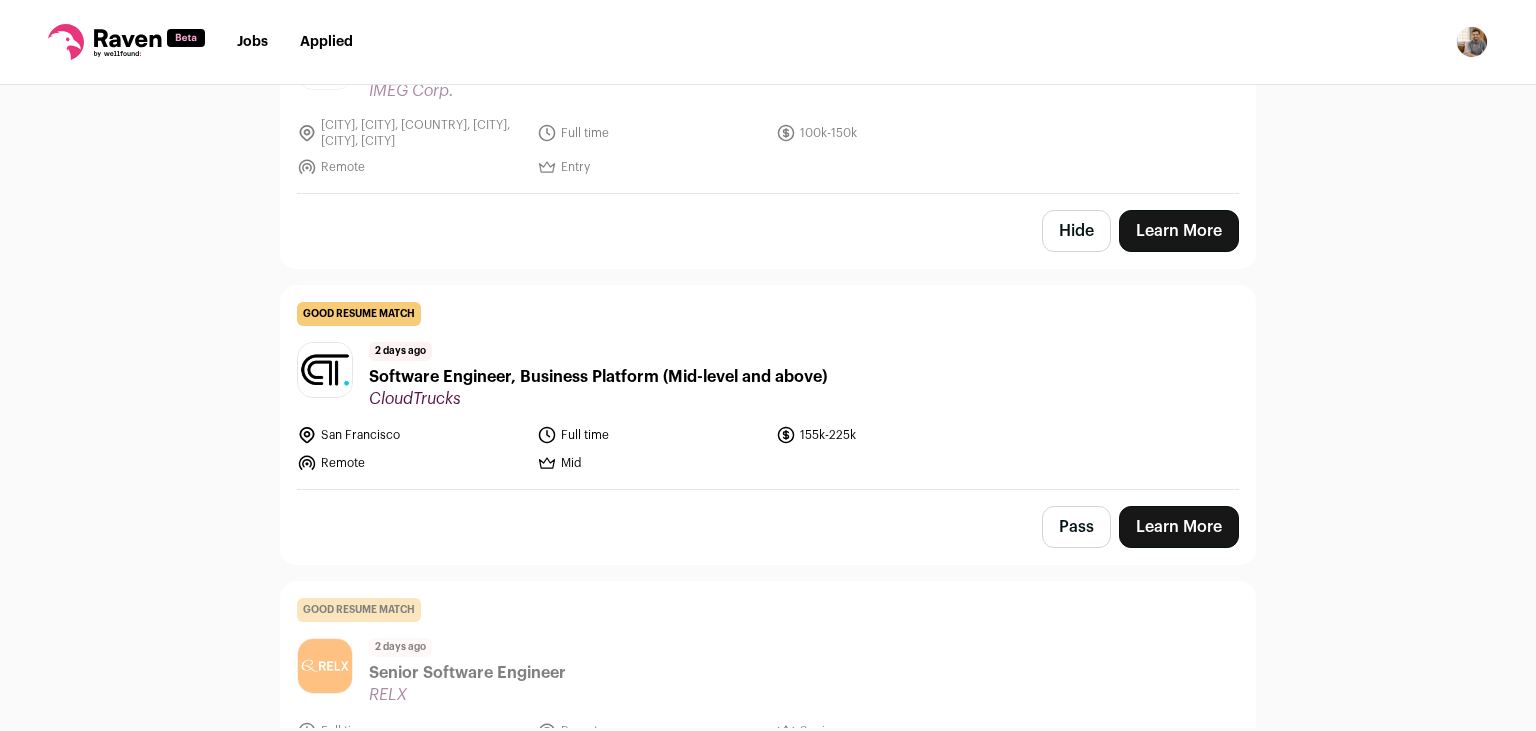 click on "Learn More" at bounding box center (1179, 527) 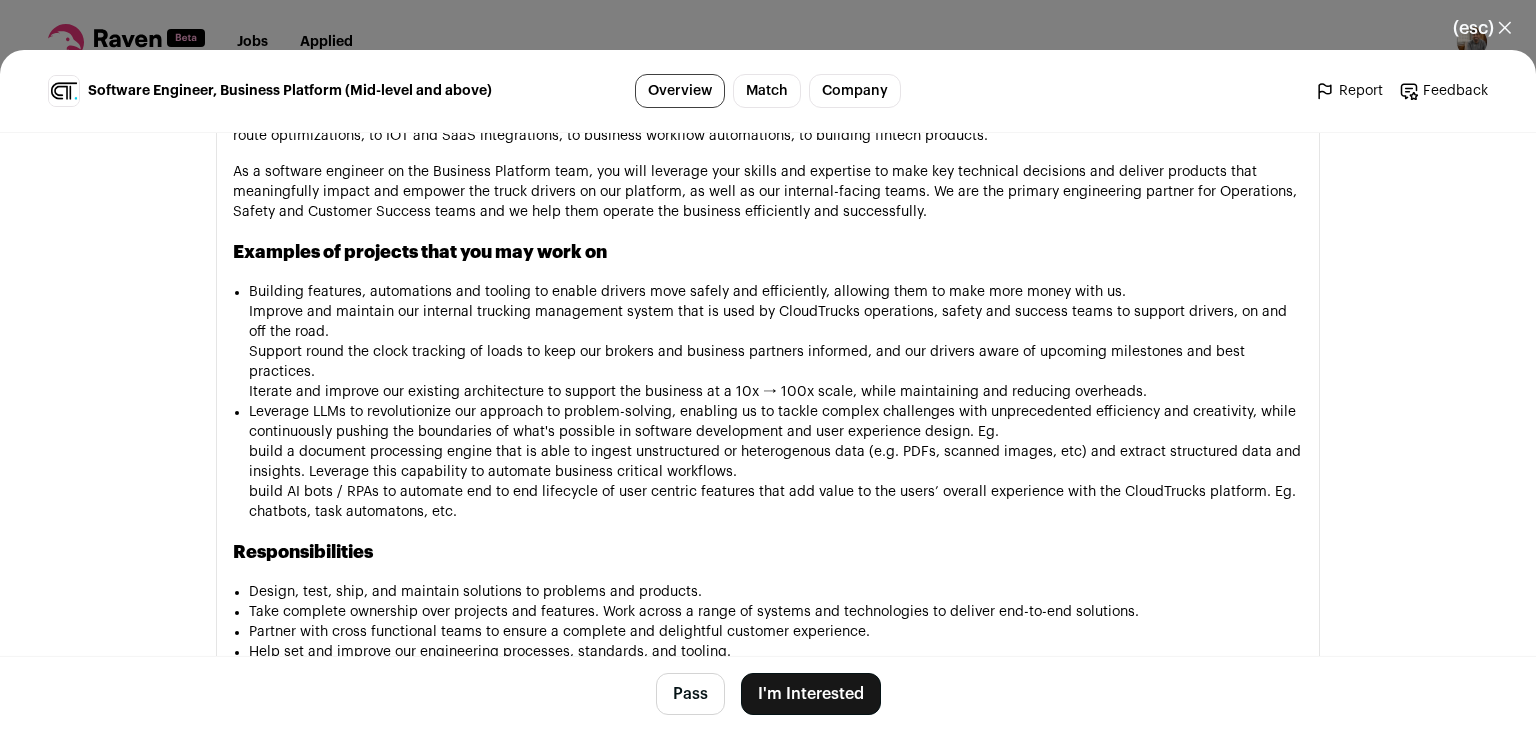 scroll, scrollTop: 1068, scrollLeft: 0, axis: vertical 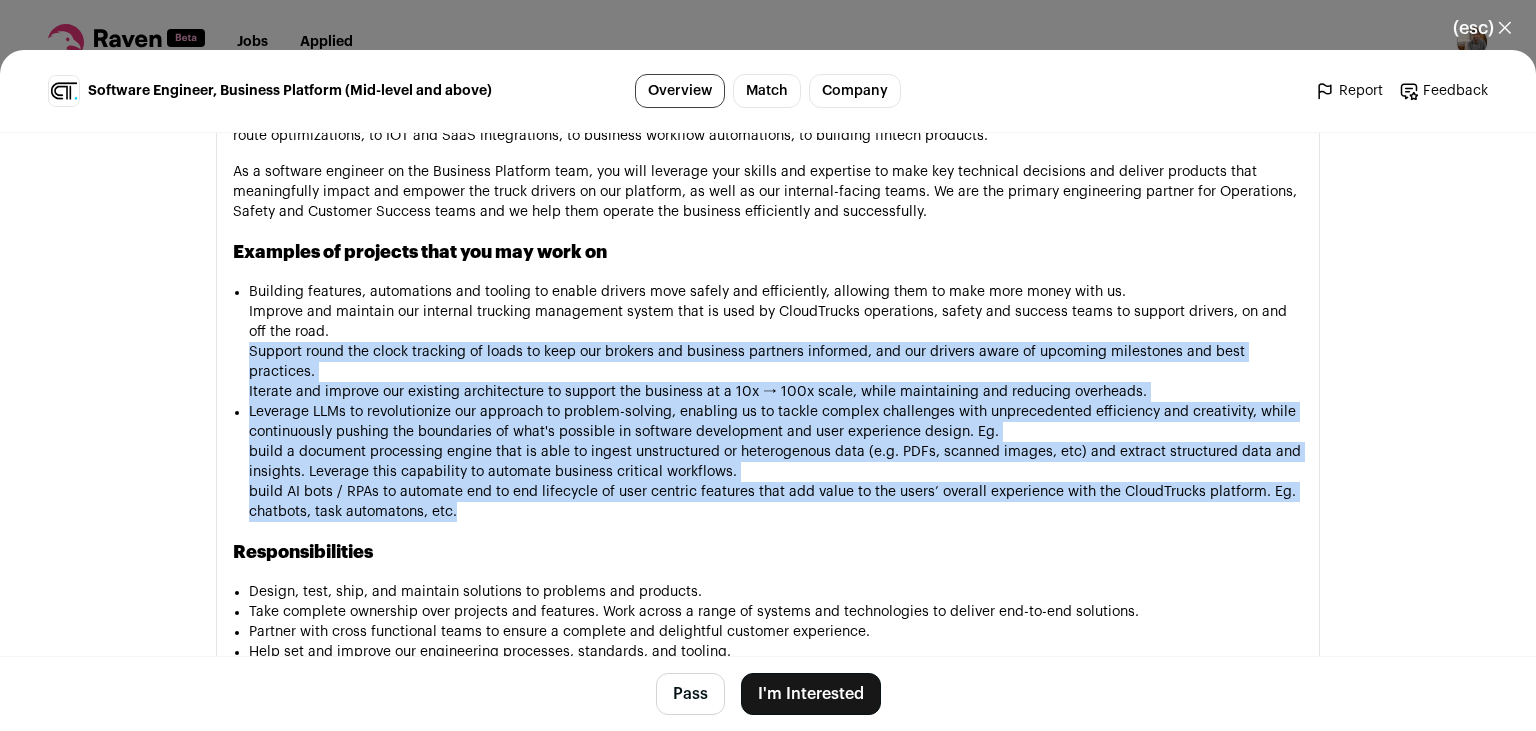 drag, startPoint x: 420, startPoint y: 344, endPoint x: 602, endPoint y: 530, distance: 260.23065 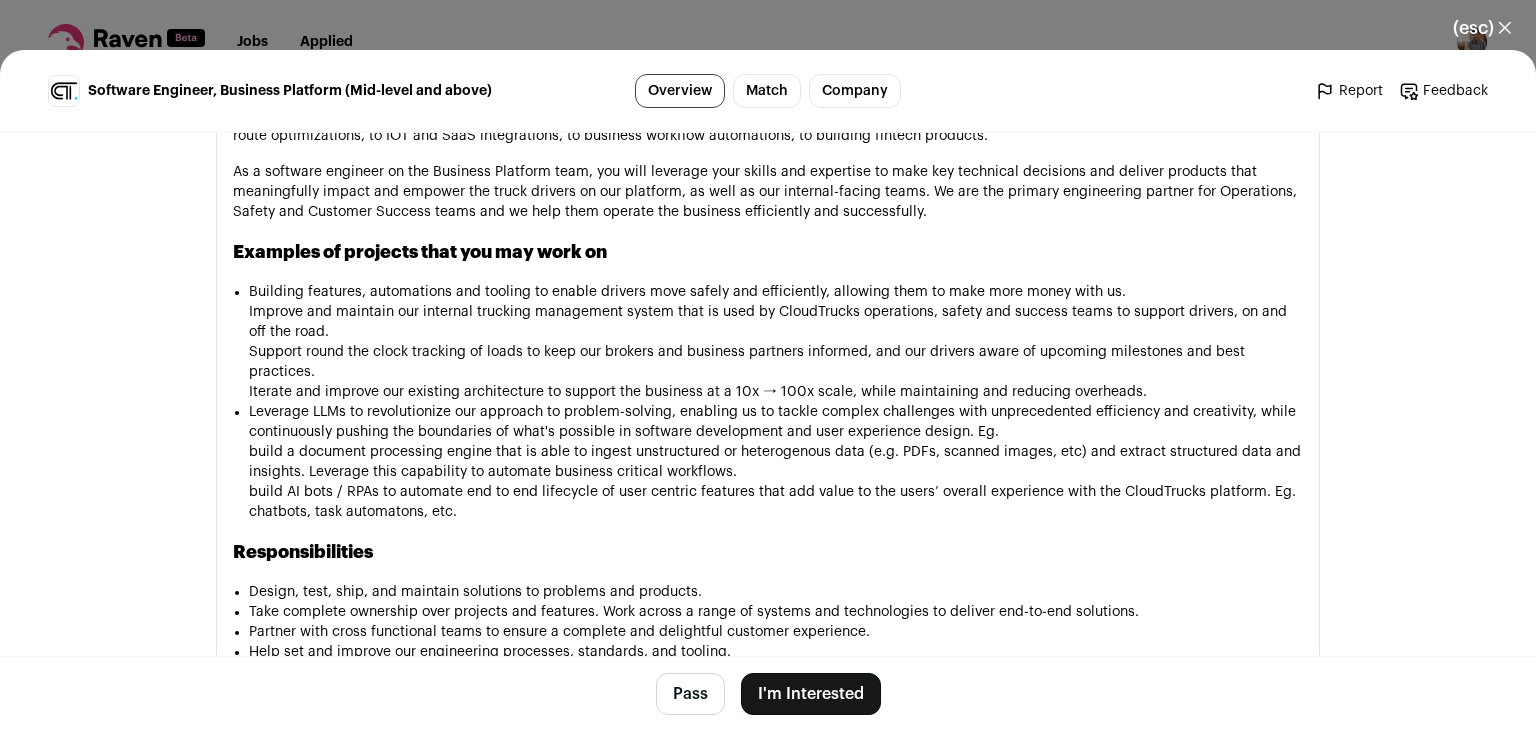 click on "The trucking industry is the backbone of the global economy —  70% of goods consumed in the U.S. are moved by trucks , powered by over 3.5 million drivers and generating more than $700 billion in annual revenue. Despite its scale, trucking remains a traditional industry, making it  ripe for innovation .
CloudTrucks is building the  operating system for trucking , the first platform designed to empower independent truck drivers. Our  all-in-one "business in a box" solution  optimizes operations, automates workflows, and accelerates cash flow — allowing drivers to focus on growing their business.
Being an all-in-one platform, our product development teams tackle a broad range of complex challenges ranging from understanding geolocation and logistics route optimizations, to IOT and SaaS integrations, to business workflow automations, to building fintech products.
Examples of projects that you may work on" at bounding box center (768, 740) 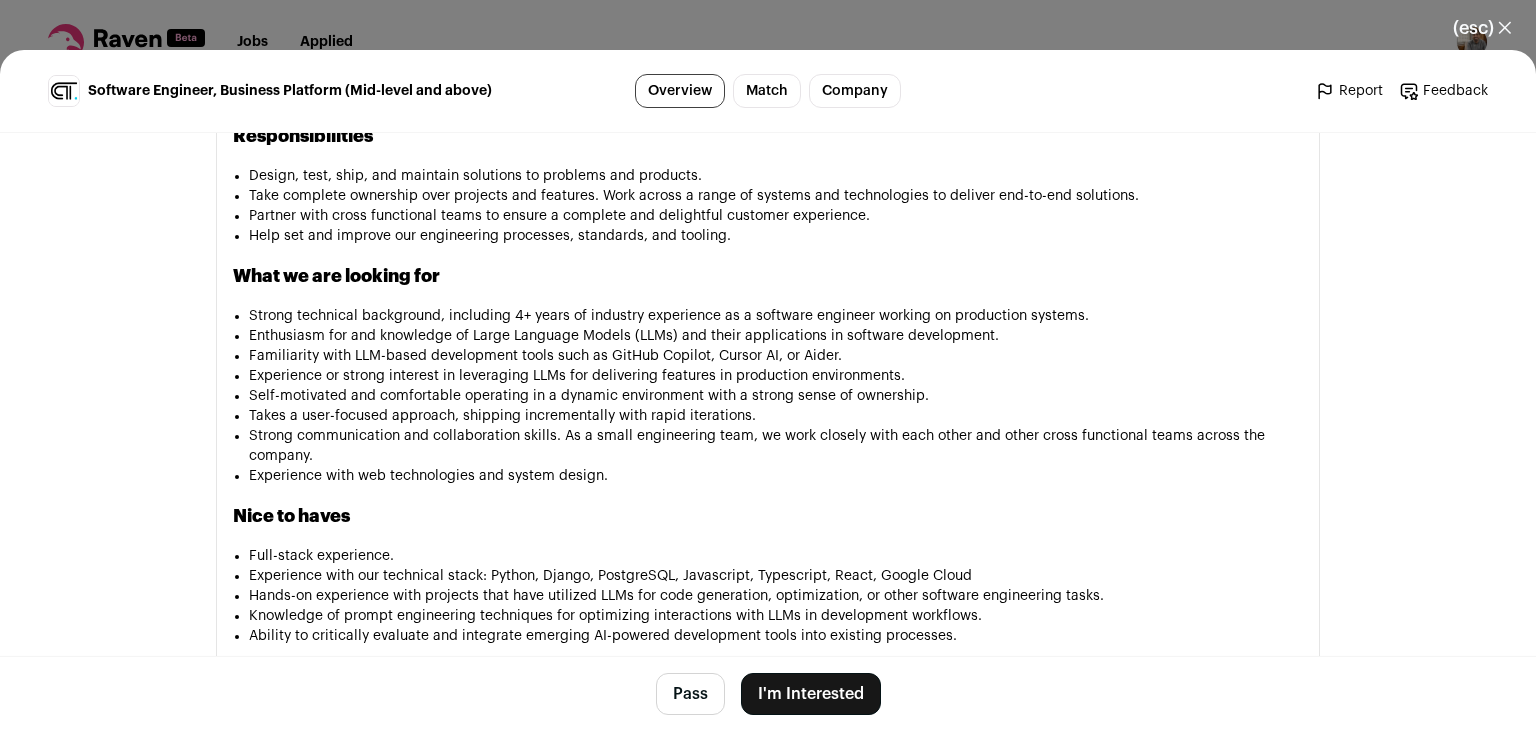 scroll, scrollTop: 1484, scrollLeft: 0, axis: vertical 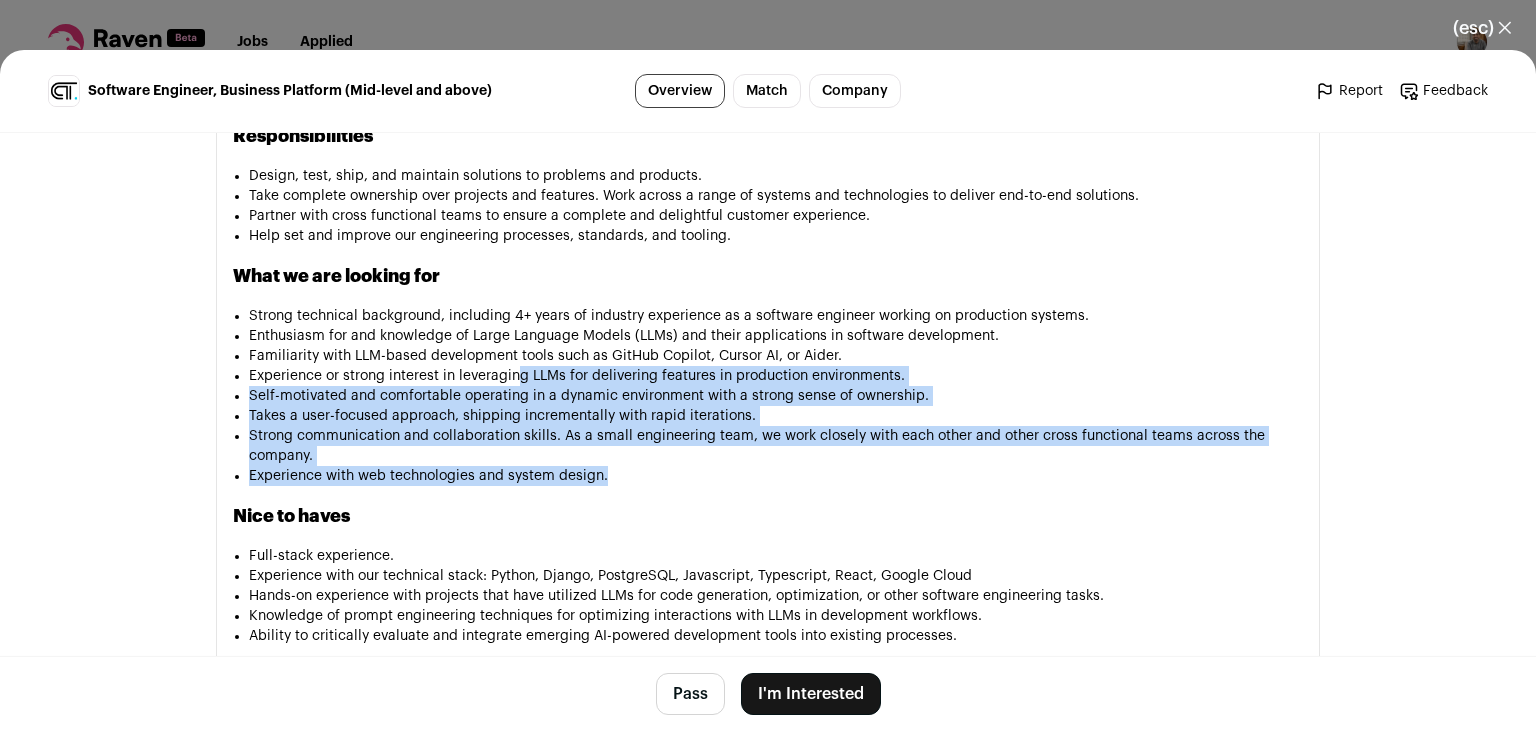 drag, startPoint x: 651, startPoint y: 508, endPoint x: 453, endPoint y: 306, distance: 282.85684 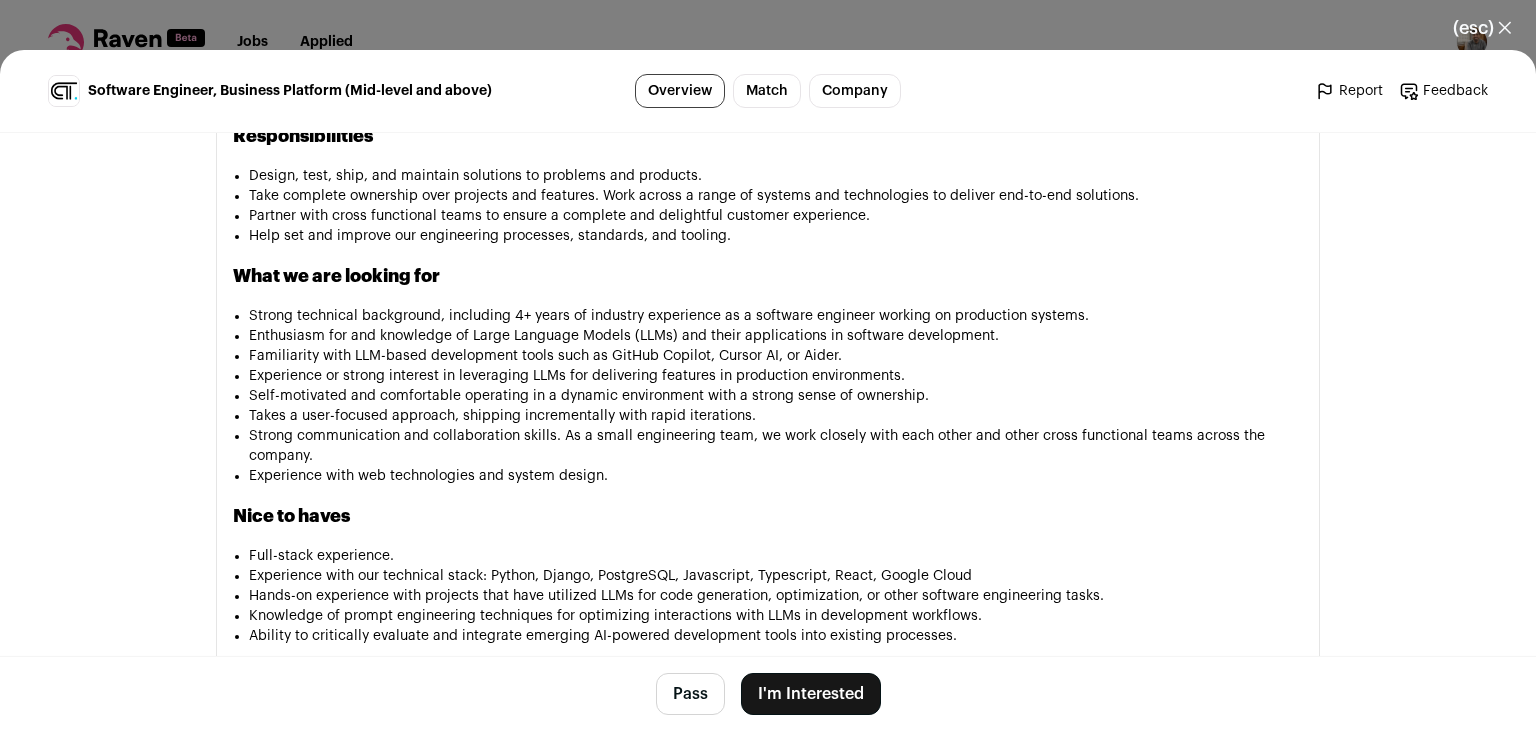 click on "The trucking industry is the backbone of the global economy —  70% of goods consumed in the U.S. are moved by trucks , powered by over 3.5 million drivers and generating more than $700 billion in annual revenue. Despite its scale, trucking remains a traditional industry, making it  ripe for innovation .
CloudTrucks is building the  operating system for trucking , the first platform designed to empower independent truck drivers. Our  all-in-one "business in a box" solution  optimizes operations, automates workflows, and accelerates cash flow — allowing drivers to focus on growing their business.
Being an all-in-one platform, our product development teams tackle a broad range of complex challenges ranging from understanding geolocation and logistics route optimizations, to IOT and SaaS integrations, to business workflow automations, to building fintech products.
Examples of projects that you may work on" at bounding box center (768, 324) 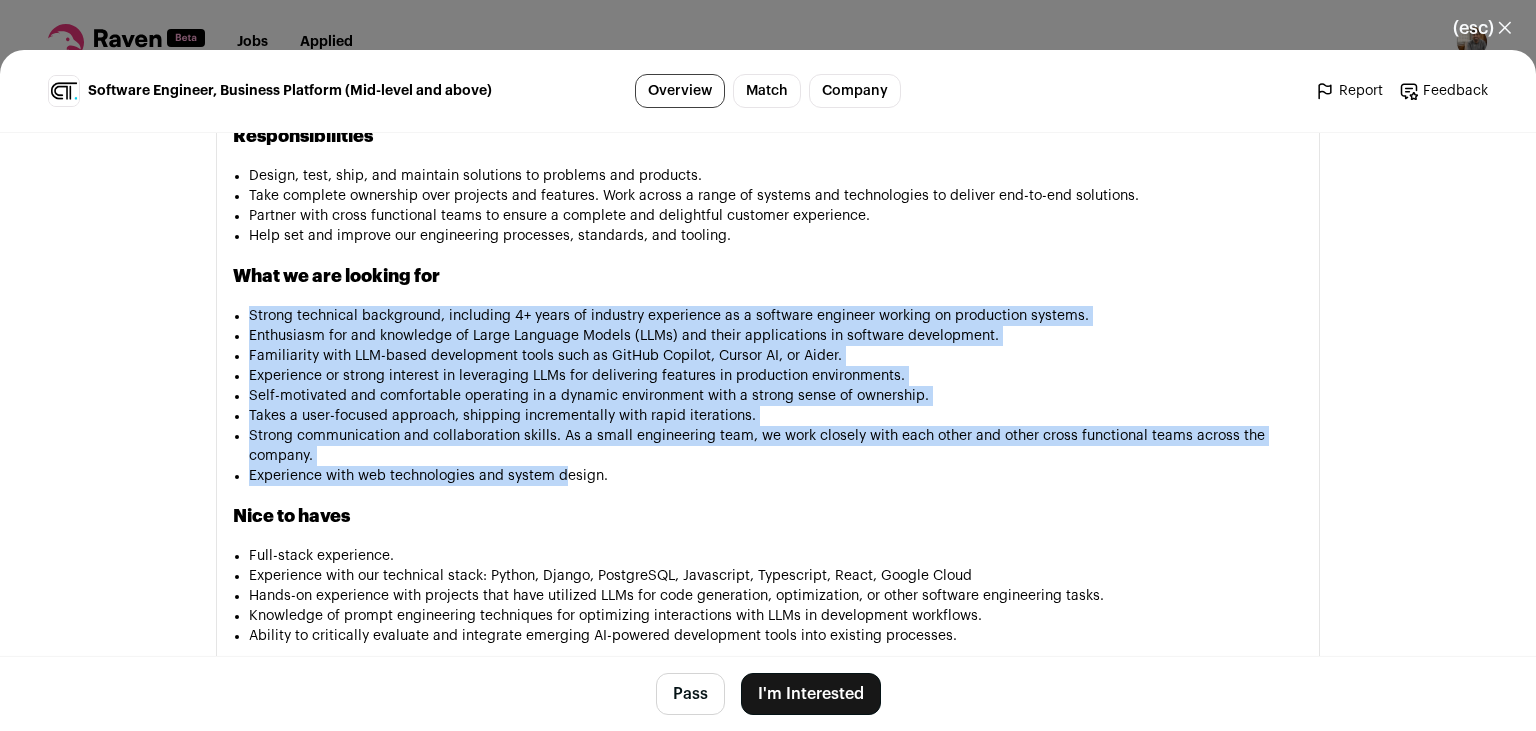 drag, startPoint x: 453, startPoint y: 306, endPoint x: 570, endPoint y: 482, distance: 211.34096 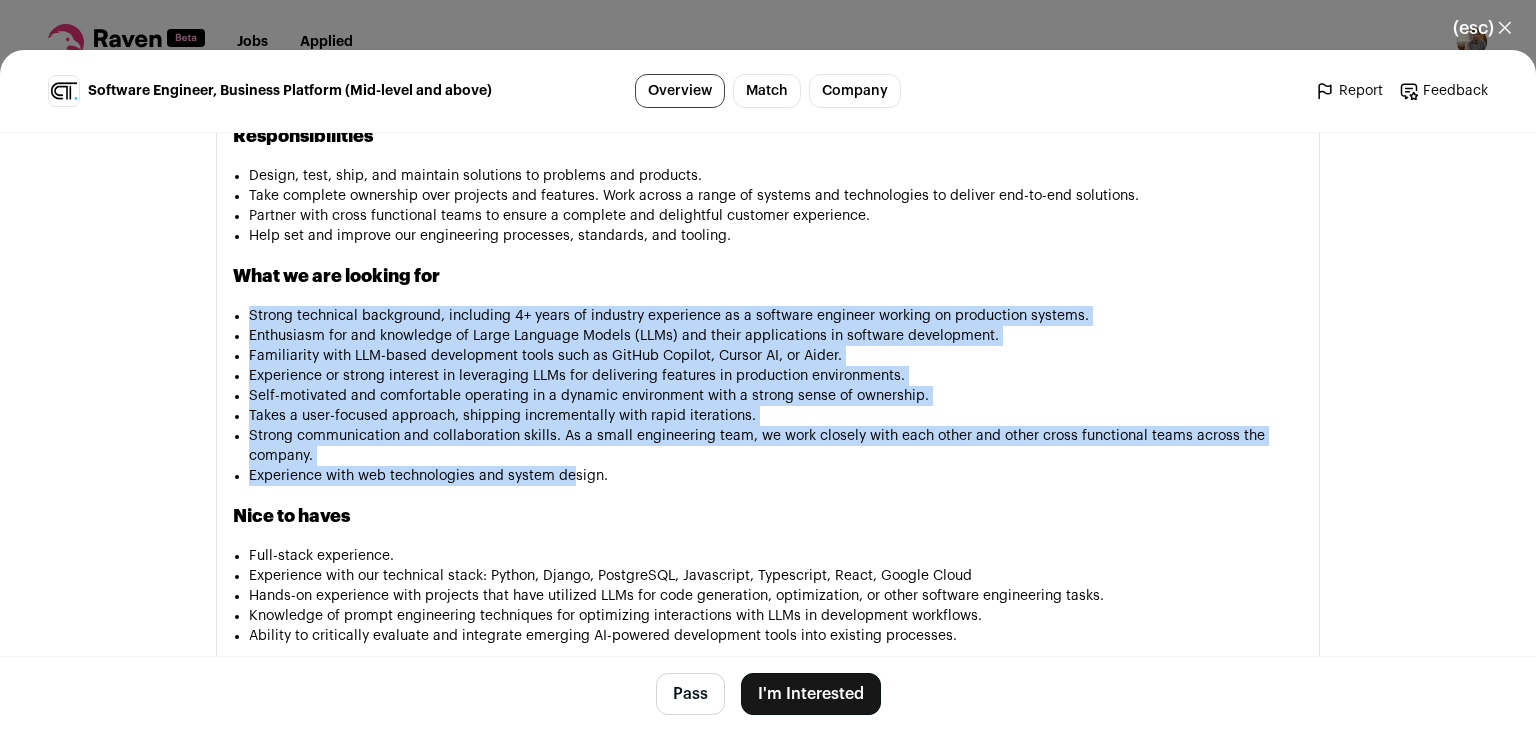 click on "Experience with web technologies and system design." at bounding box center (776, 476) 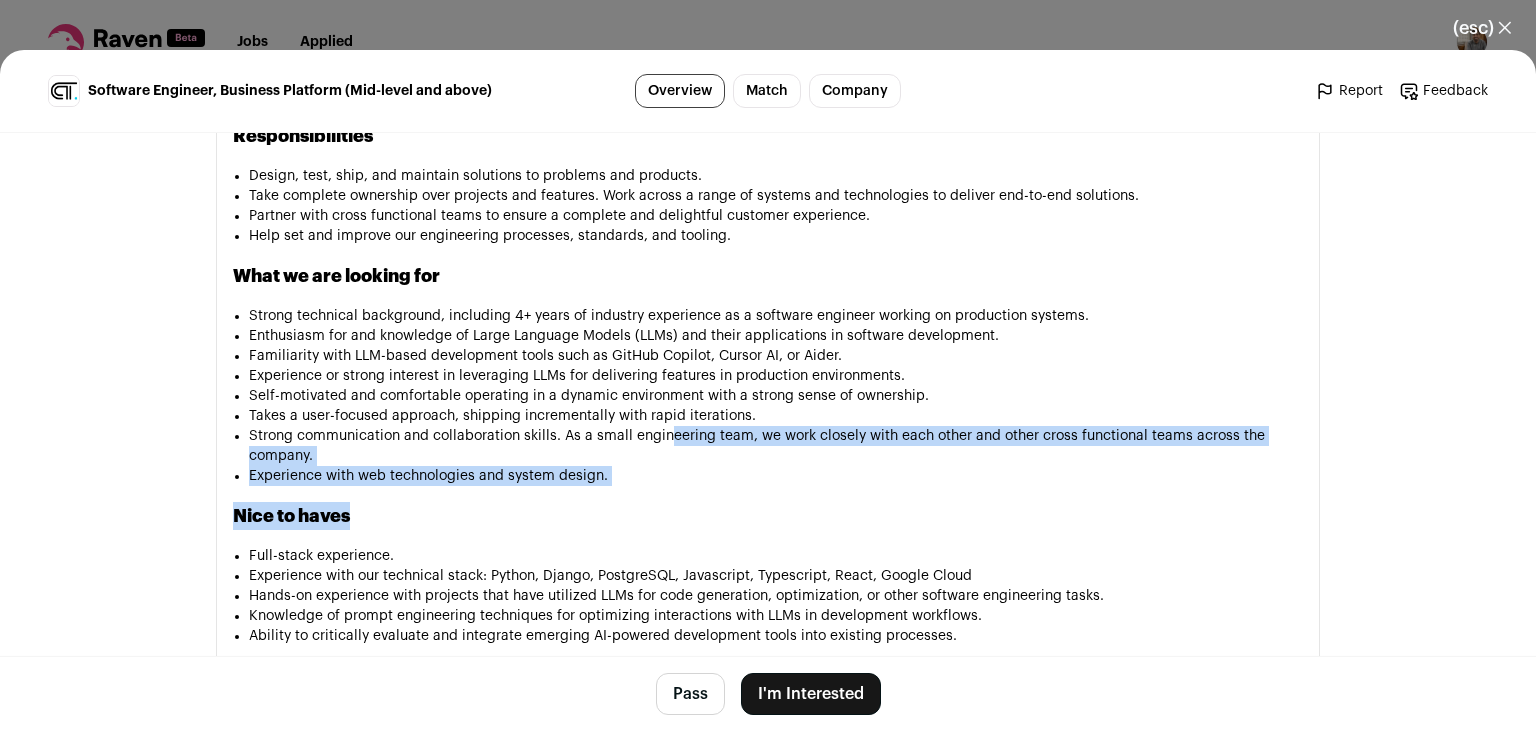 drag, startPoint x: 677, startPoint y: 518, endPoint x: 661, endPoint y: 429, distance: 90.426765 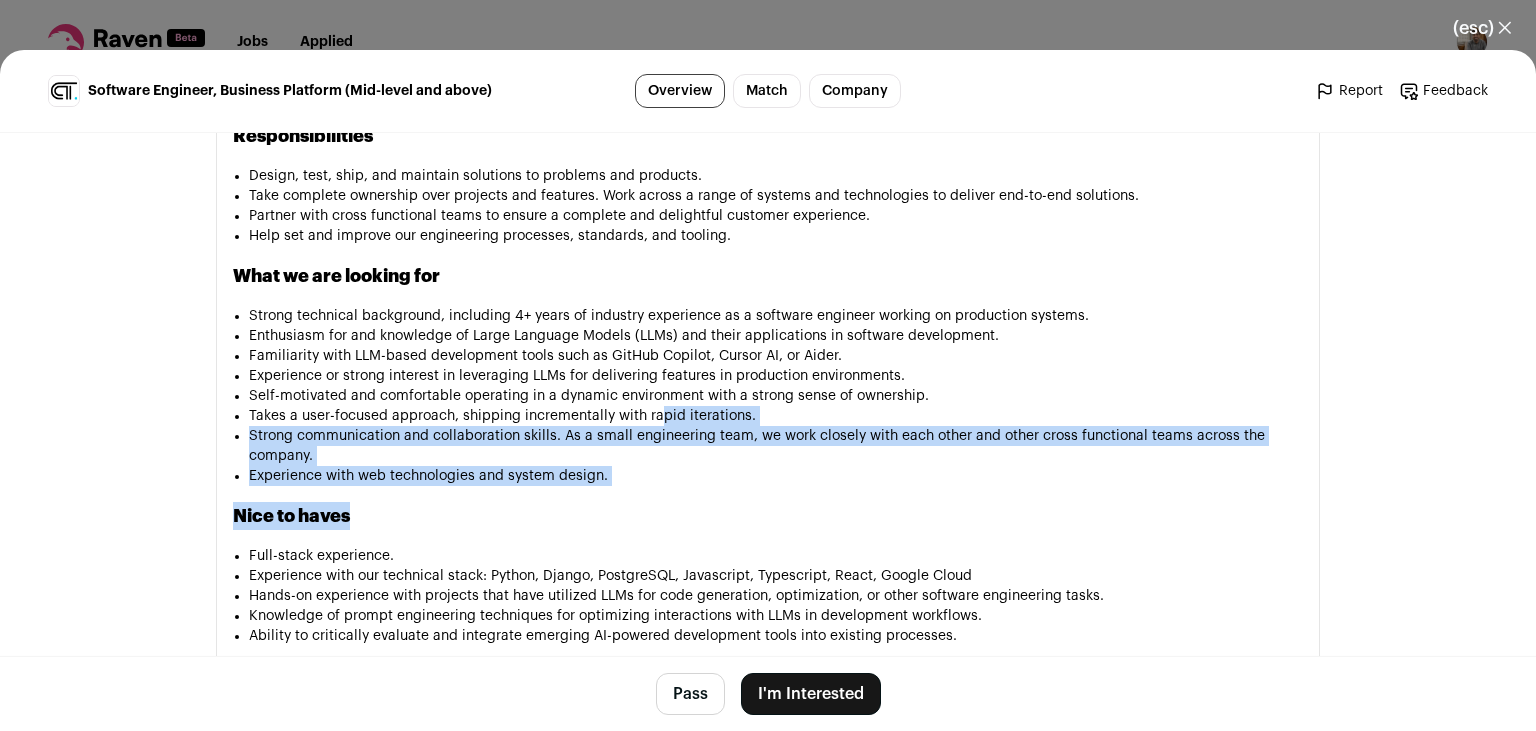 scroll, scrollTop: 1524, scrollLeft: 0, axis: vertical 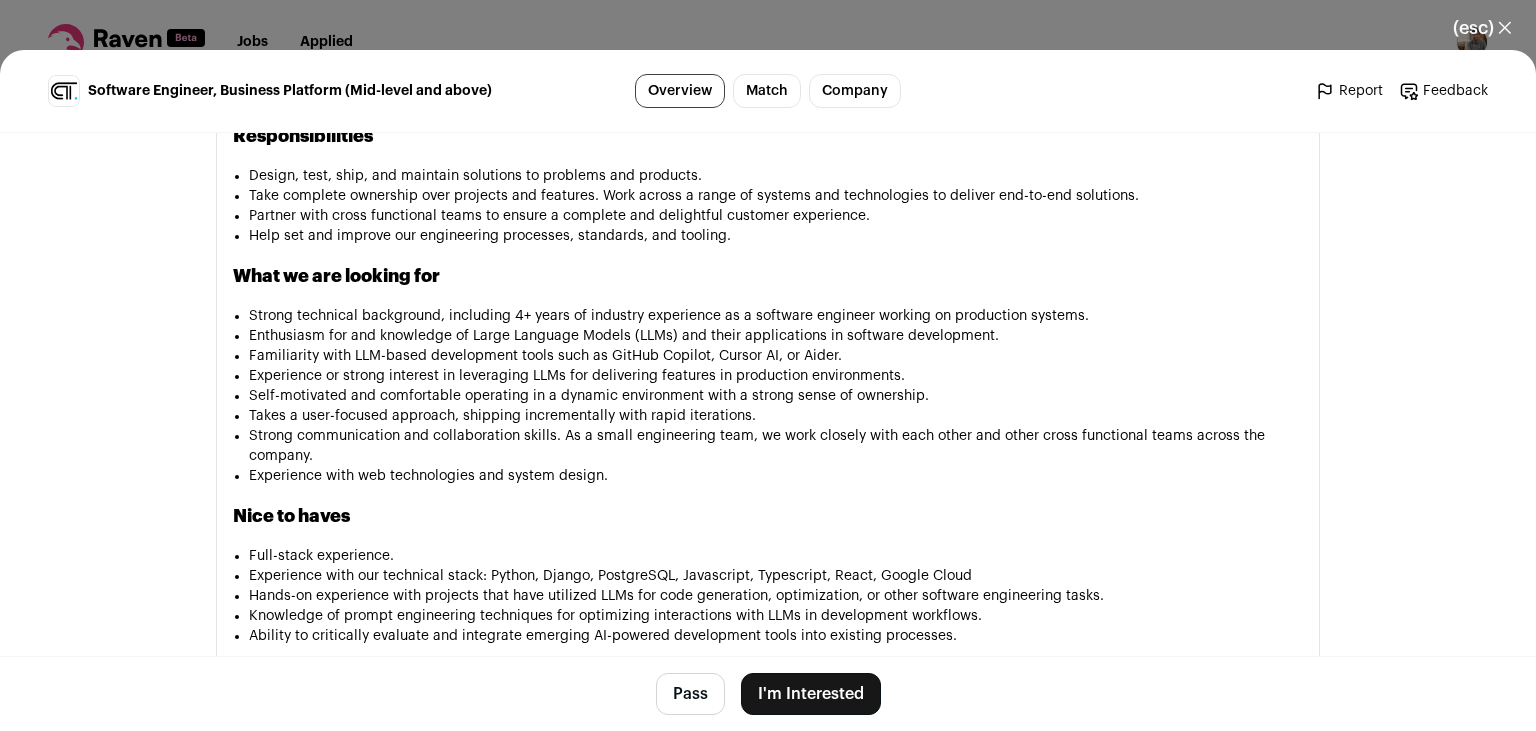 click on "Takes a user-focused approach, shipping incrementally with rapid iterations." at bounding box center (776, 416) 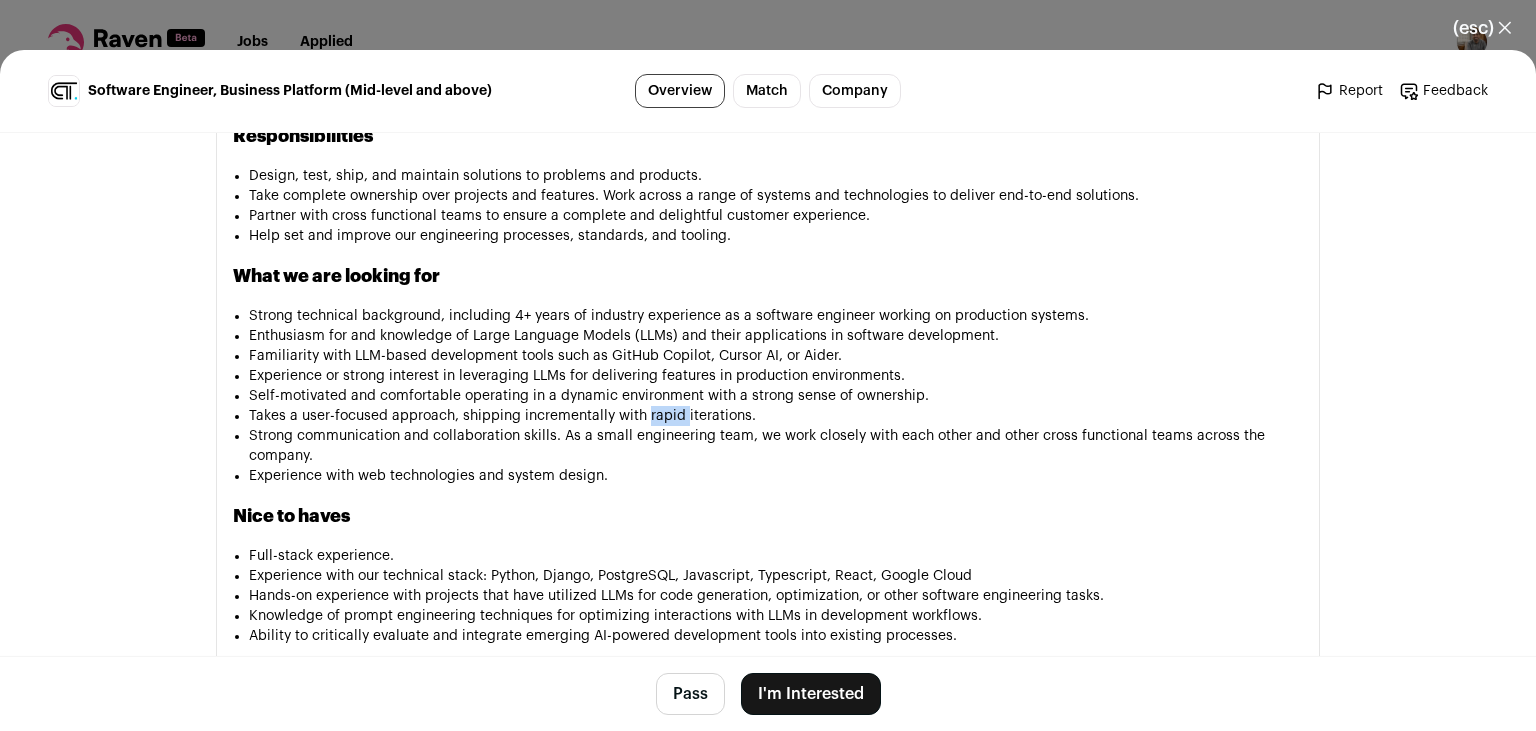 click on "Takes a user-focused approach, shipping incrementally with rapid iterations." at bounding box center (776, 416) 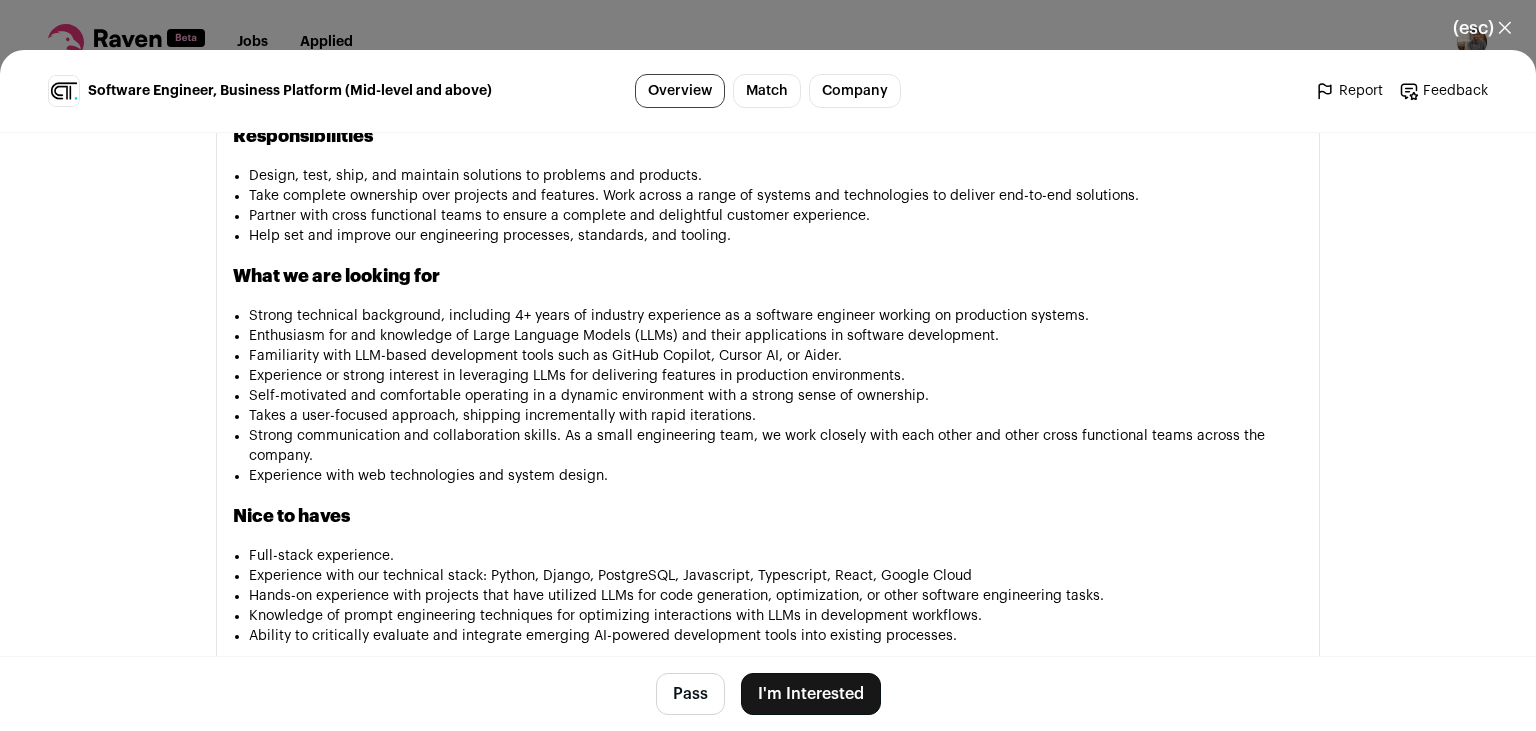 click on "Takes a user-focused approach, shipping incrementally with rapid iterations." at bounding box center [776, 416] 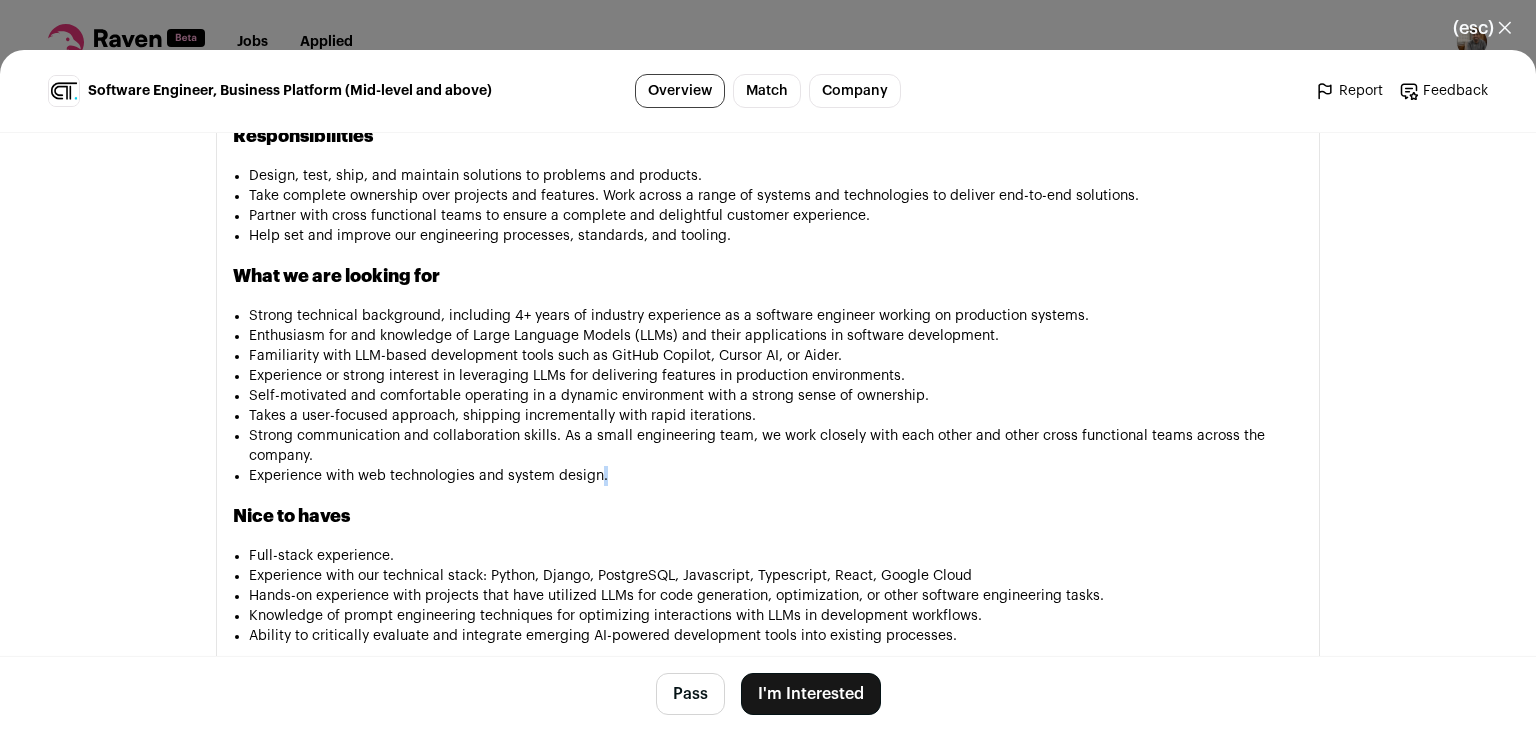 click on "Experience with web technologies and system design." at bounding box center (776, 476) 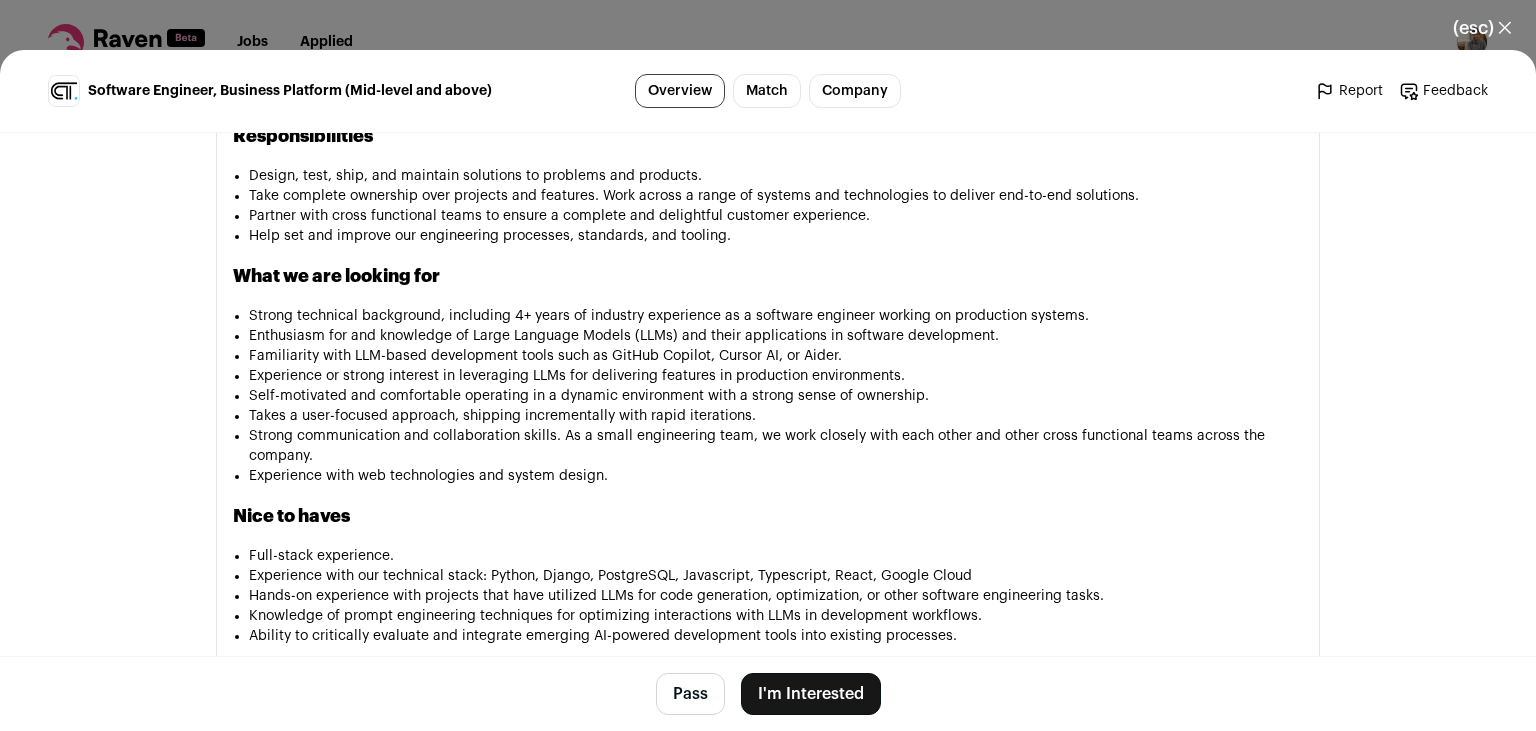 click on "Experience with web technologies and system design." at bounding box center [776, 476] 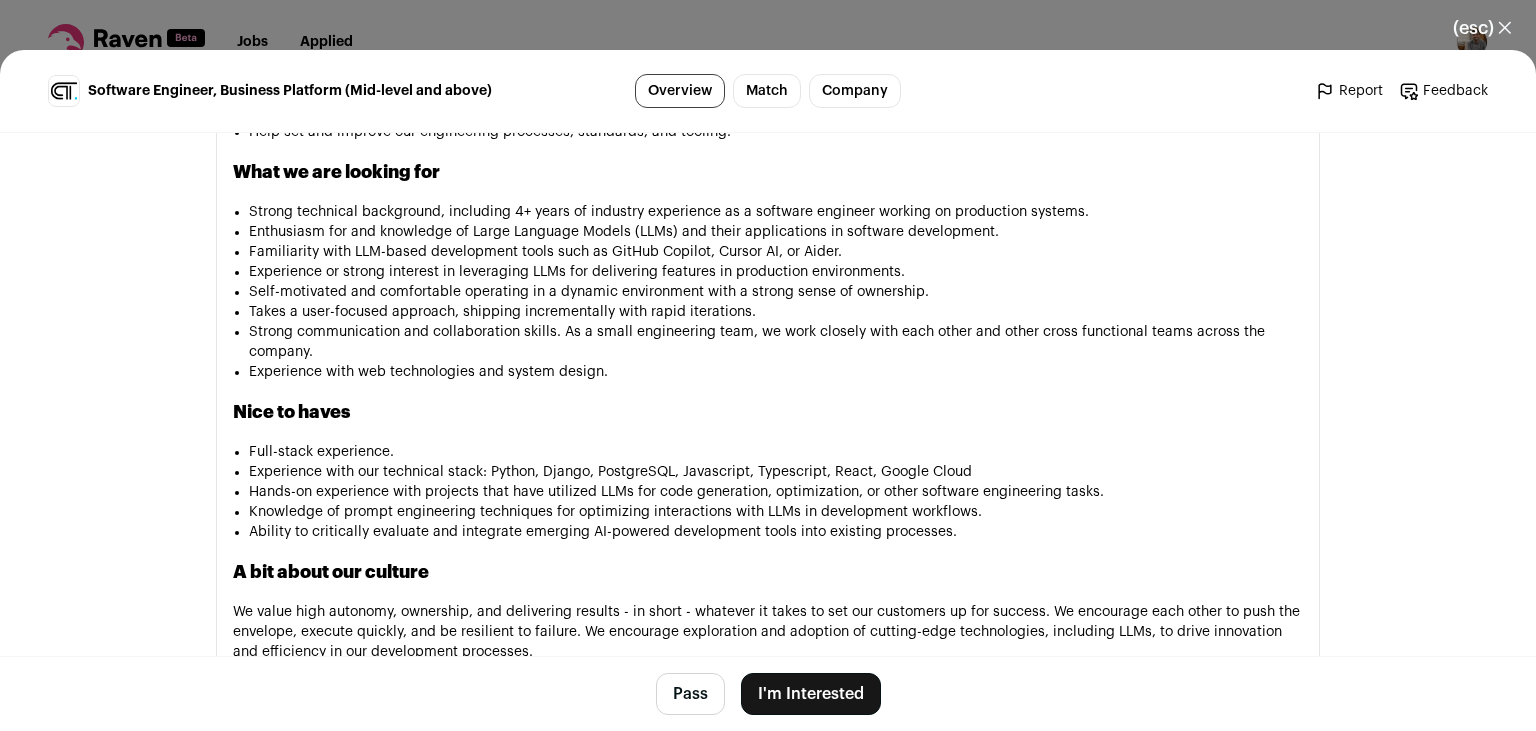 click on "Experience with our technical stack: Python, Django, PostgreSQL, Javascript, Typescript, React, Google Cloud" at bounding box center (776, 472) 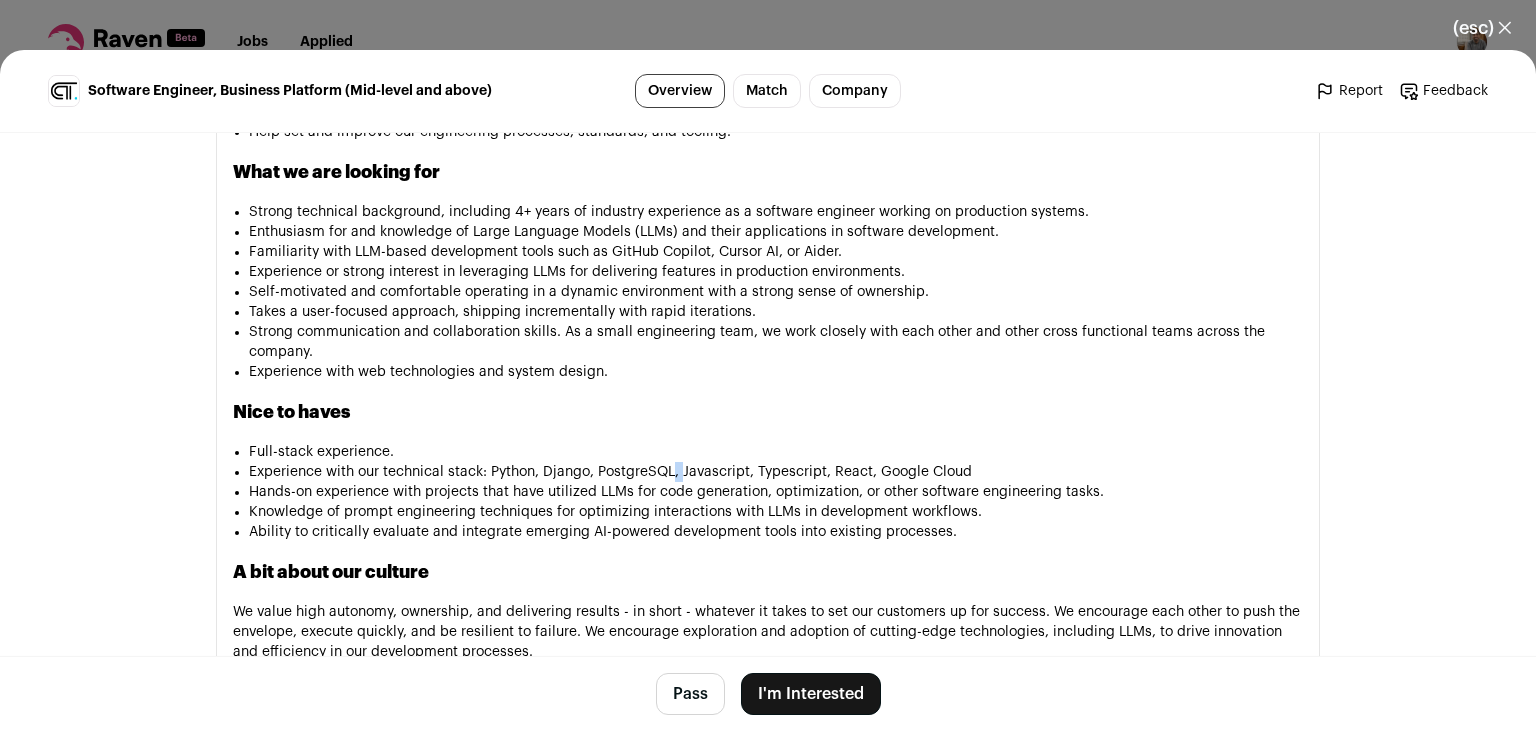 click on "Experience with our technical stack: Python, Django, PostgreSQL, Javascript, Typescript, React, Google Cloud" at bounding box center (776, 472) 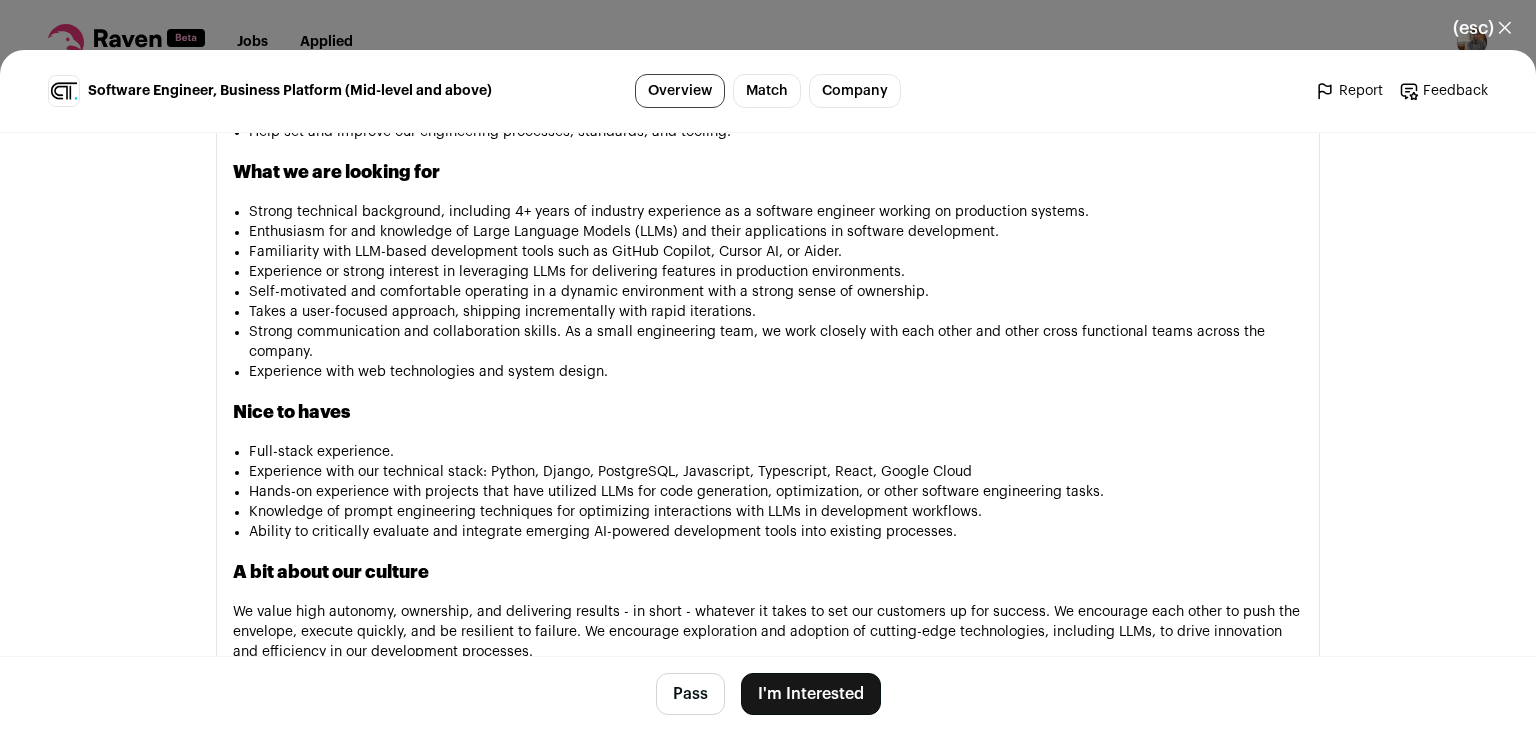 click on "Experience with our technical stack: Python, Django, PostgreSQL, Javascript, Typescript, React, Google Cloud" at bounding box center [776, 472] 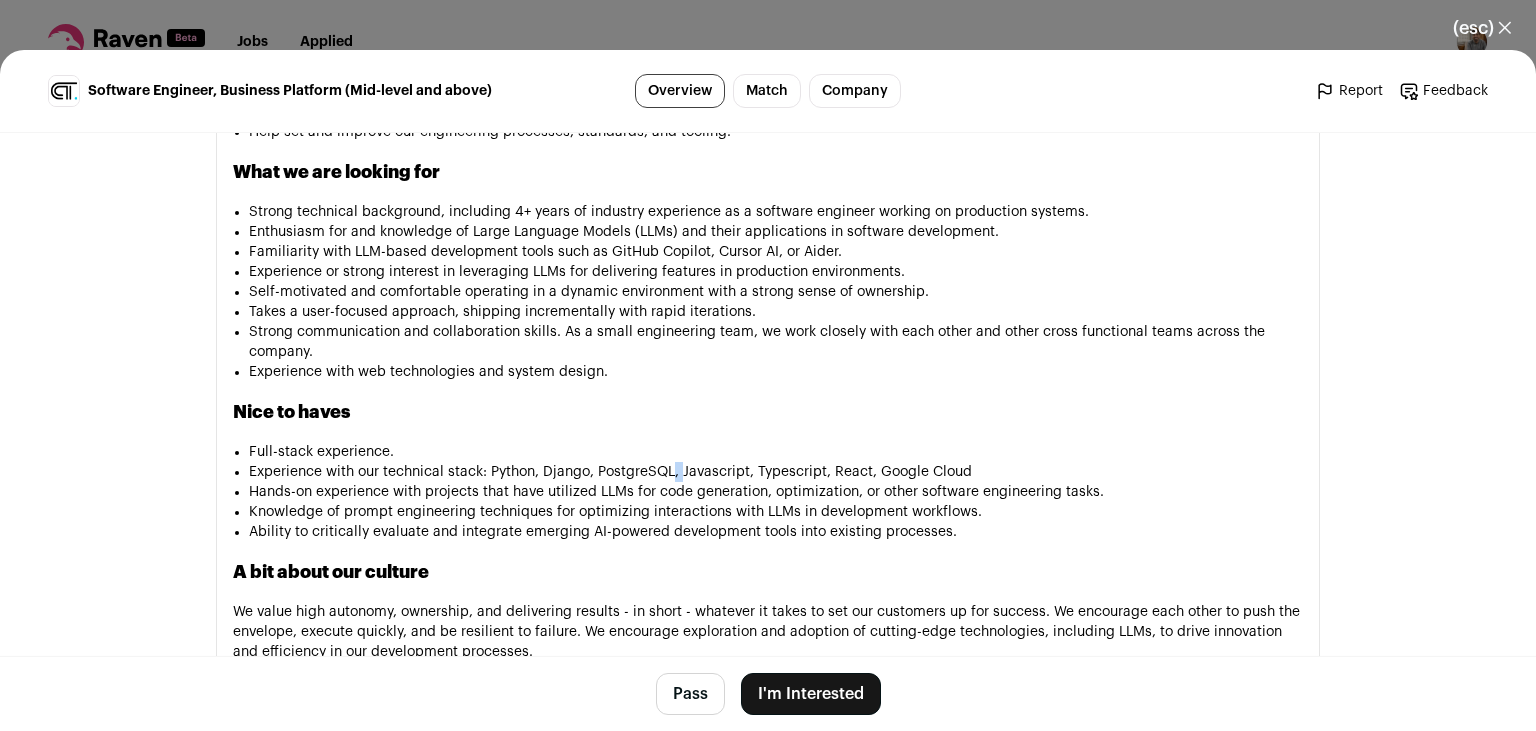 click on "Experience with our technical stack: Python, Django, PostgreSQL, Javascript, Typescript, React, Google Cloud" at bounding box center (776, 472) 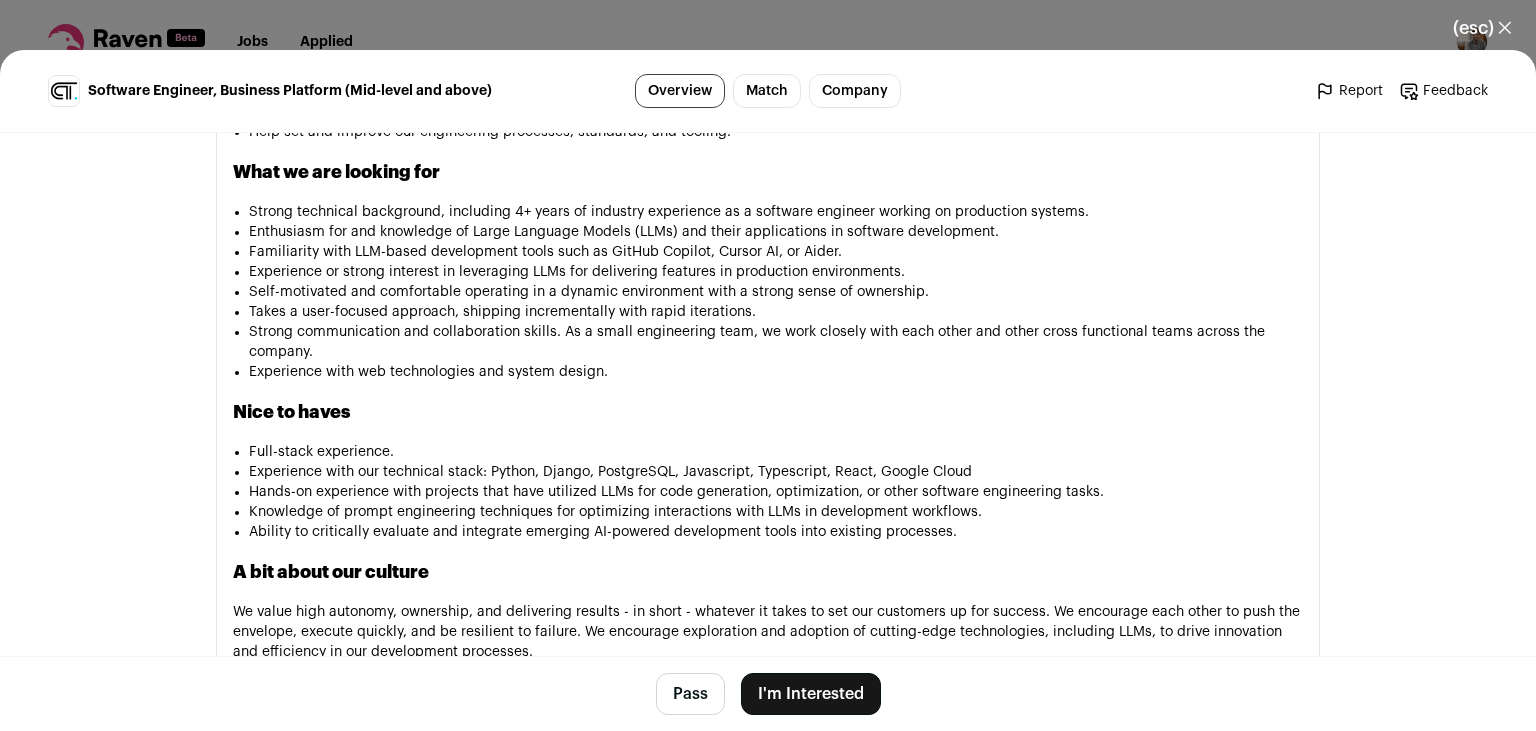click on "Knowledge of prompt engineering techniques for optimizing interactions with LLMs in development workflows." at bounding box center (776, 512) 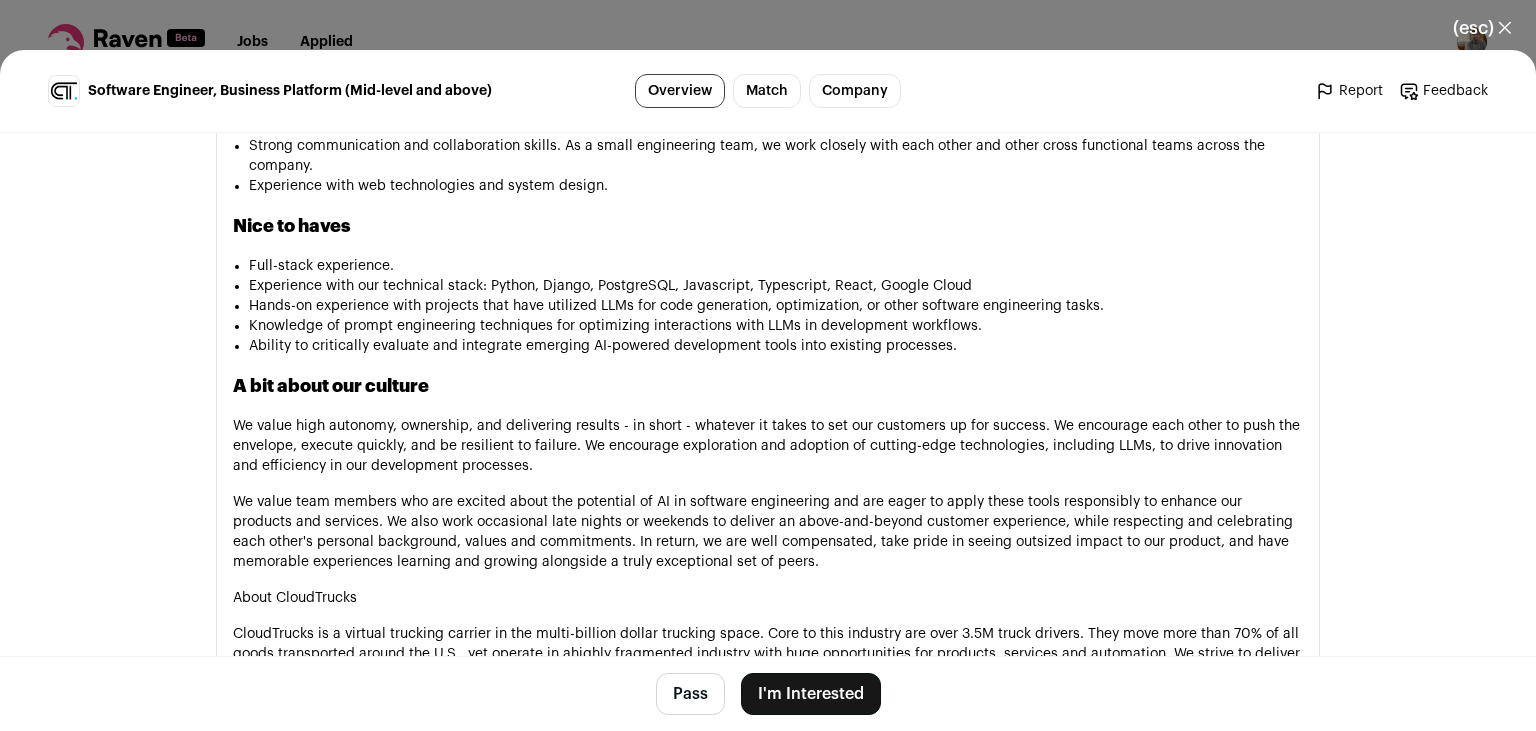 click on "I'm Interested" at bounding box center (811, 694) 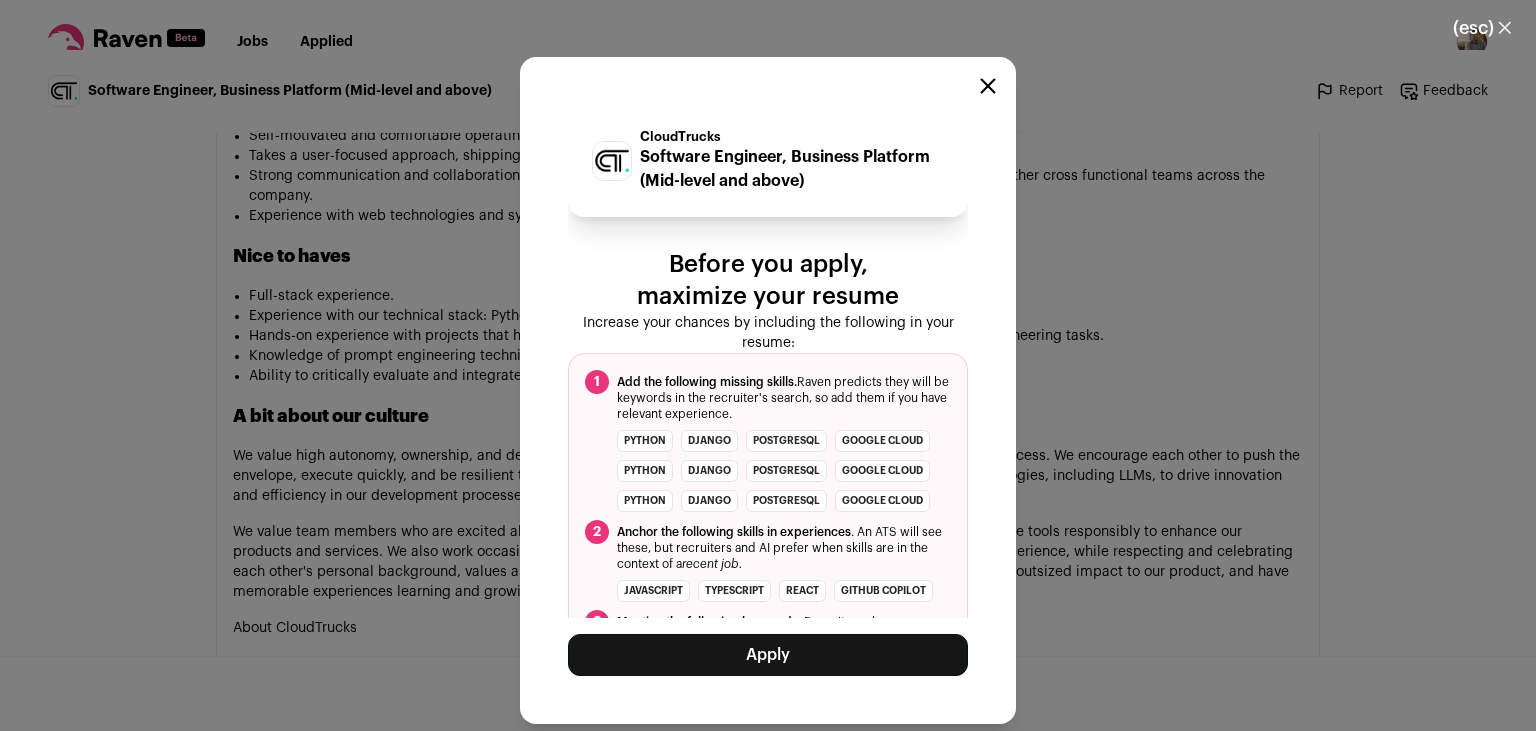 click on "Apply" at bounding box center [768, 655] 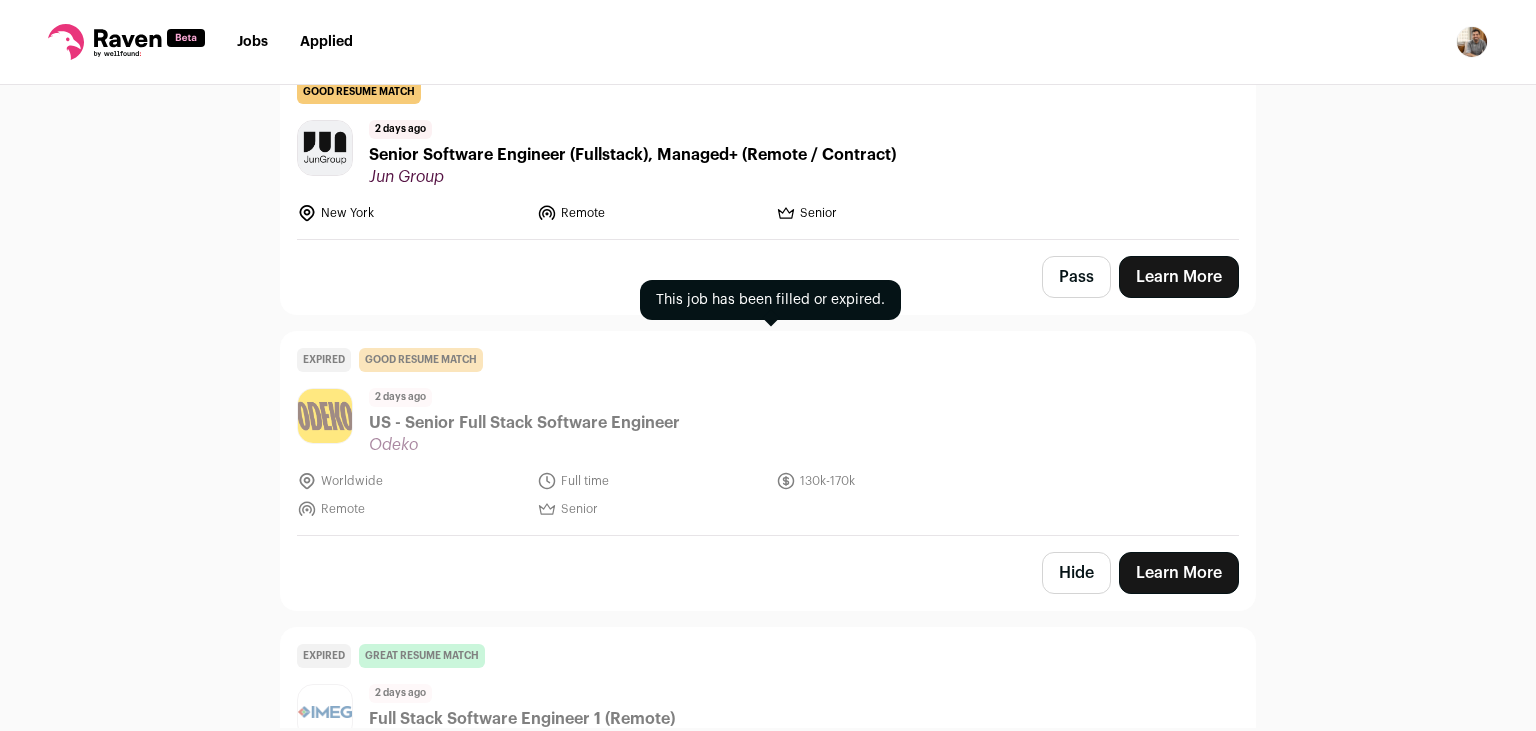 scroll, scrollTop: 2880, scrollLeft: 0, axis: vertical 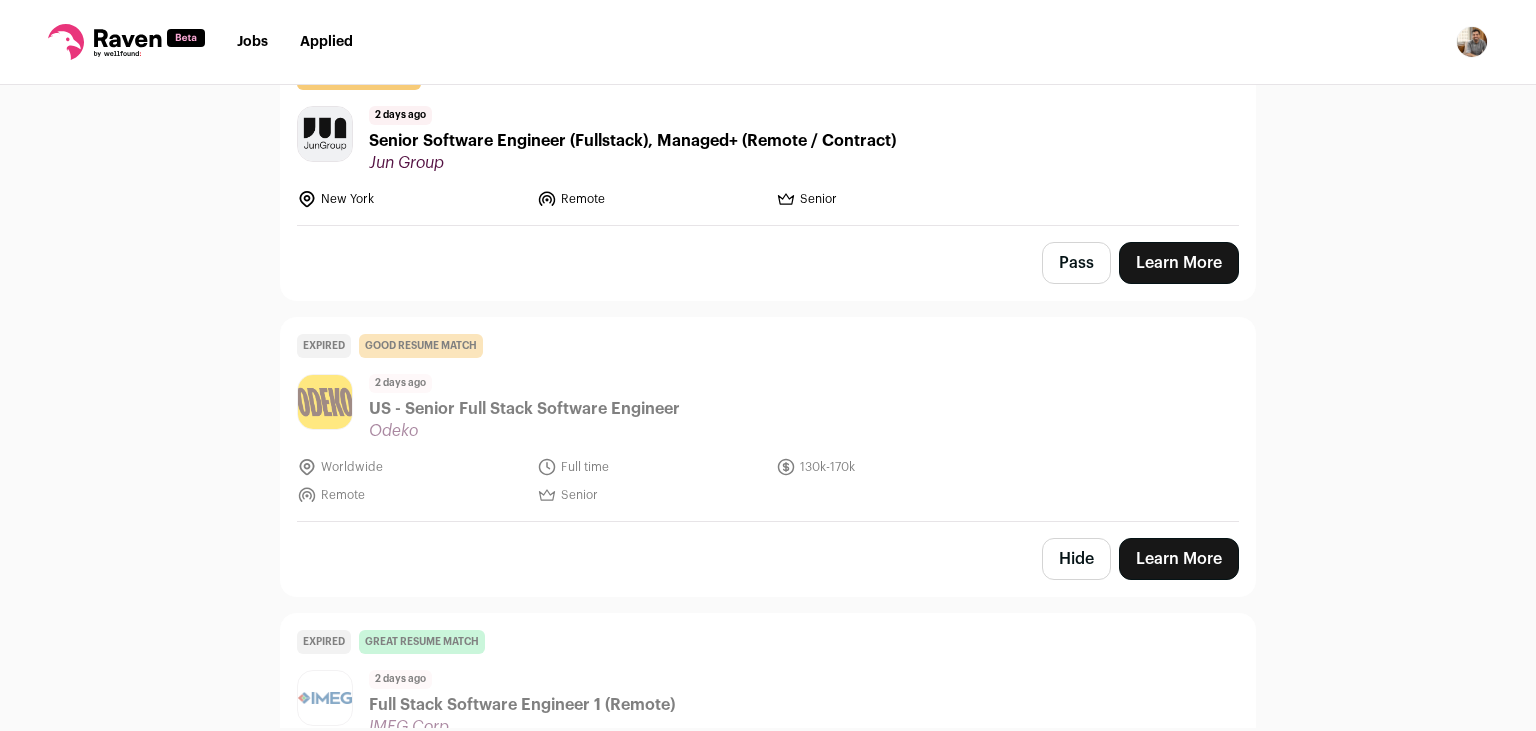 click on "Hide" at bounding box center [1076, 559] 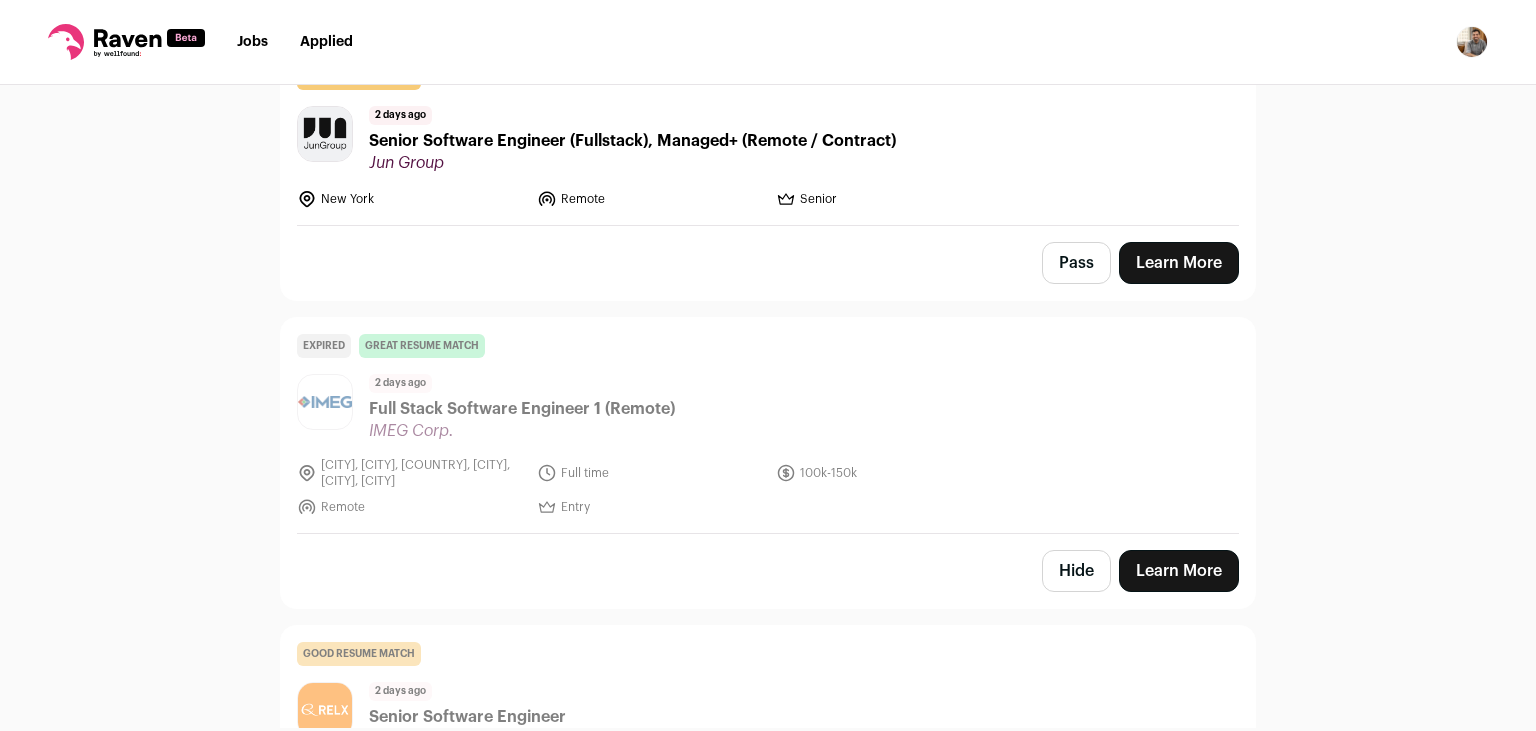 scroll, scrollTop: 2696, scrollLeft: 0, axis: vertical 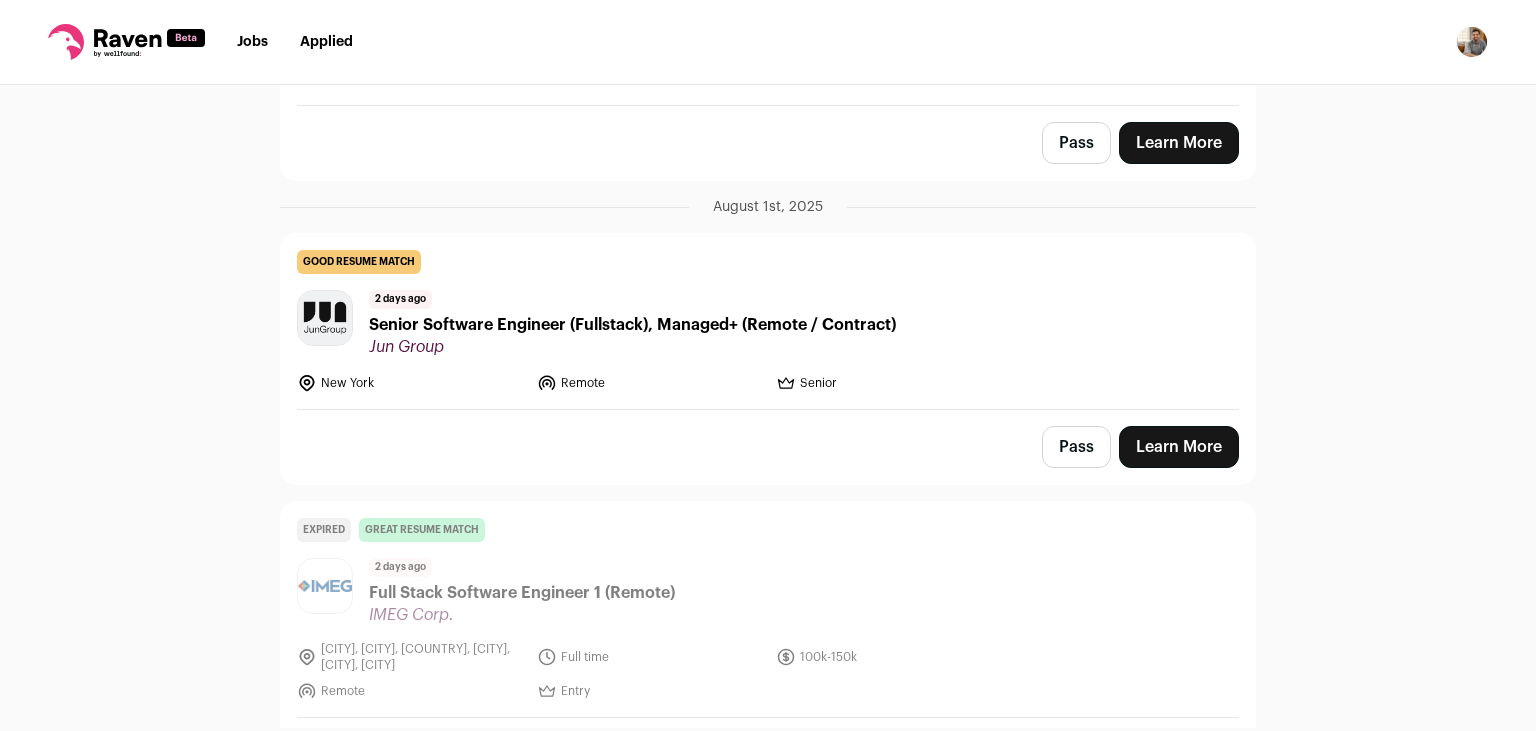 click on "Pass" at bounding box center [1076, 447] 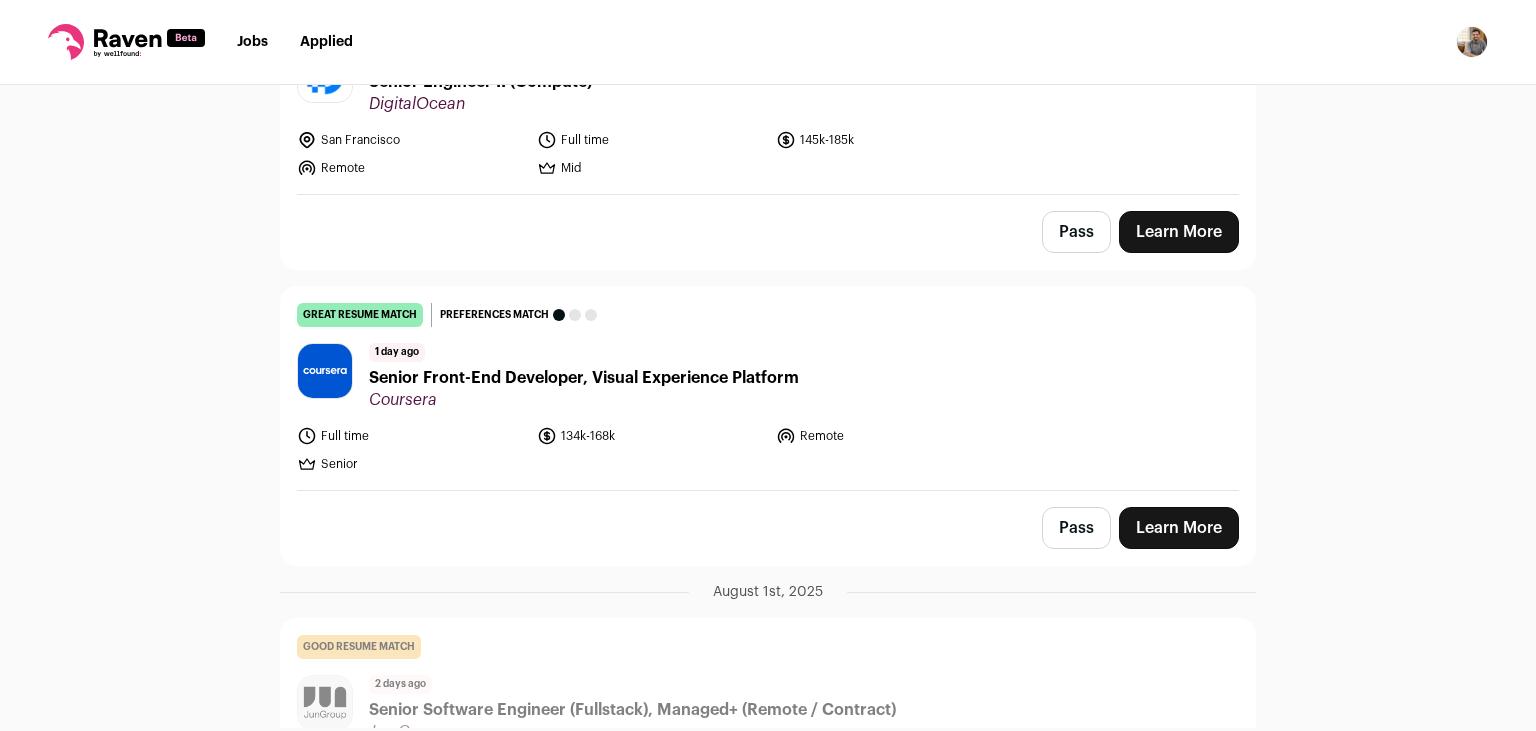 scroll, scrollTop: 2316, scrollLeft: 0, axis: vertical 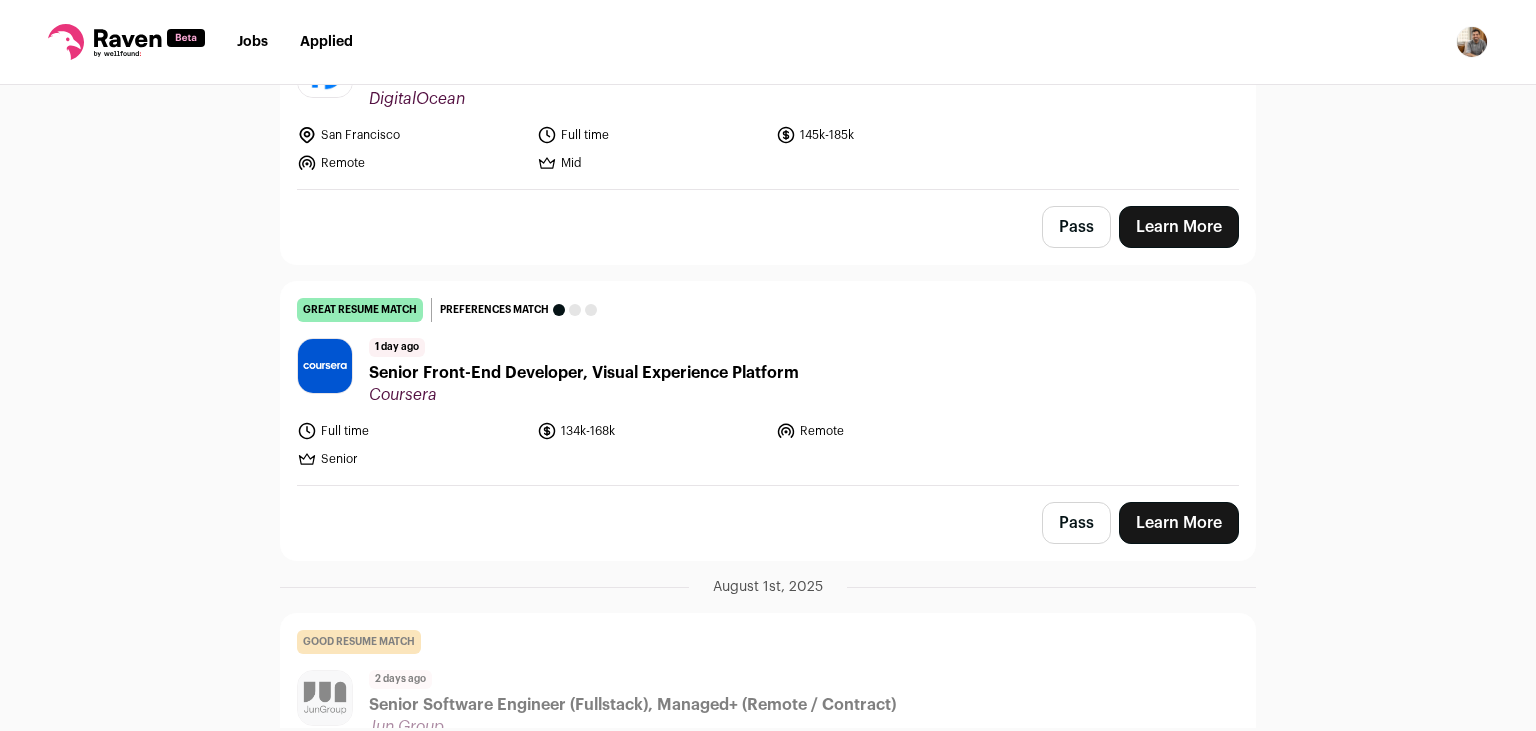 click on "Pass" at bounding box center (1076, 523) 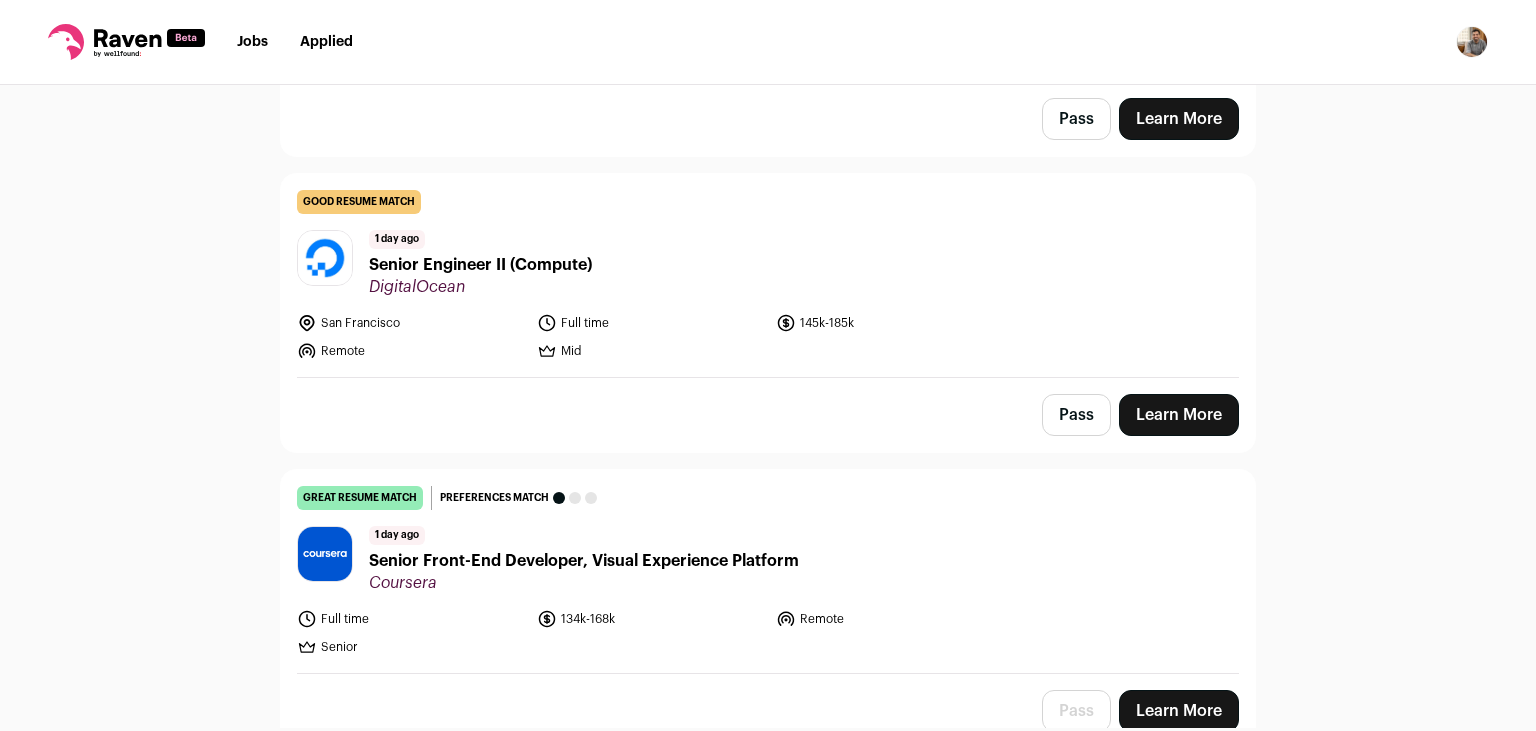 scroll, scrollTop: 2126, scrollLeft: 0, axis: vertical 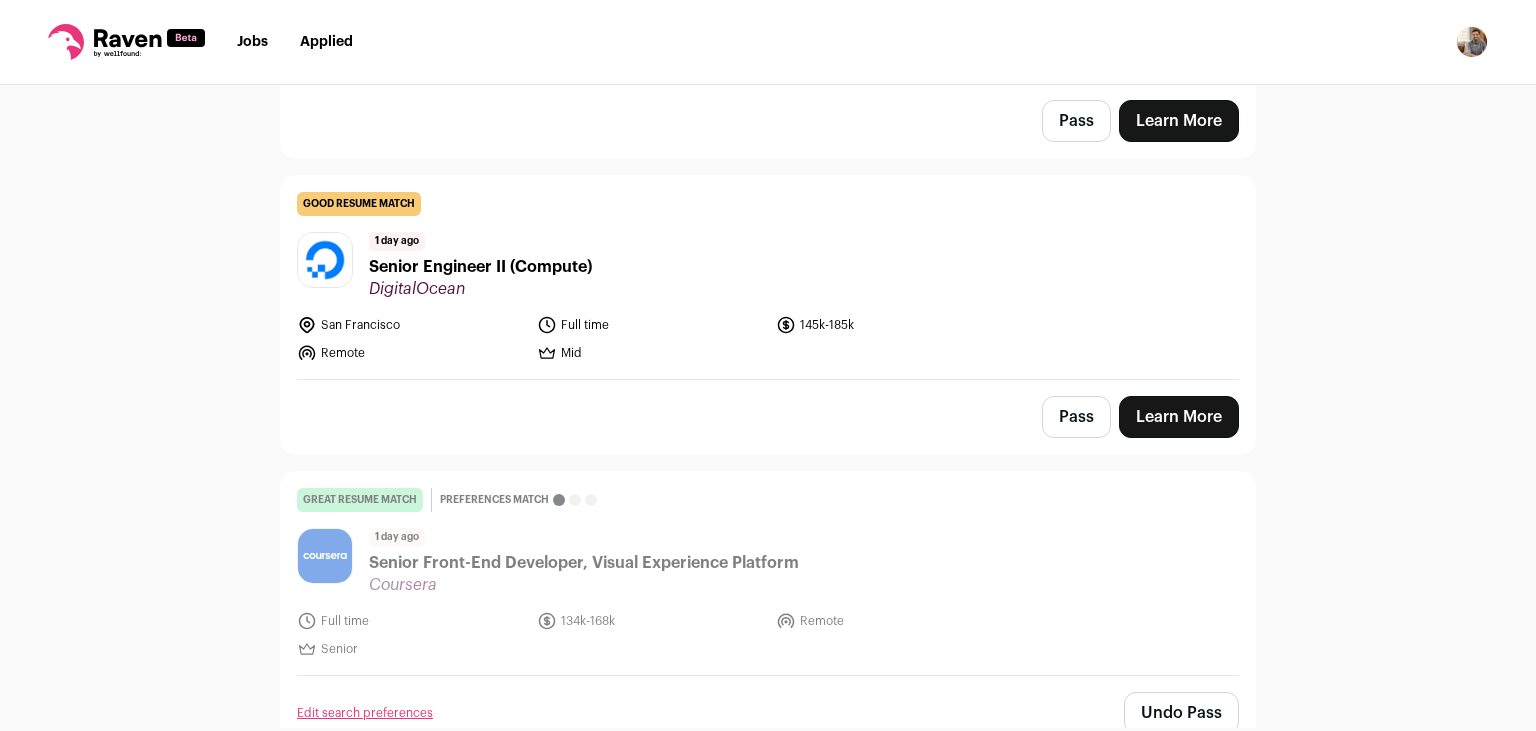 click on "Pass" at bounding box center (1076, 417) 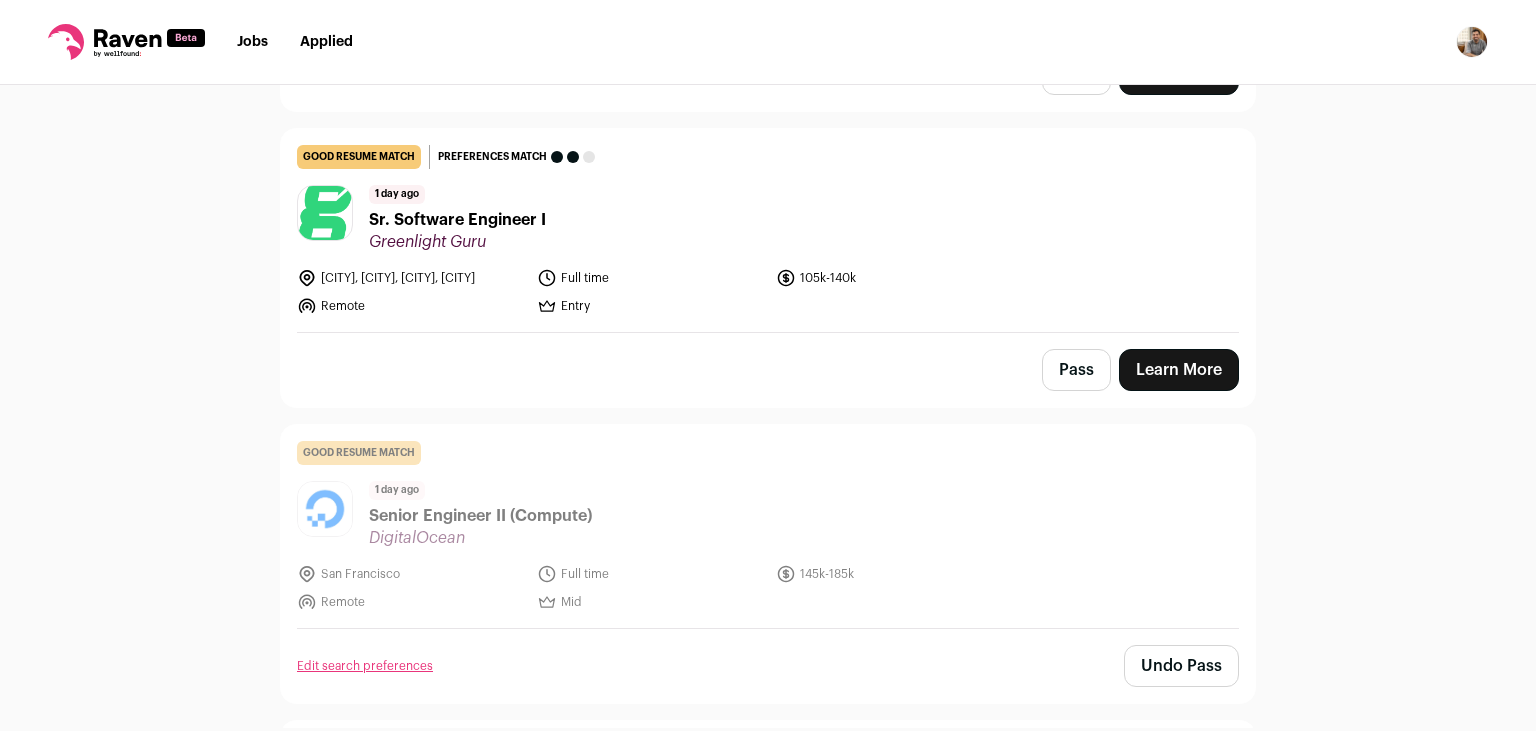 scroll, scrollTop: 1824, scrollLeft: 0, axis: vertical 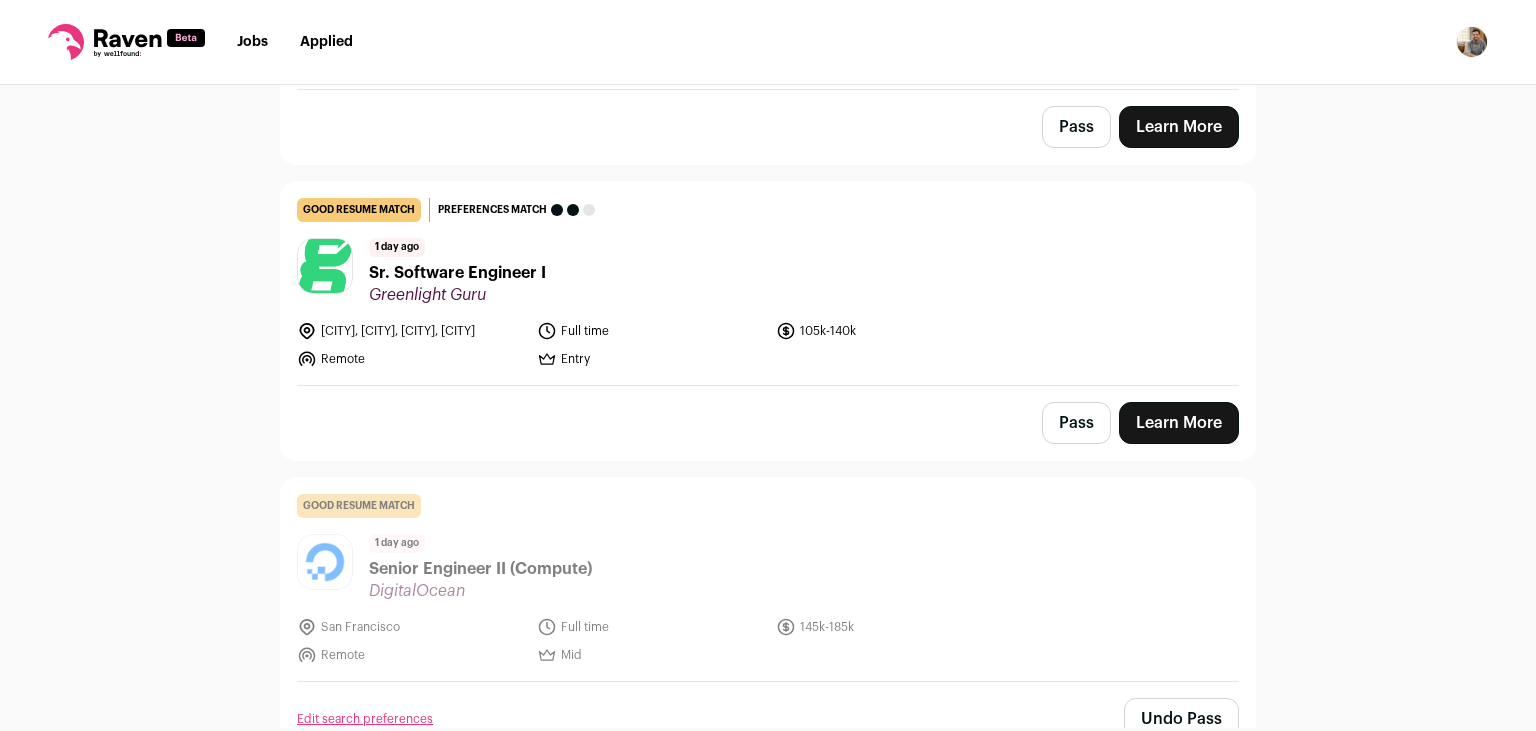 click on "Pass" at bounding box center (1076, 423) 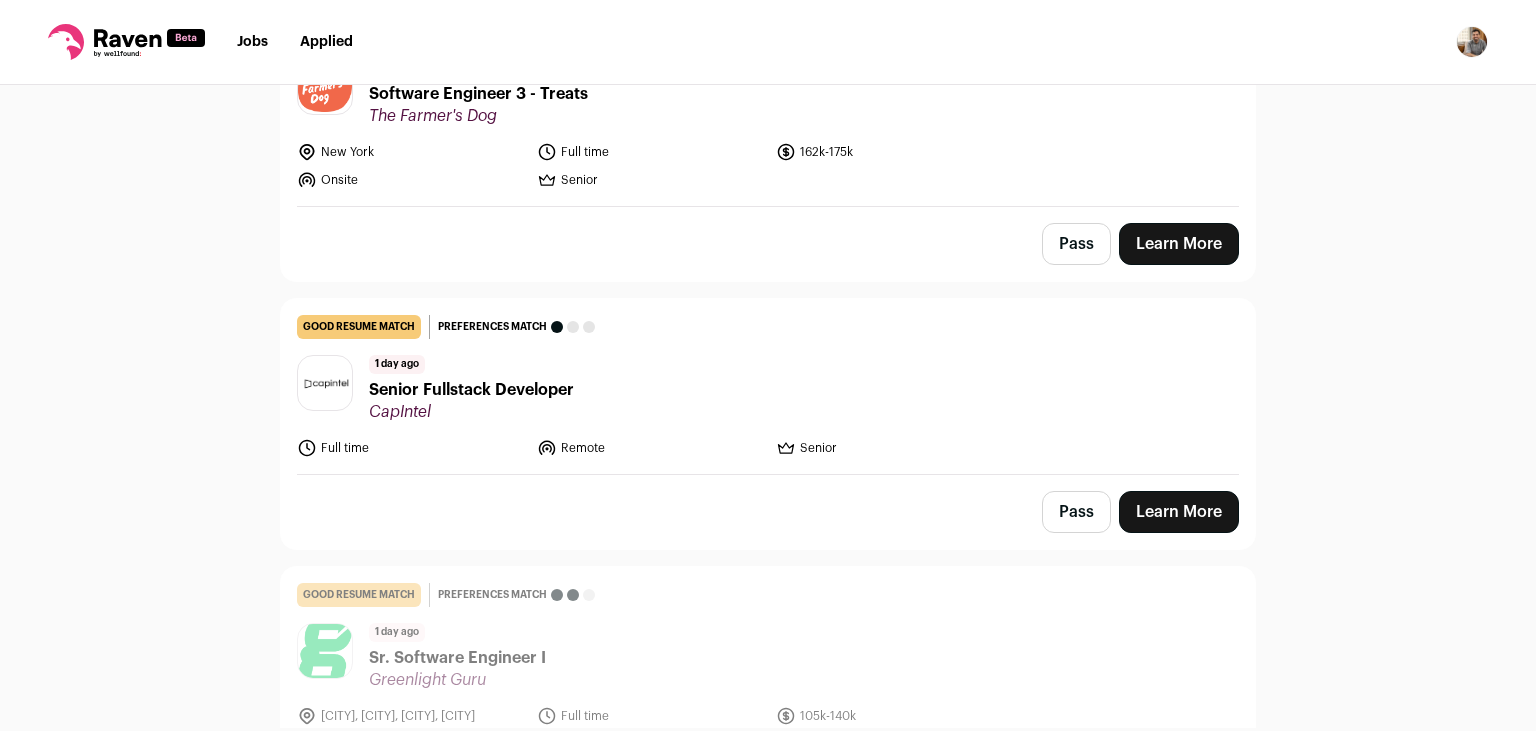 scroll, scrollTop: 1438, scrollLeft: 0, axis: vertical 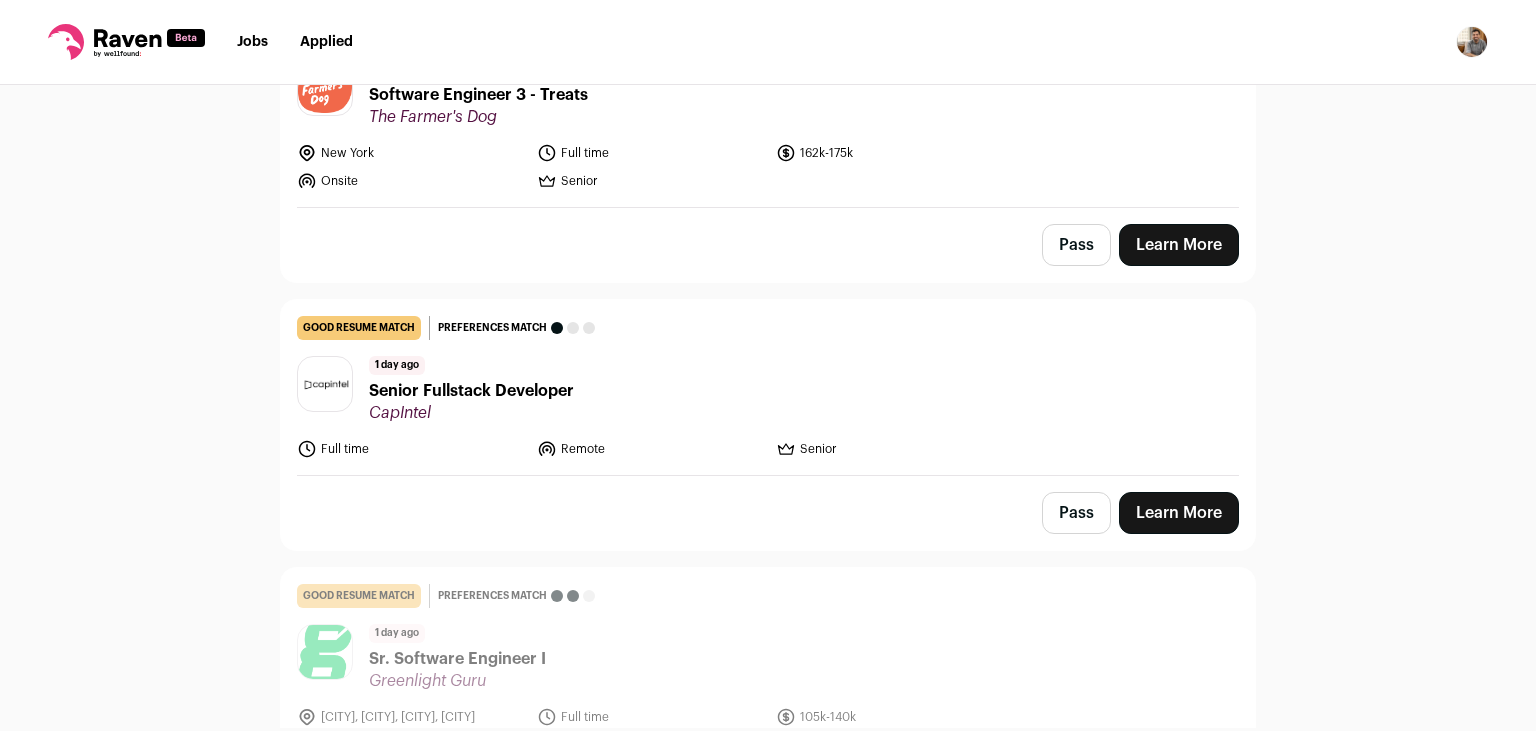 click on "Pass" at bounding box center (1076, 513) 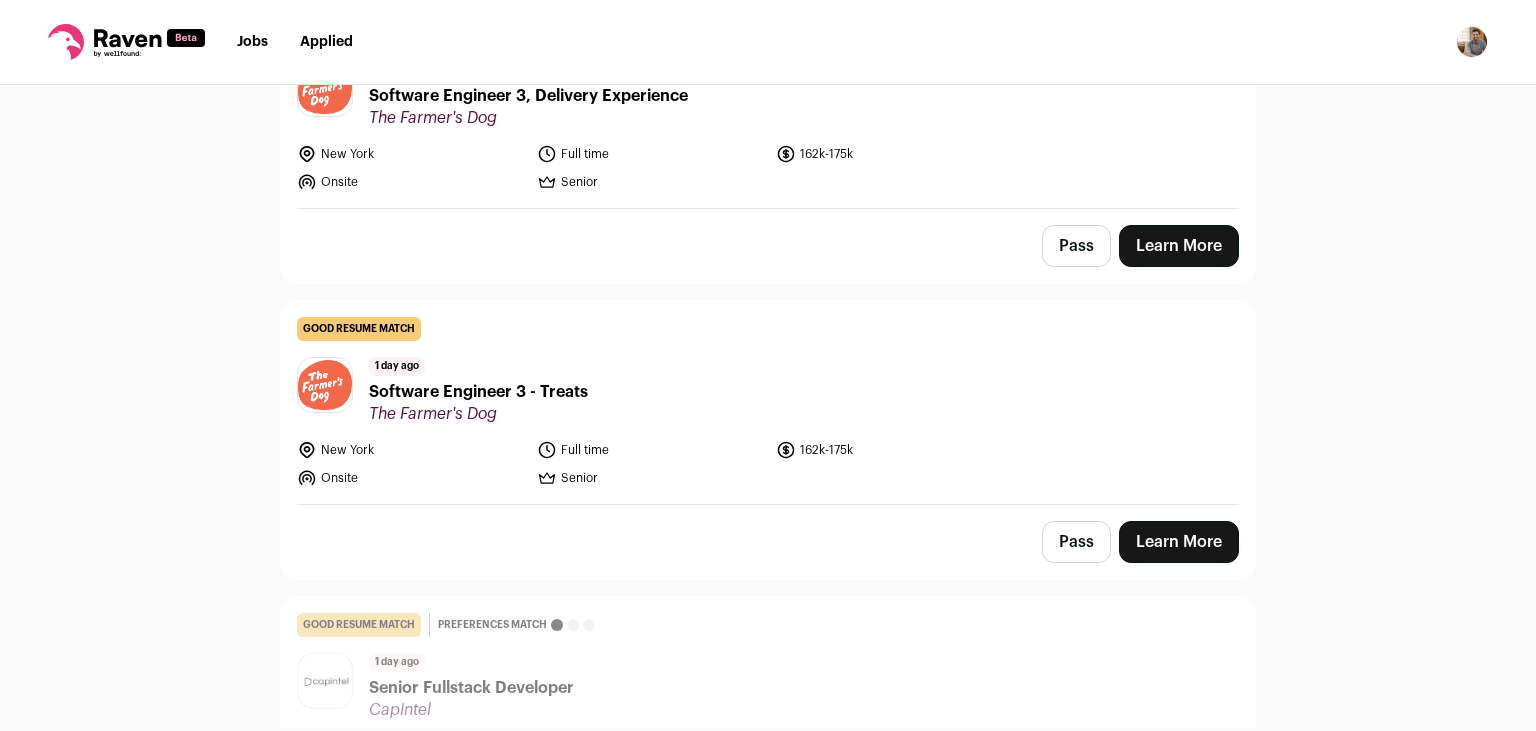 scroll, scrollTop: 1130, scrollLeft: 0, axis: vertical 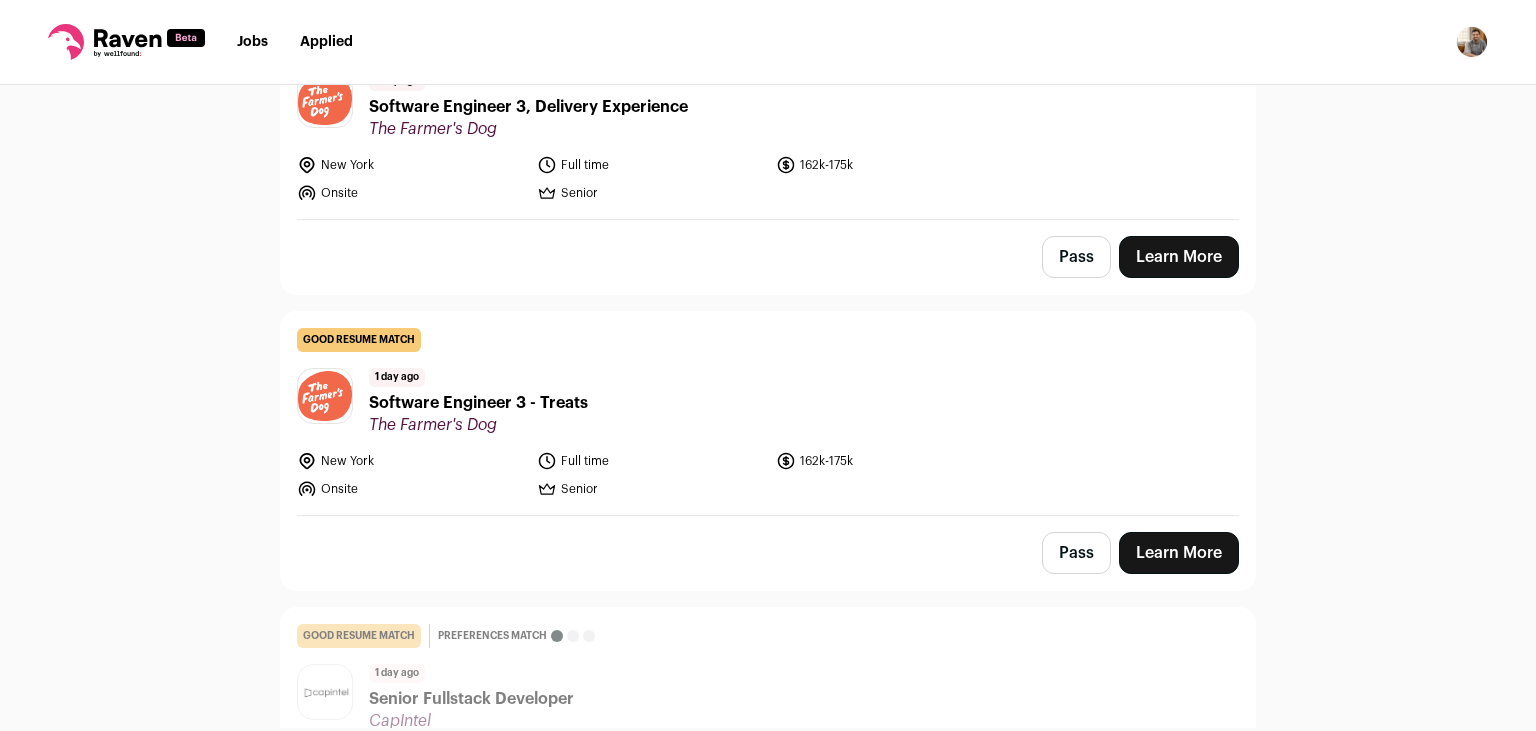 click on "Pass" at bounding box center (1076, 553) 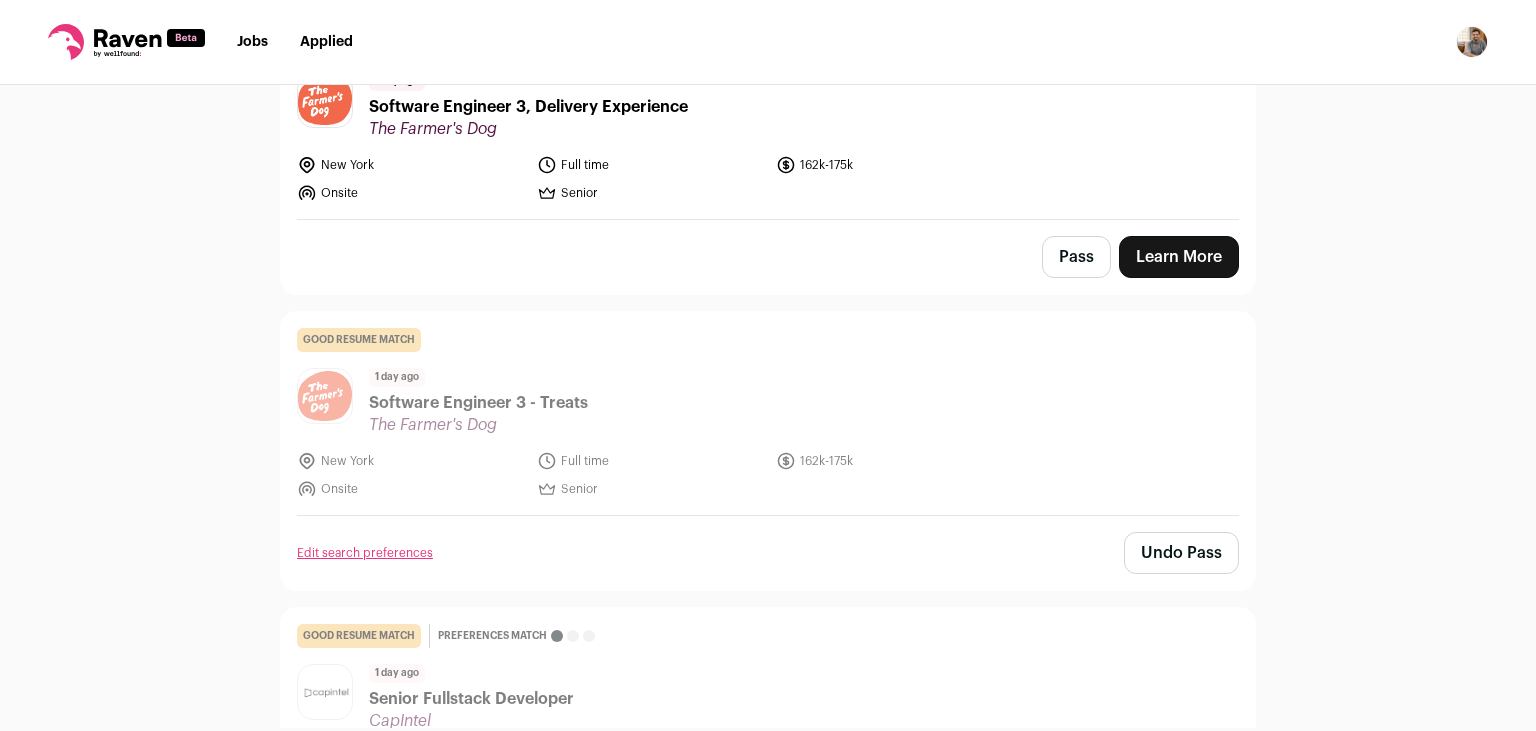 click on "Pass" at bounding box center (1076, 257) 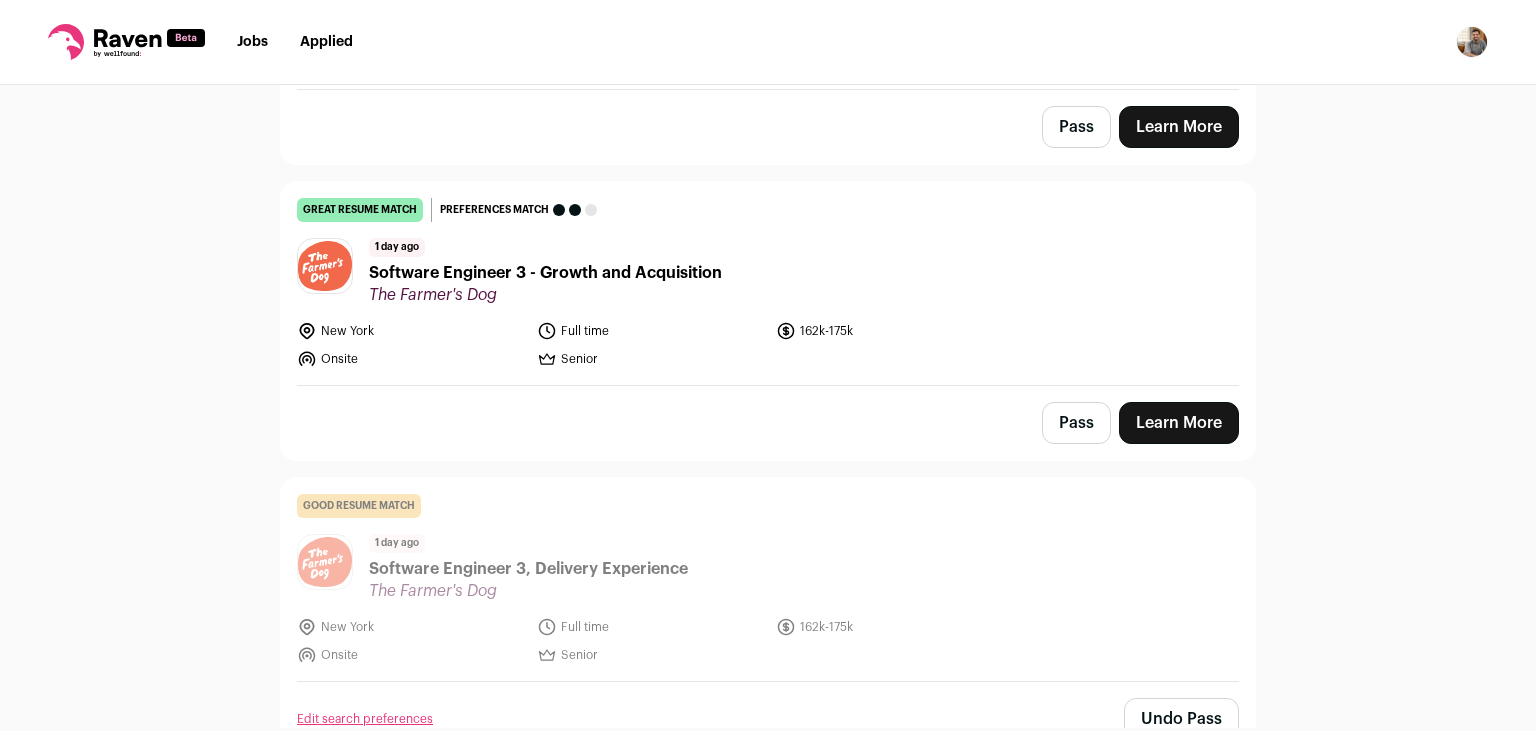 scroll, scrollTop: 664, scrollLeft: 0, axis: vertical 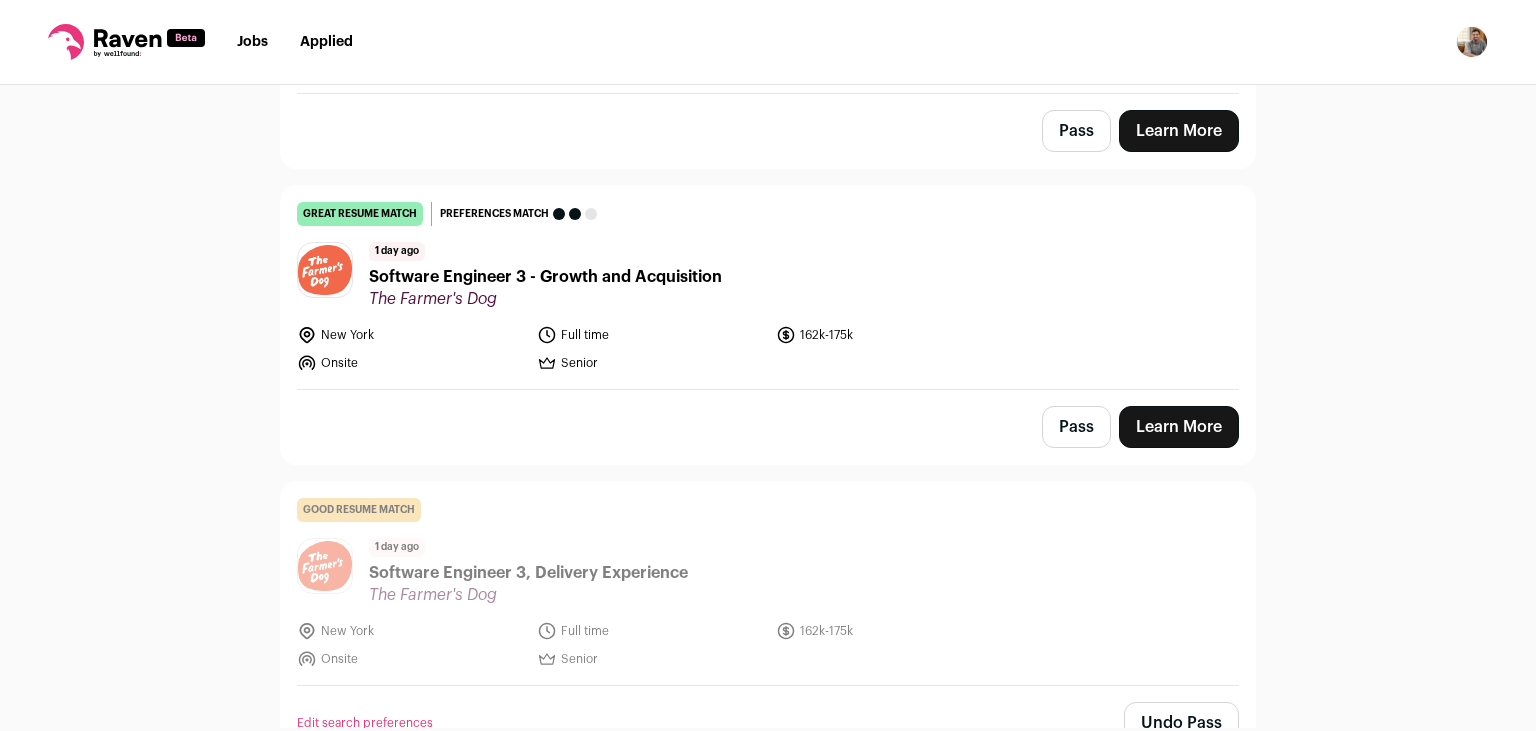 click on "Pass" at bounding box center (1076, 427) 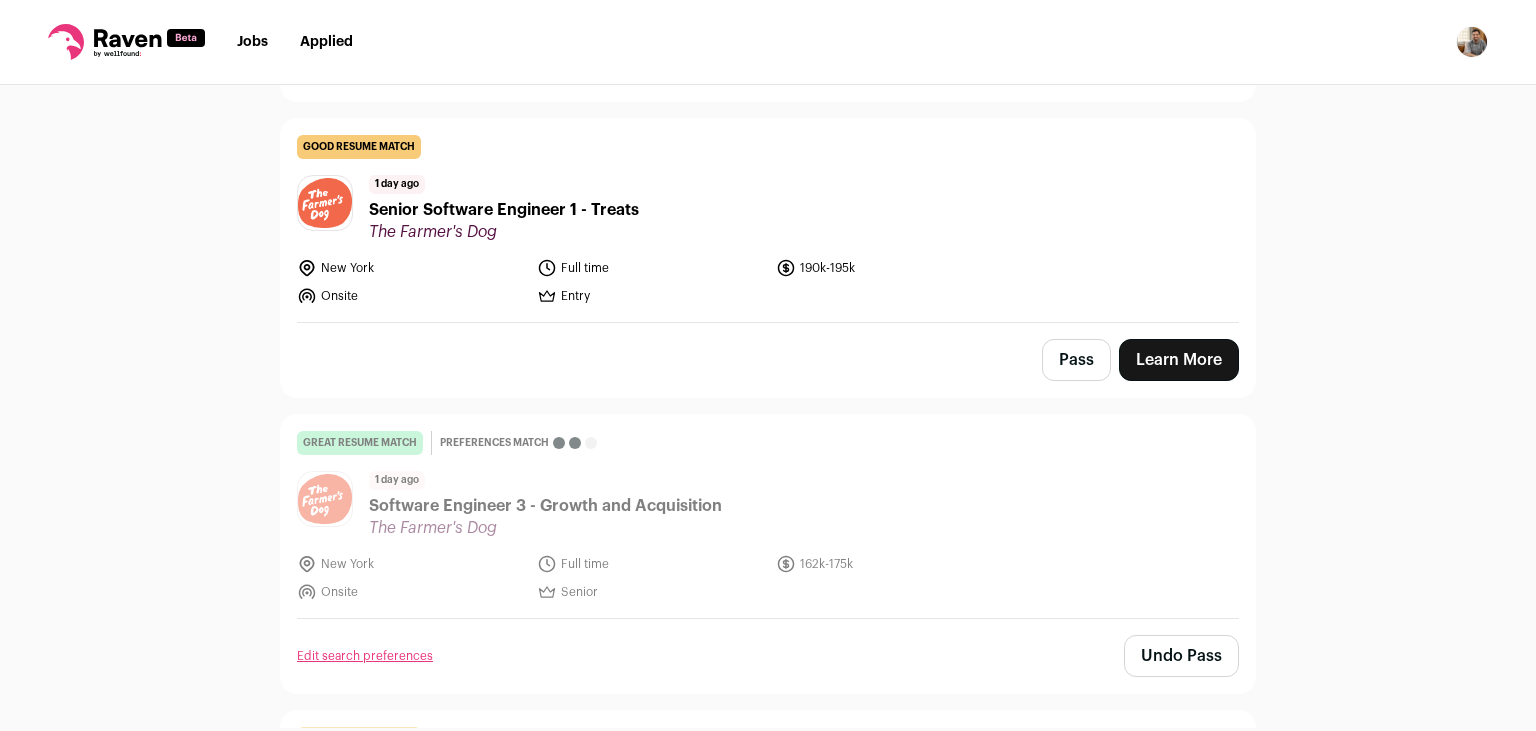 scroll, scrollTop: 401, scrollLeft: 0, axis: vertical 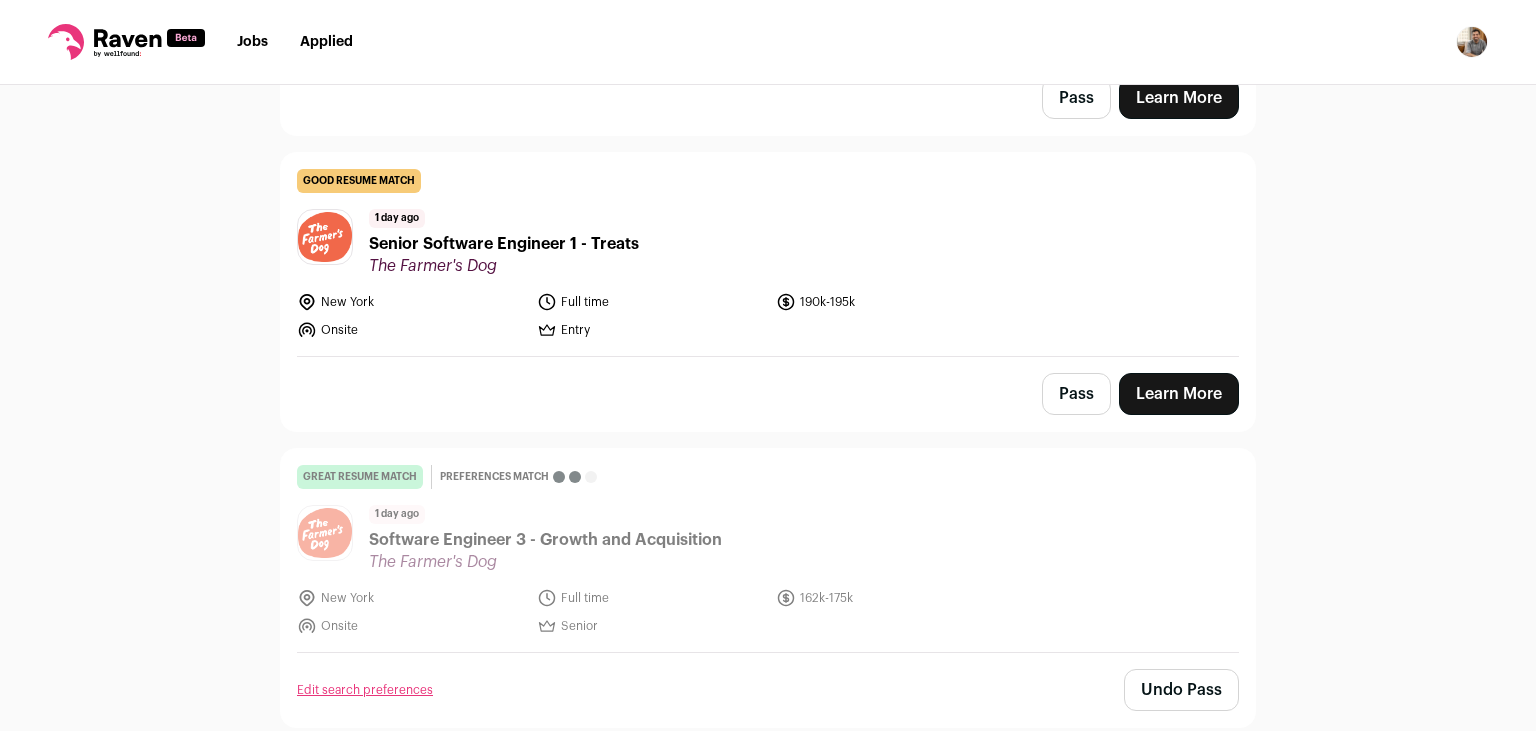 click on "Learn More" at bounding box center (1179, 394) 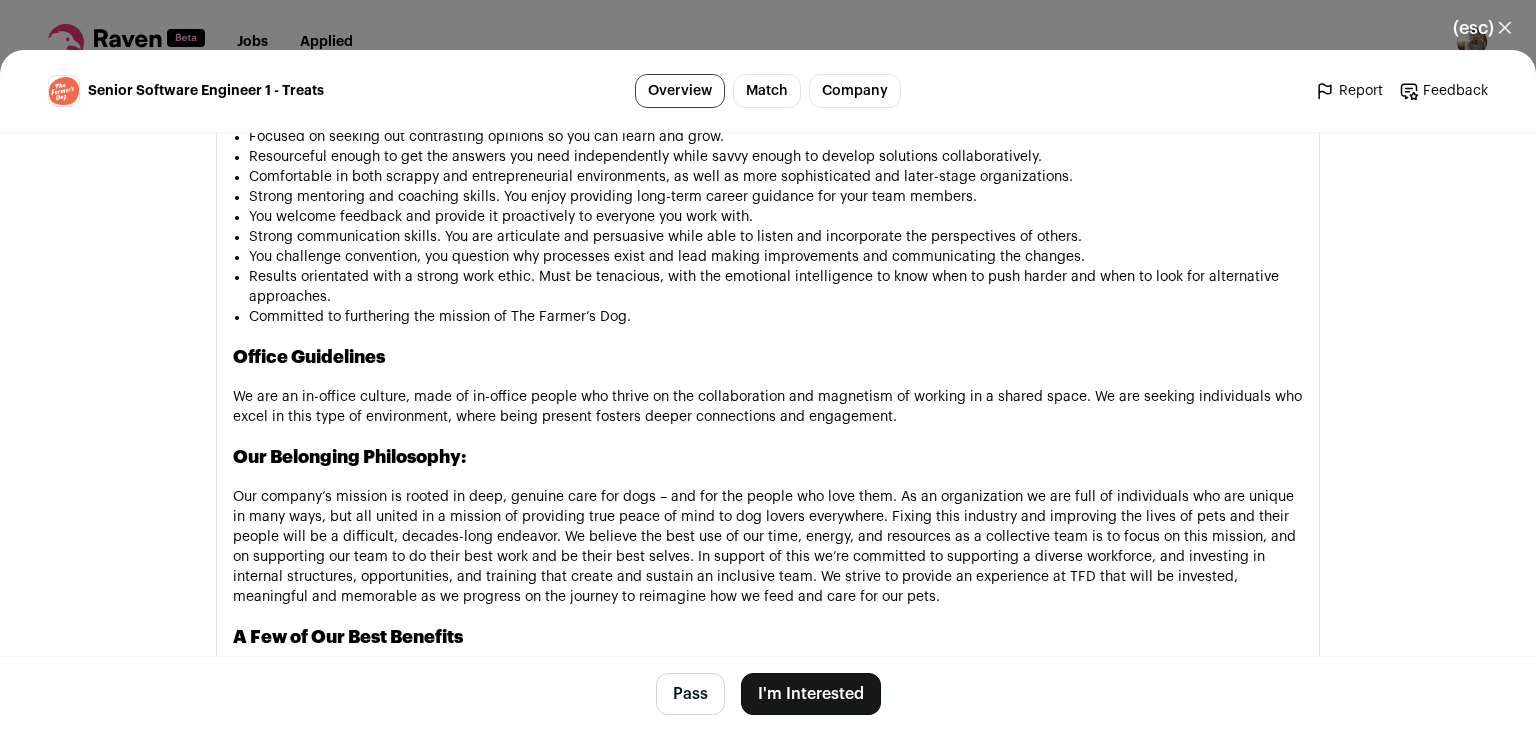 scroll, scrollTop: 2392, scrollLeft: 0, axis: vertical 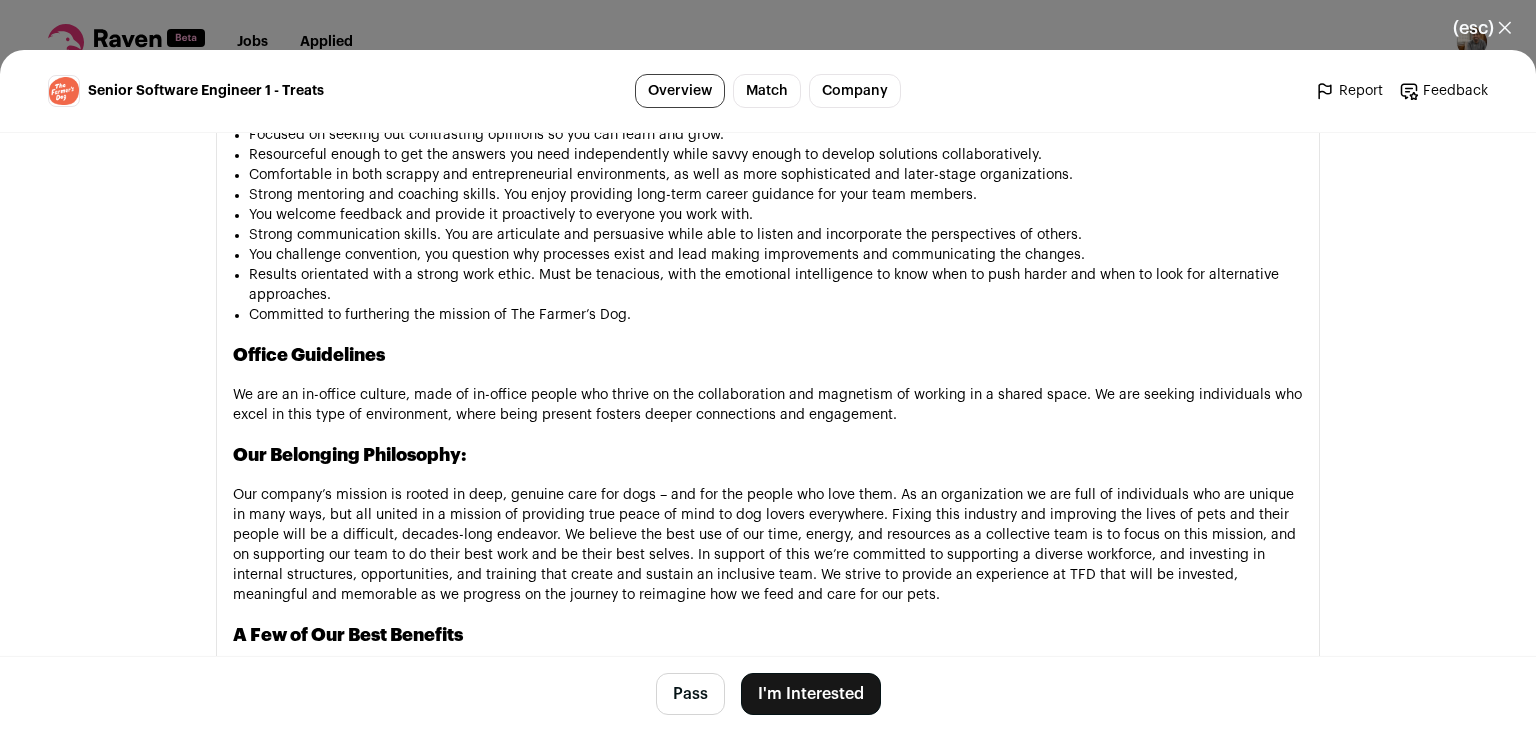 click on "I'm Interested" at bounding box center [811, 694] 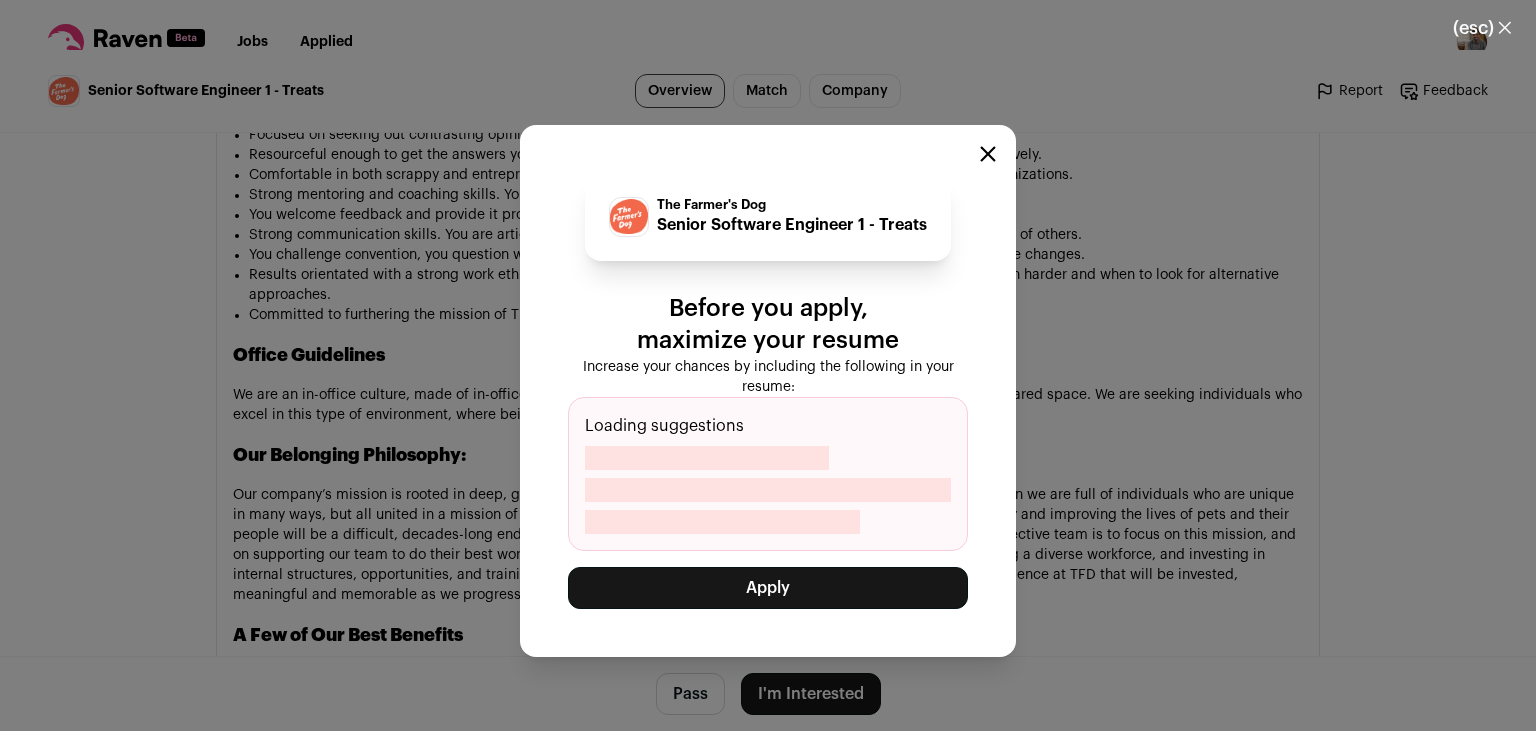 click on "Apply" at bounding box center [768, 588] 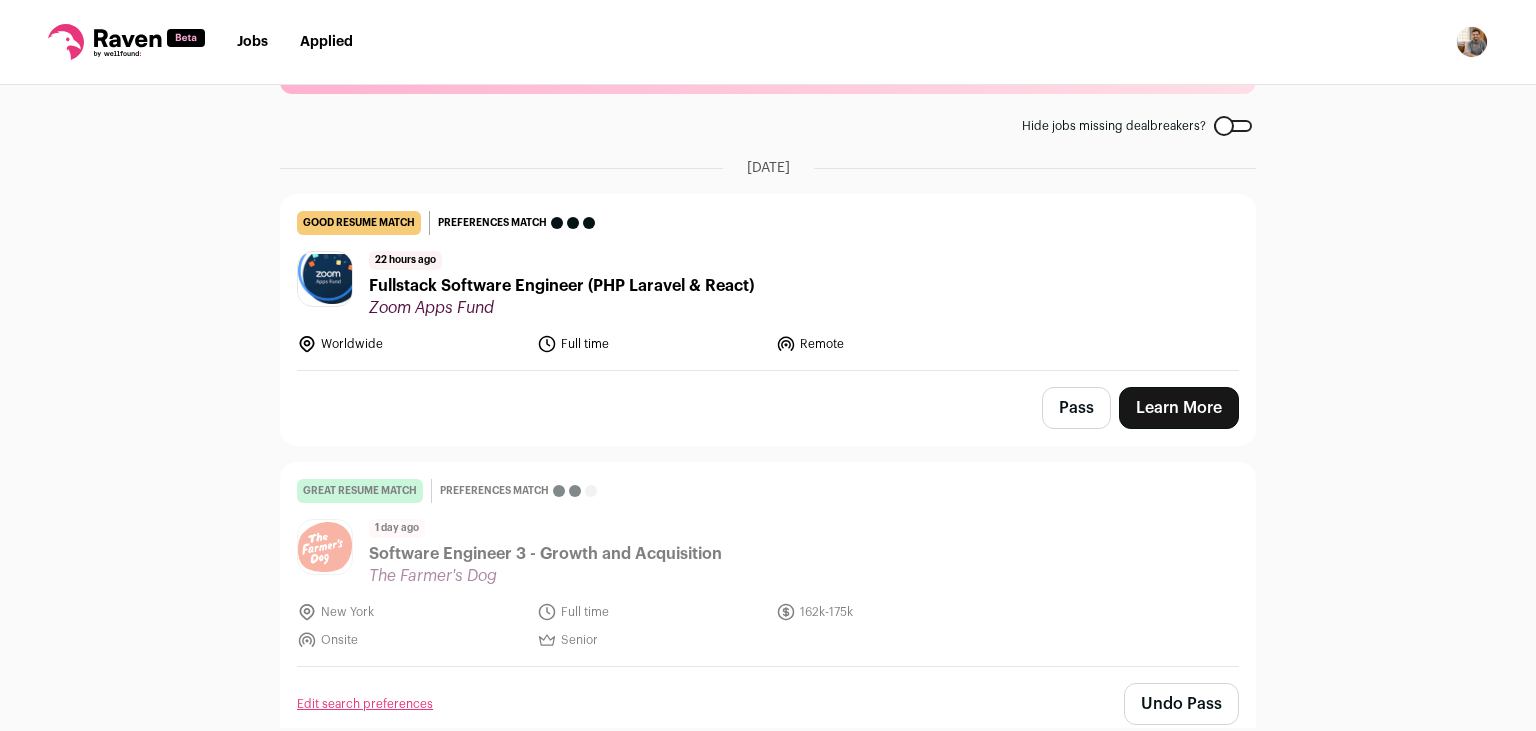 scroll, scrollTop: 0, scrollLeft: 0, axis: both 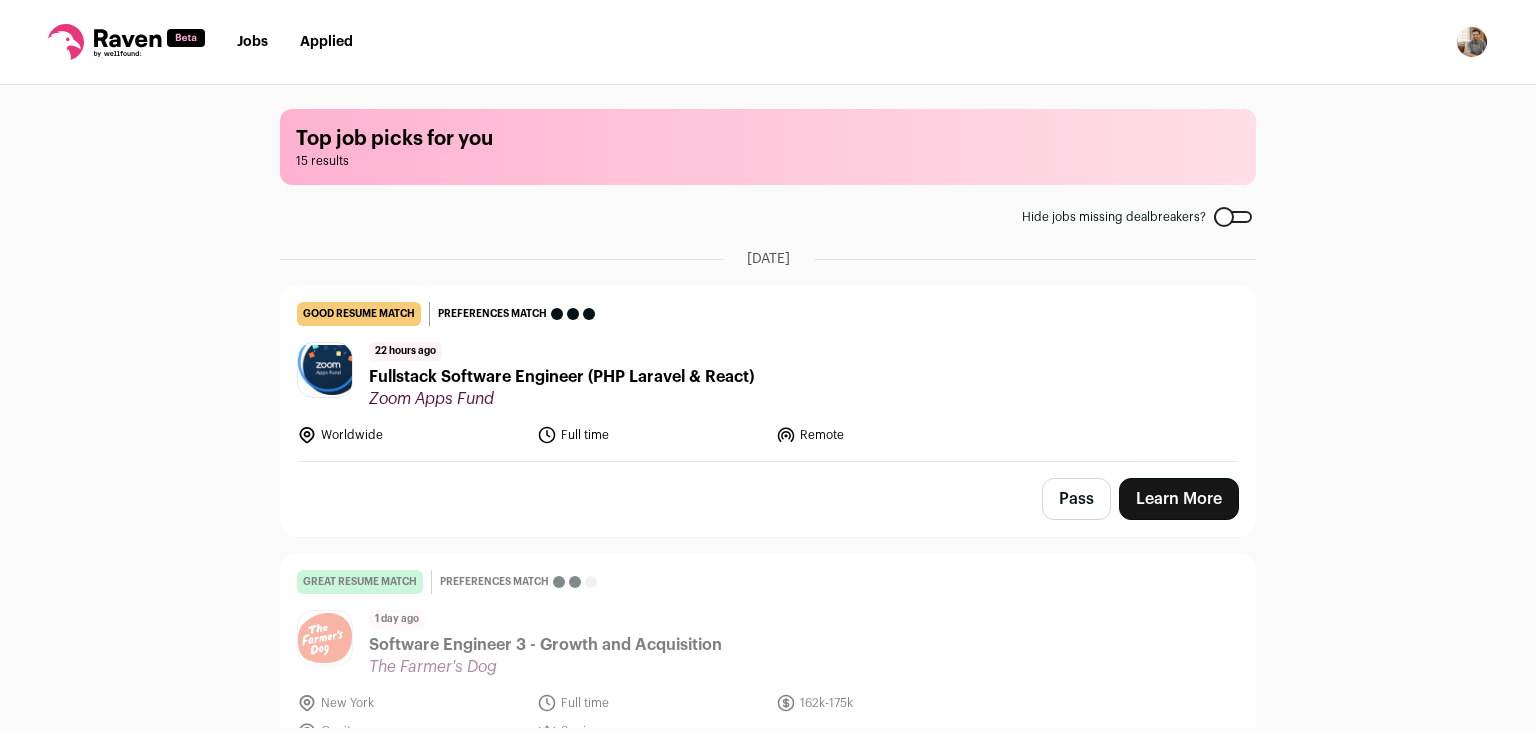 click on "Pass
Learn More" at bounding box center (768, 499) 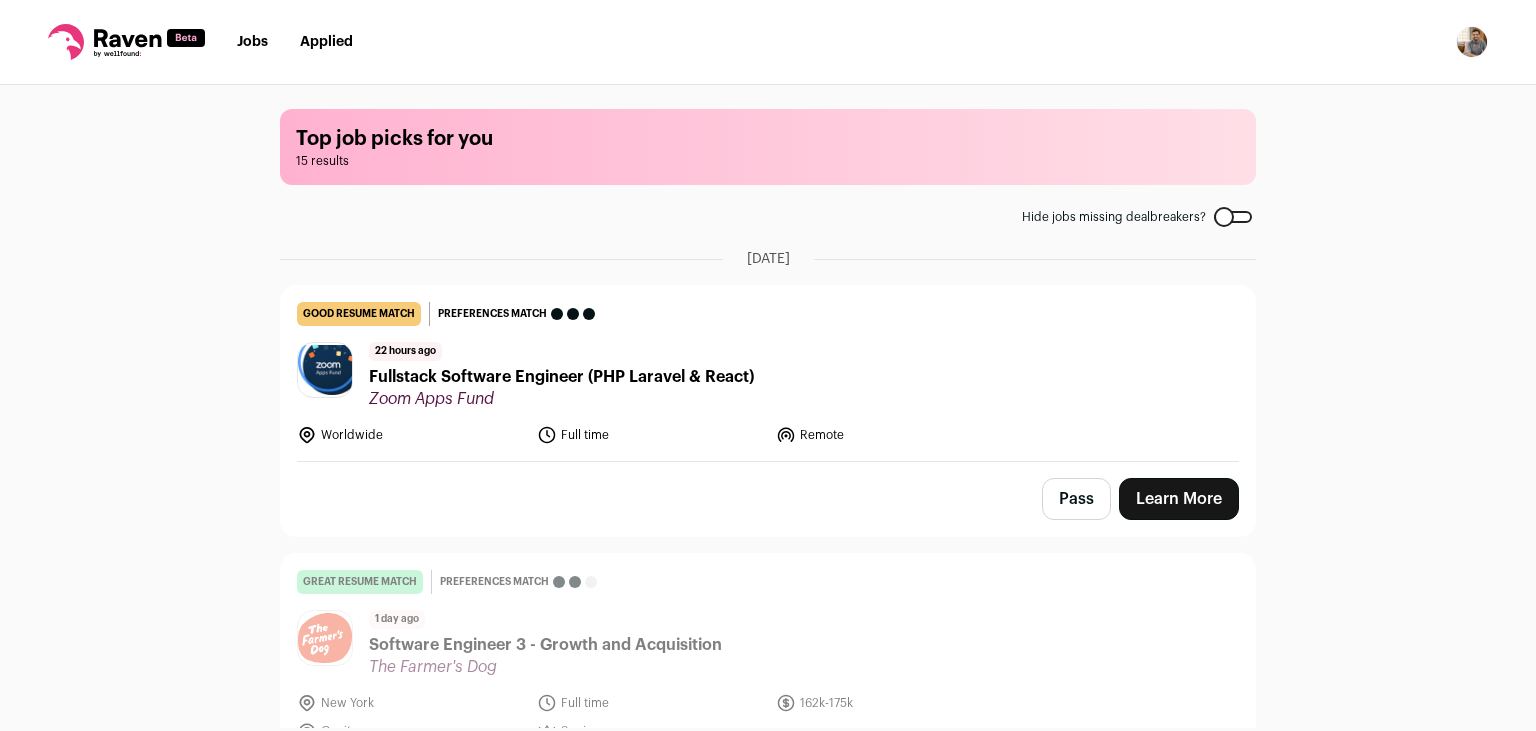 click on "Fullstack Software Engineer (PHP Laravel & React)" at bounding box center [561, 377] 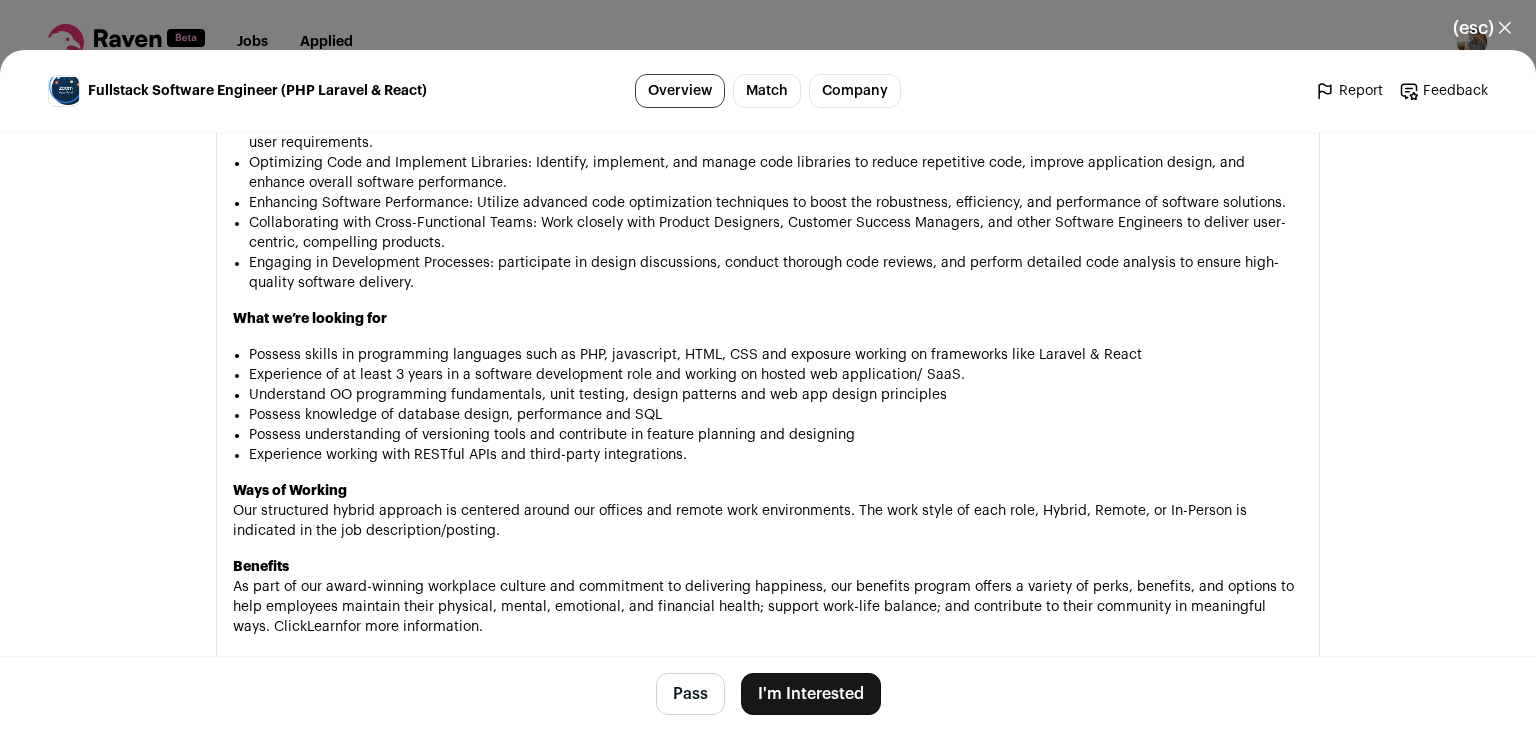 scroll, scrollTop: 1402, scrollLeft: 0, axis: vertical 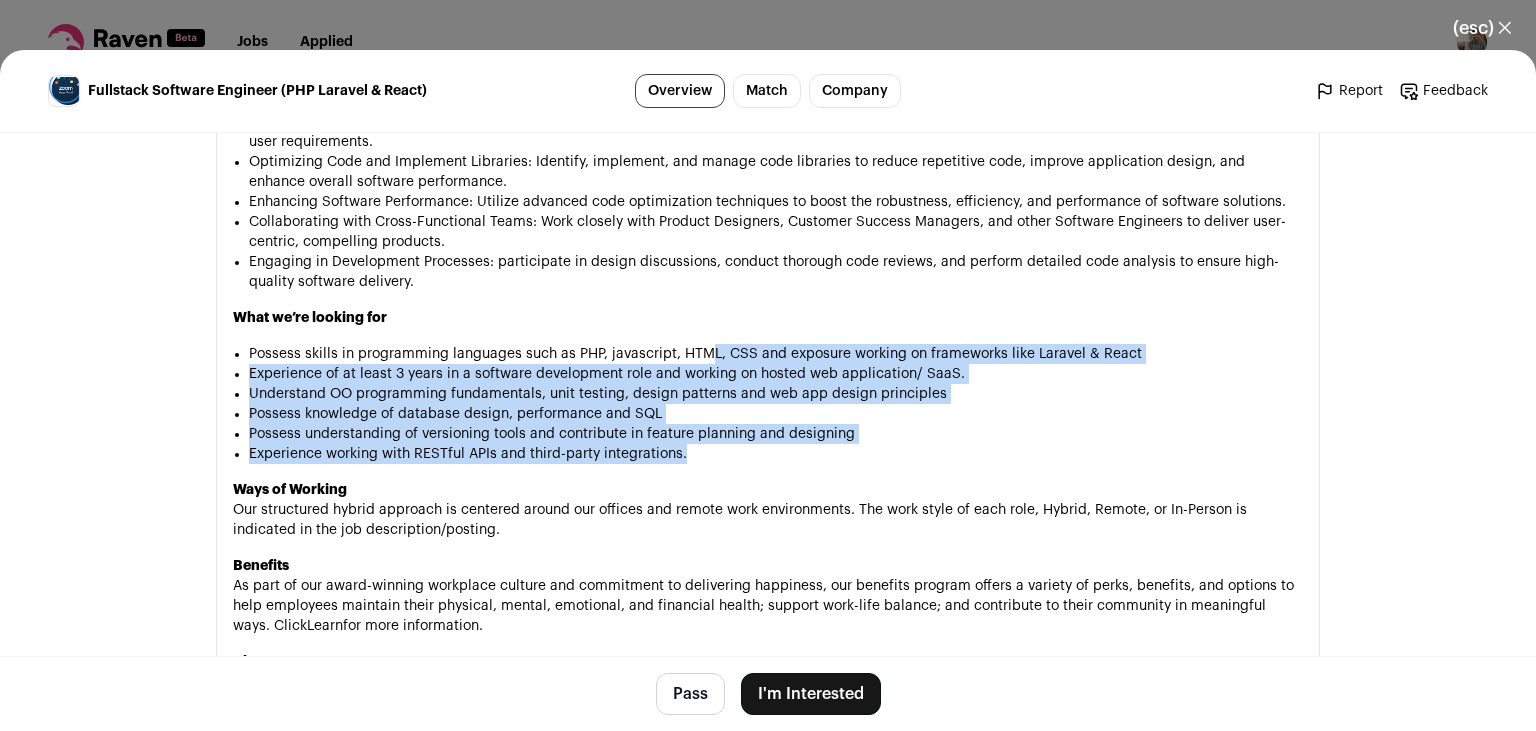 drag, startPoint x: 706, startPoint y: 378, endPoint x: 742, endPoint y: 478, distance: 106.28264 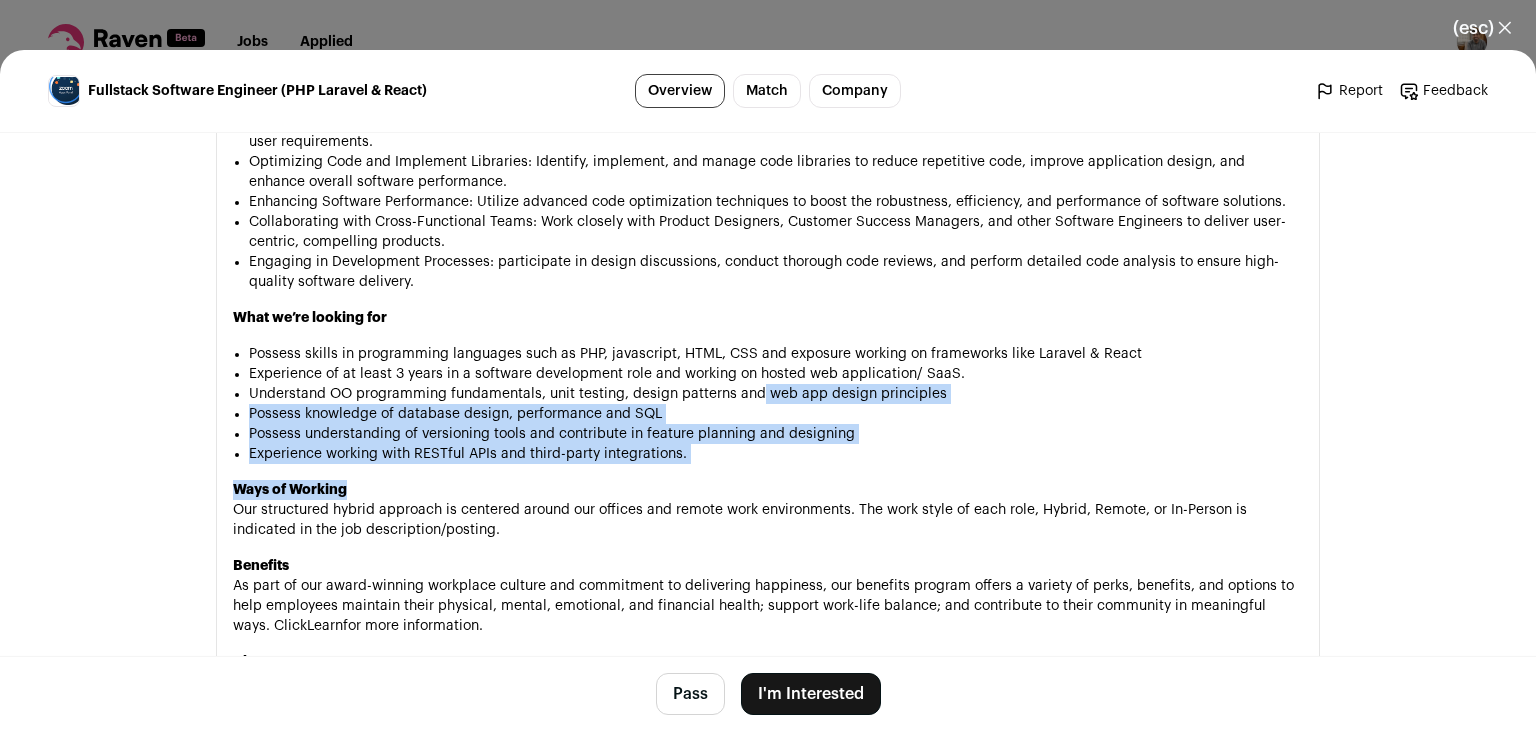 drag, startPoint x: 829, startPoint y: 494, endPoint x: 754, endPoint y: 406, distance: 115.62439 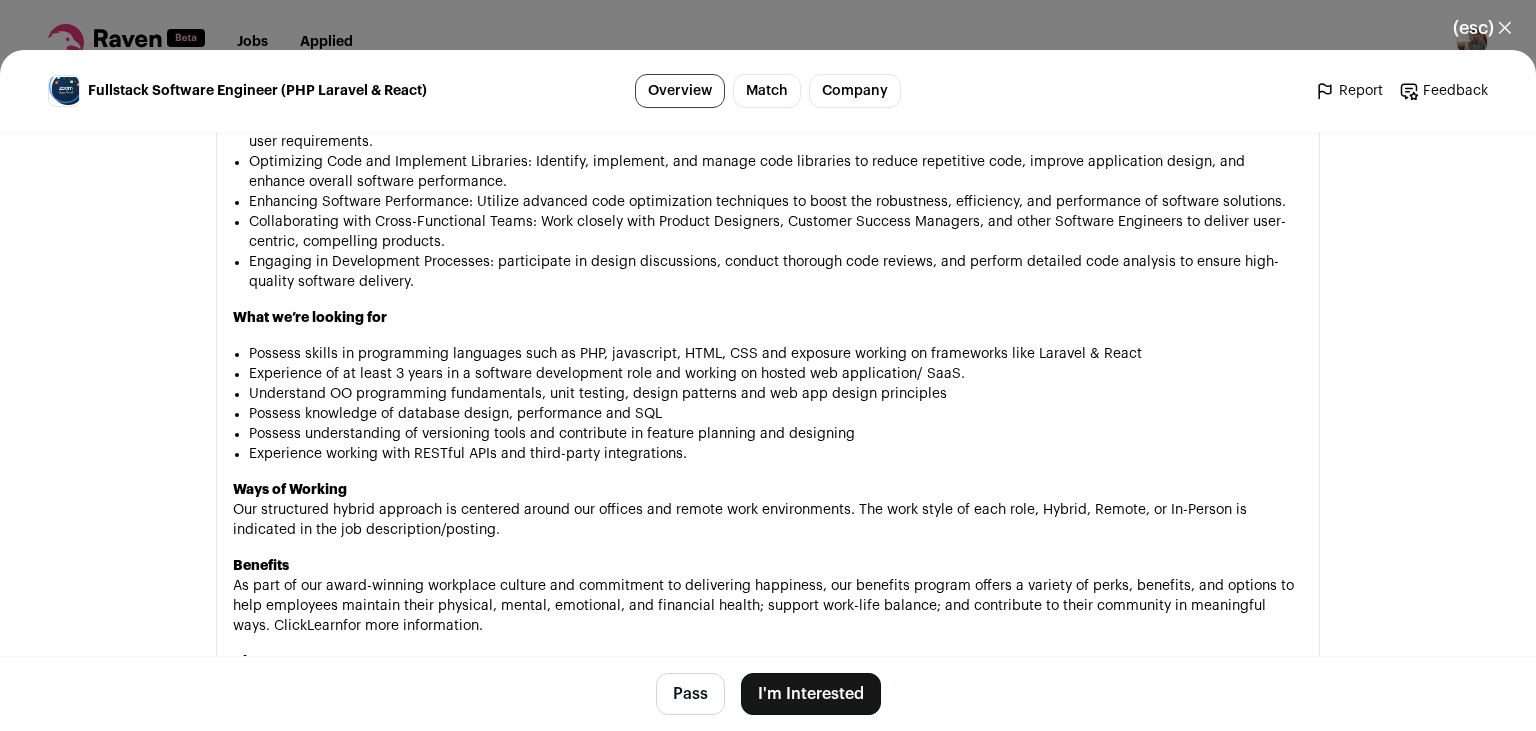 click on "Understand OO programming fundamentals, unit testing, design patterns and web app design principles" at bounding box center [776, 394] 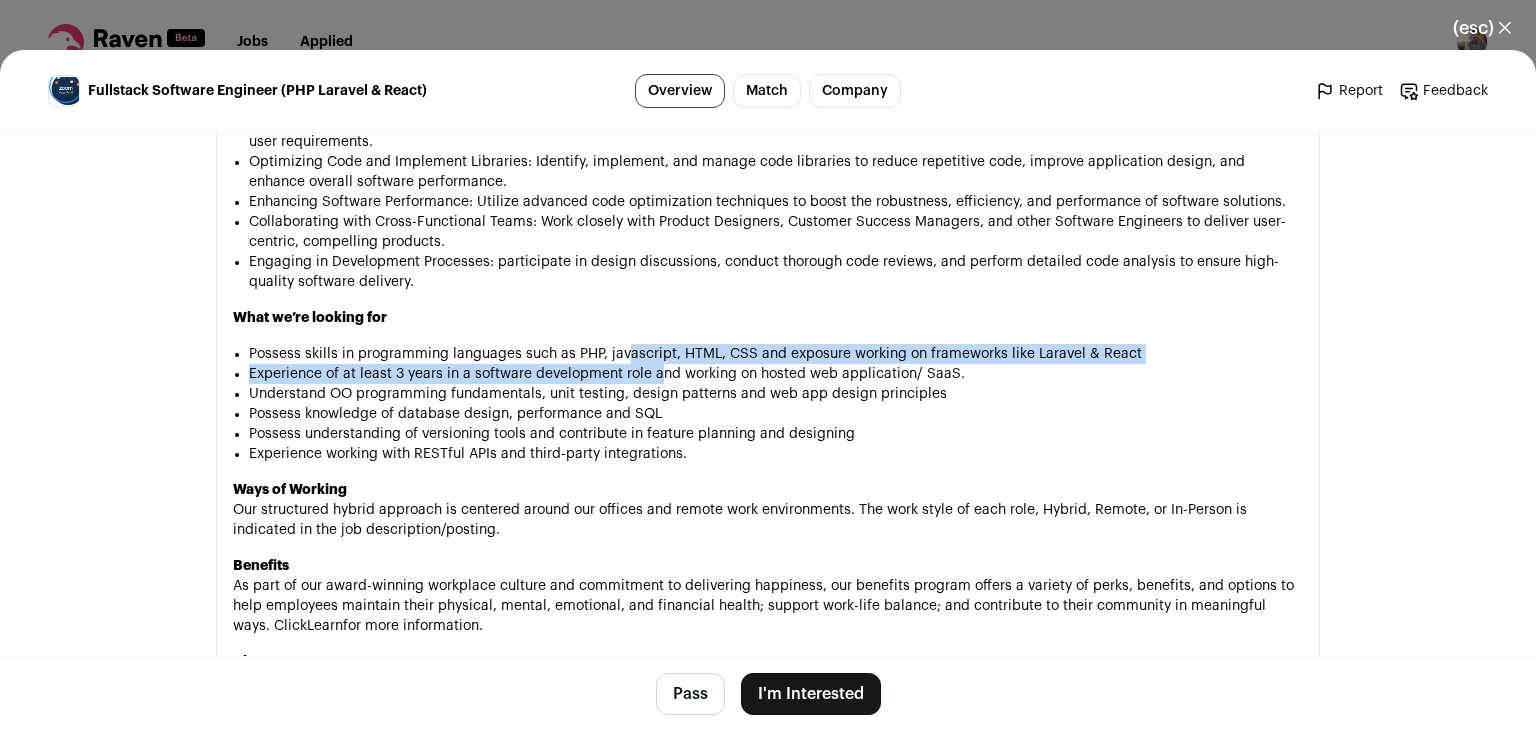 drag, startPoint x: 624, startPoint y: 372, endPoint x: 665, endPoint y: 409, distance: 55.226807 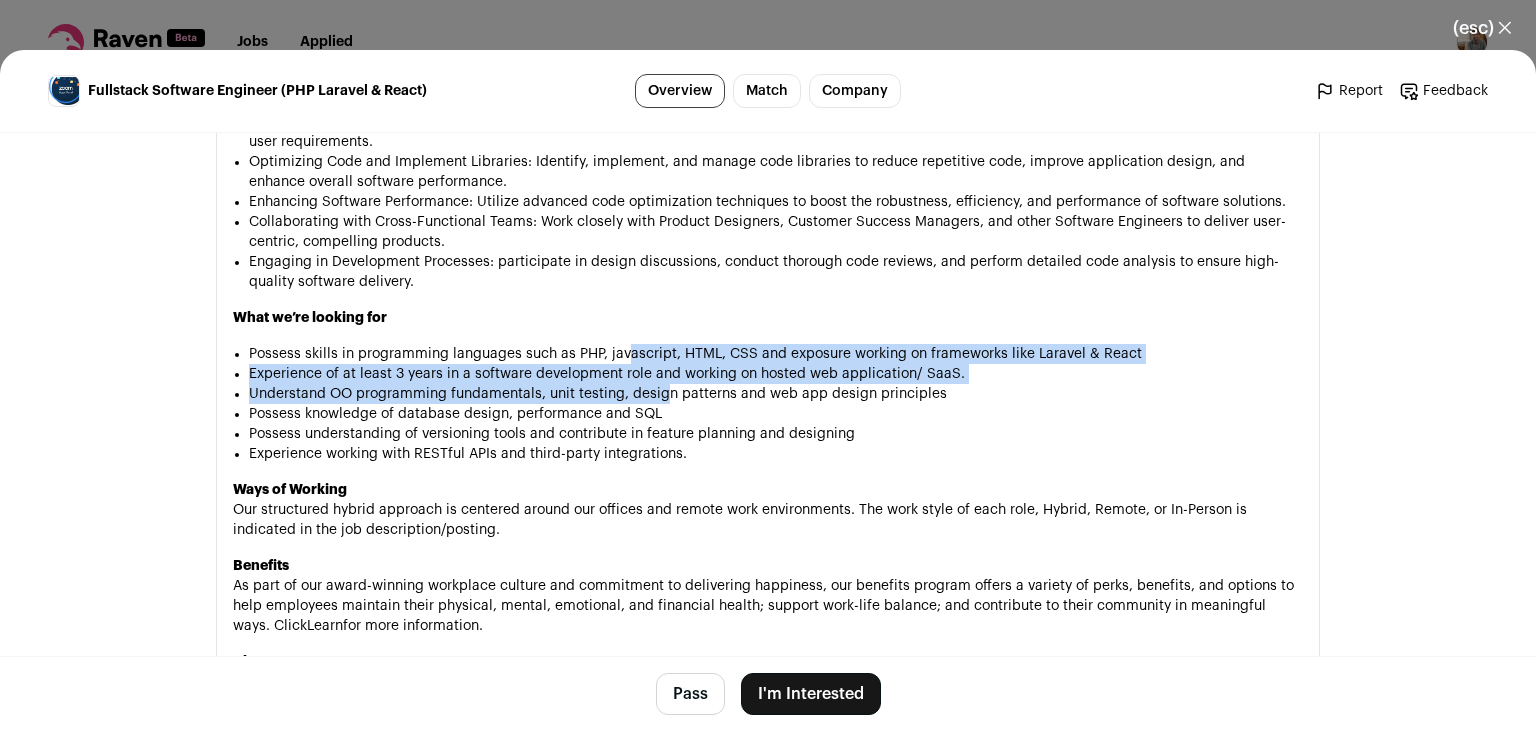 click on "Understand OO programming fundamentals, unit testing, design patterns and web app design principles" at bounding box center [776, 394] 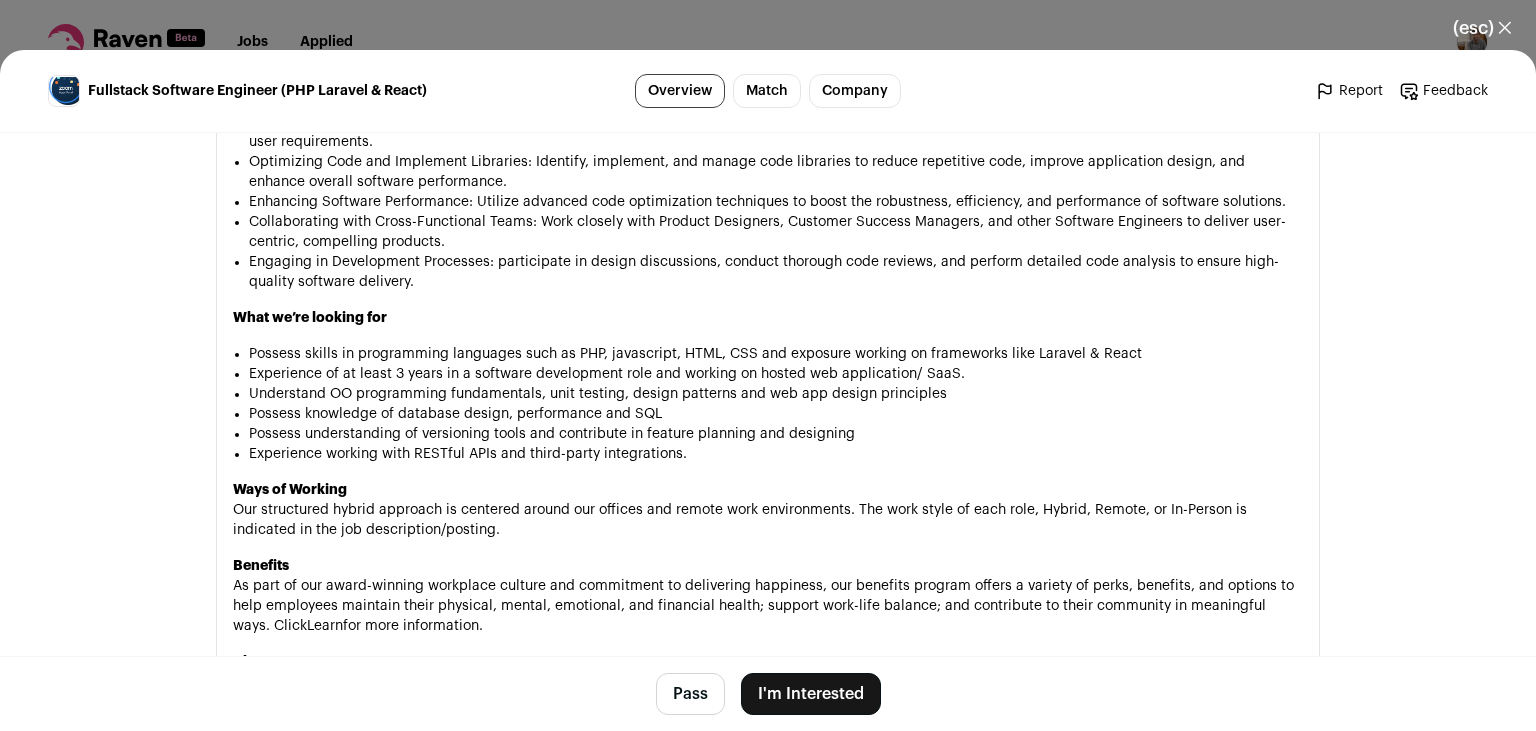 click on "I'm Interested" at bounding box center [811, 694] 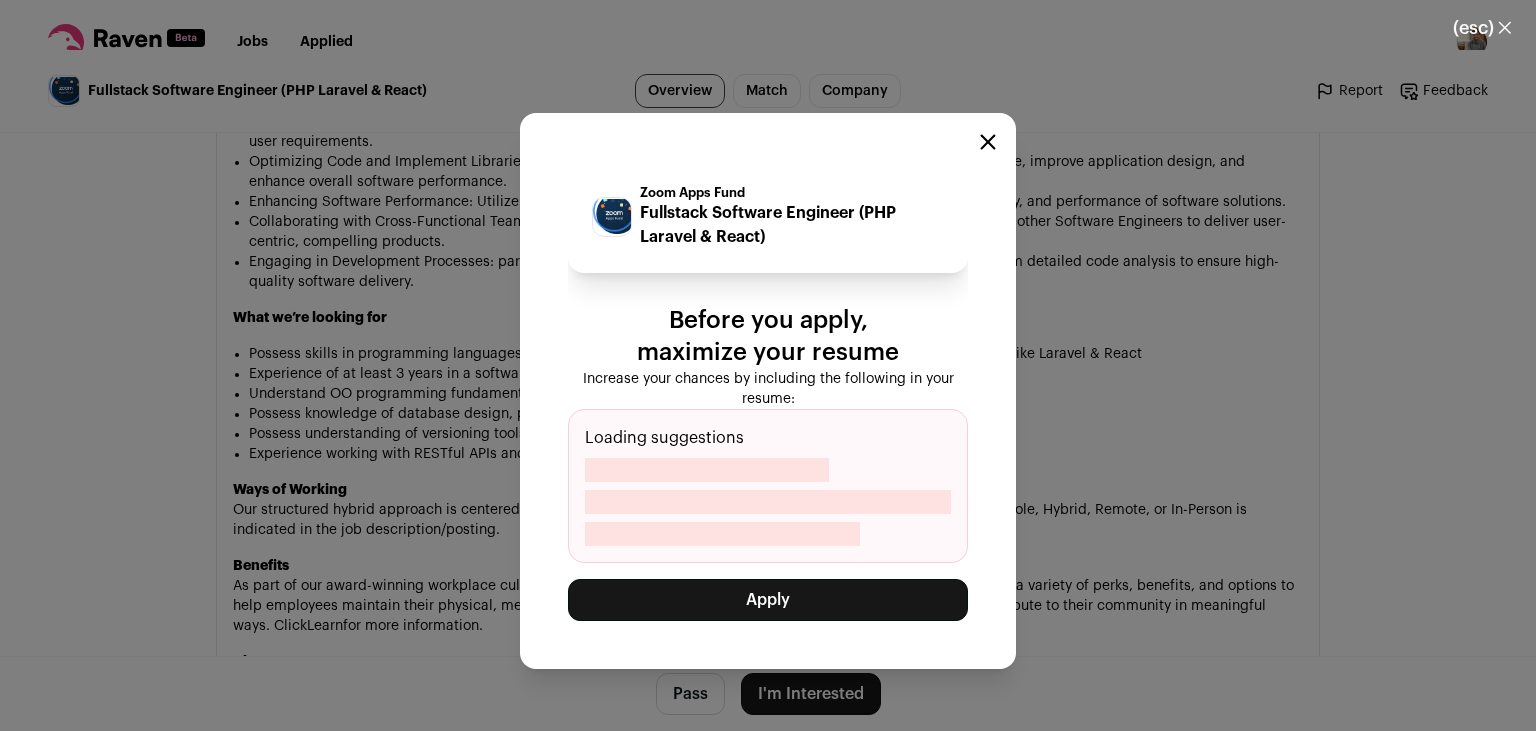 click on "Apply" at bounding box center (768, 600) 